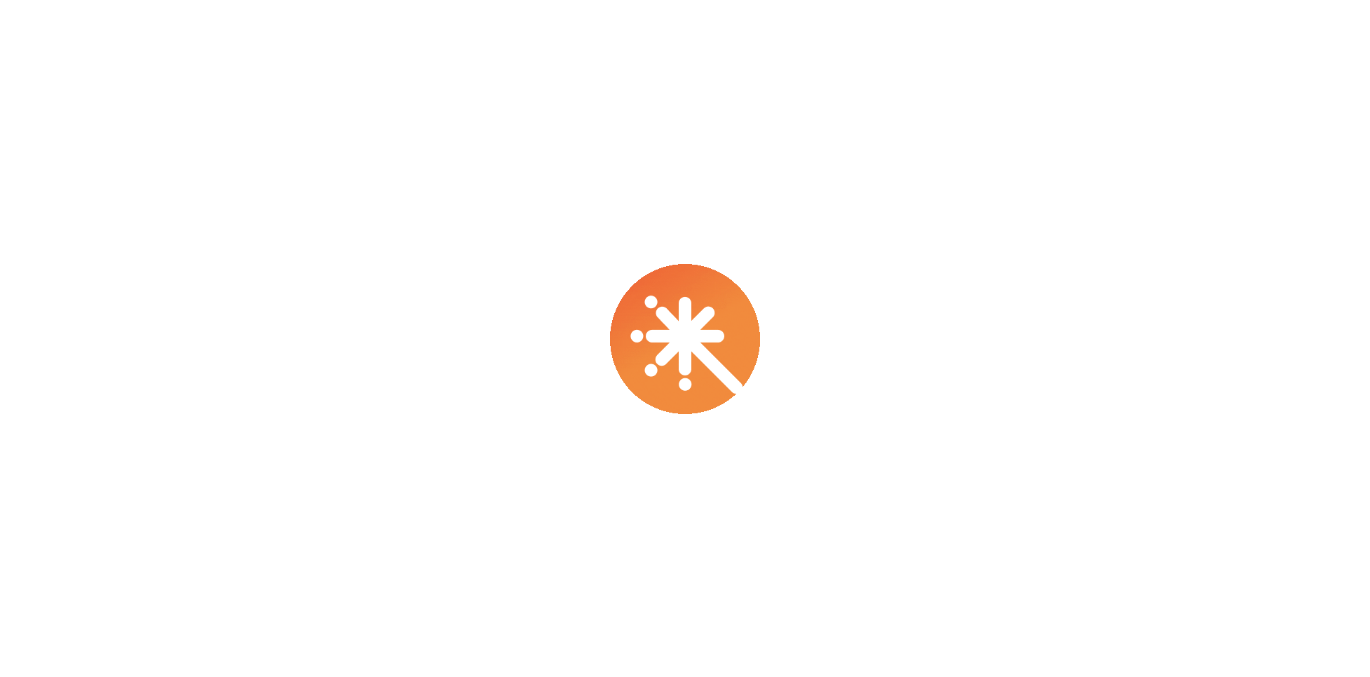 scroll, scrollTop: 0, scrollLeft: 0, axis: both 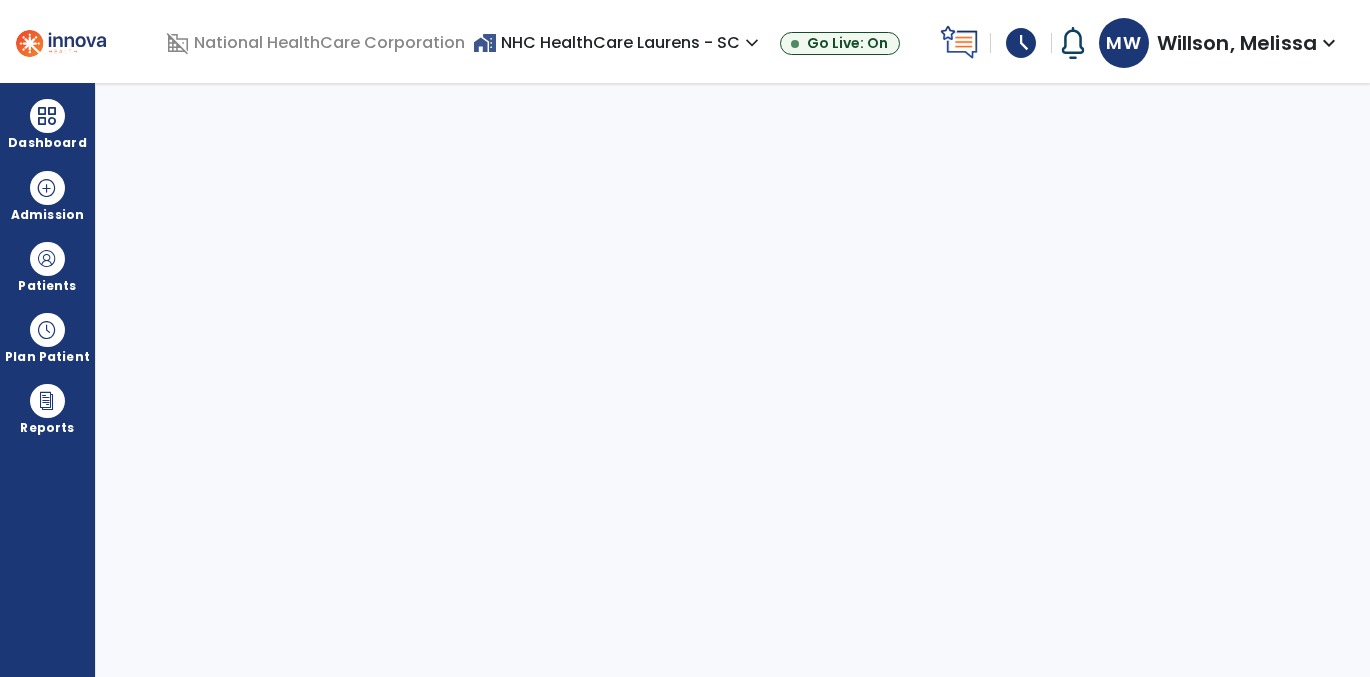 select on "****" 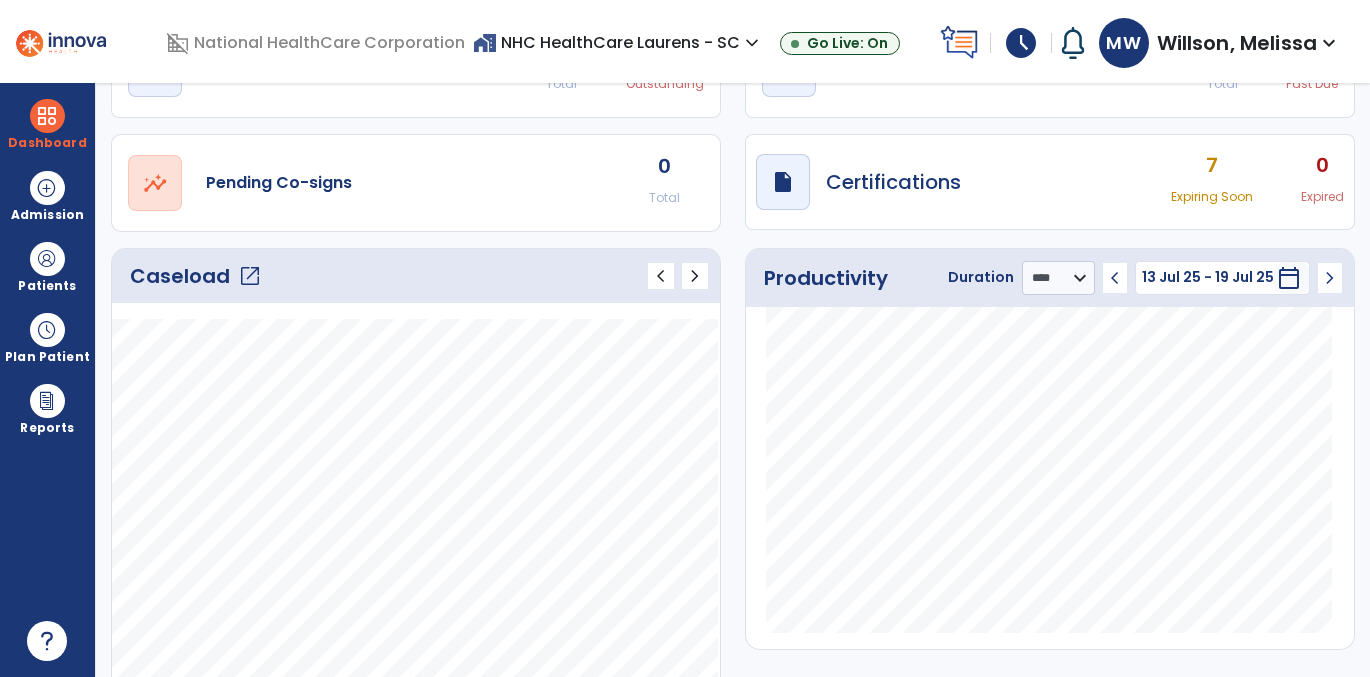 scroll, scrollTop: 110, scrollLeft: 0, axis: vertical 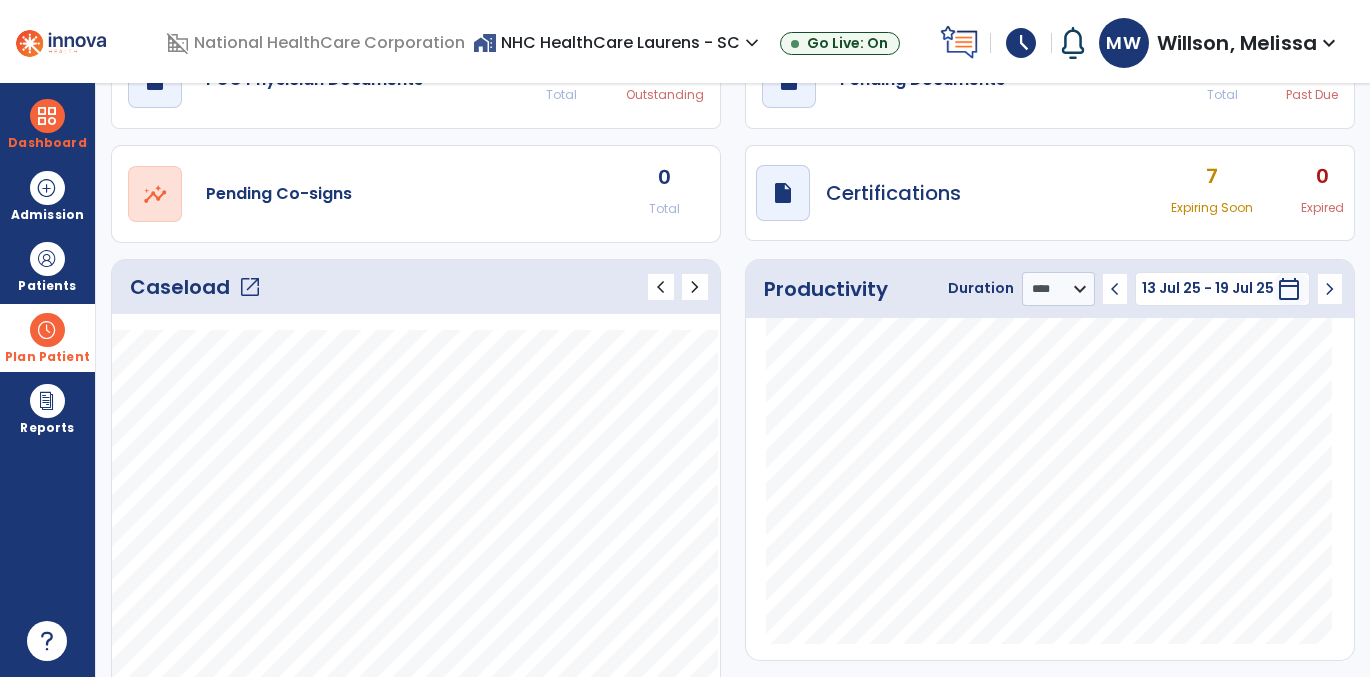 click at bounding box center [47, 330] 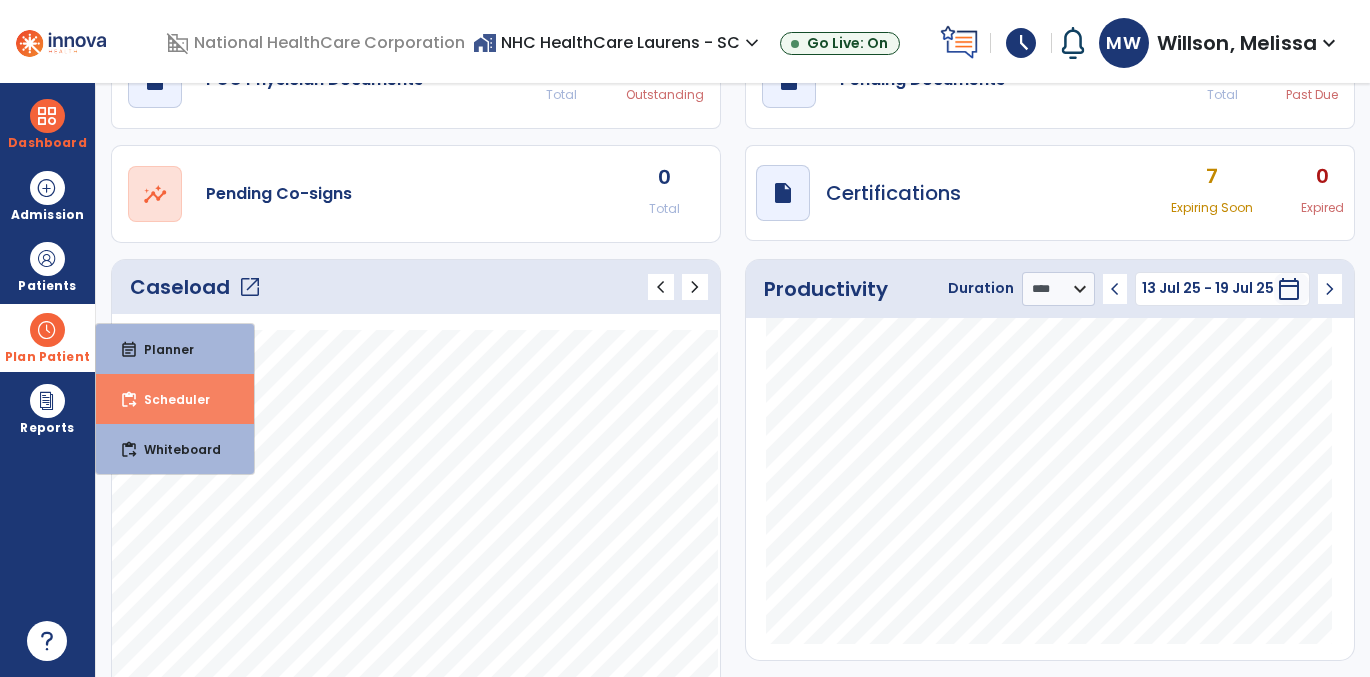 click on "Scheduler" at bounding box center (169, 399) 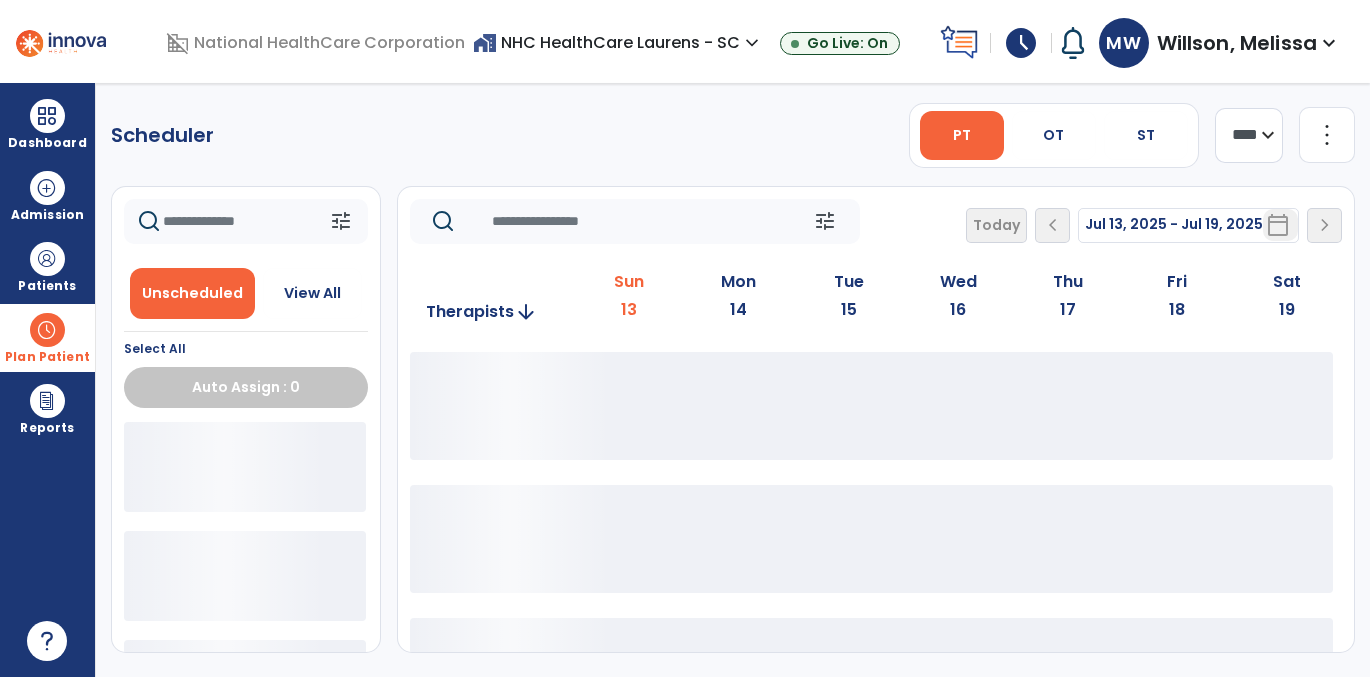 scroll, scrollTop: 0, scrollLeft: 0, axis: both 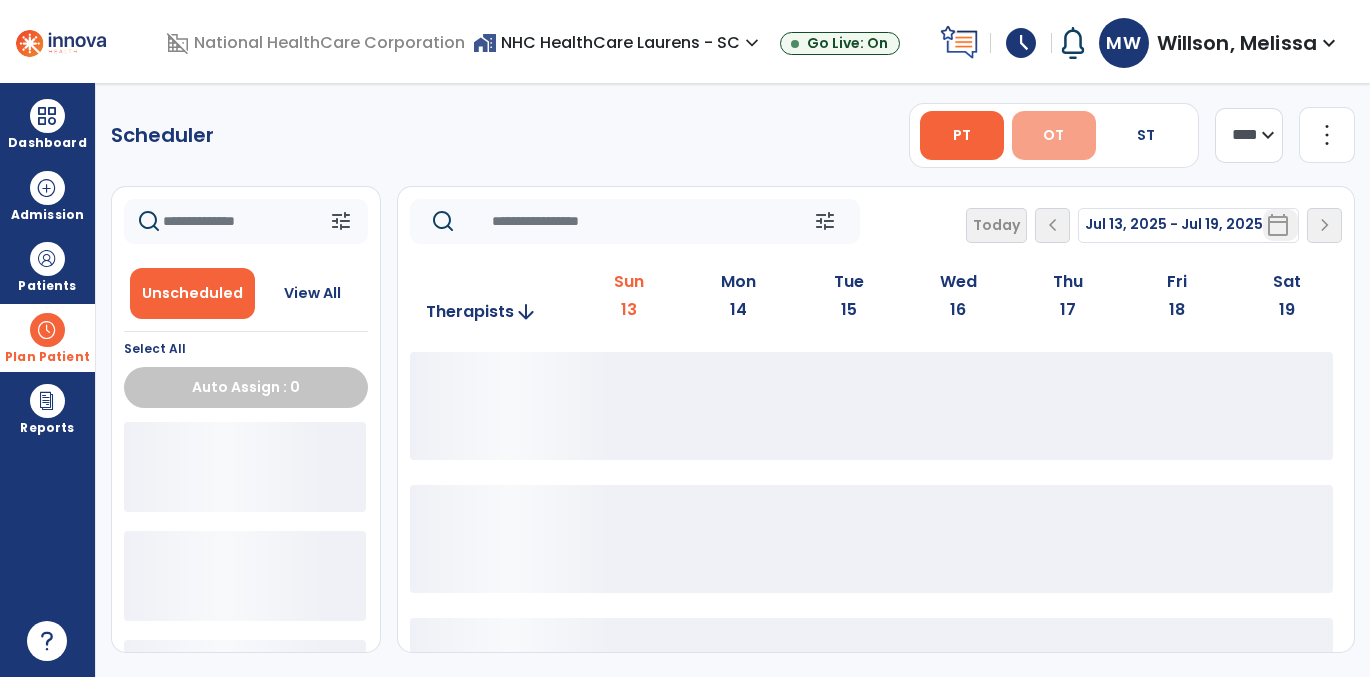 click on "OT" at bounding box center (1053, 135) 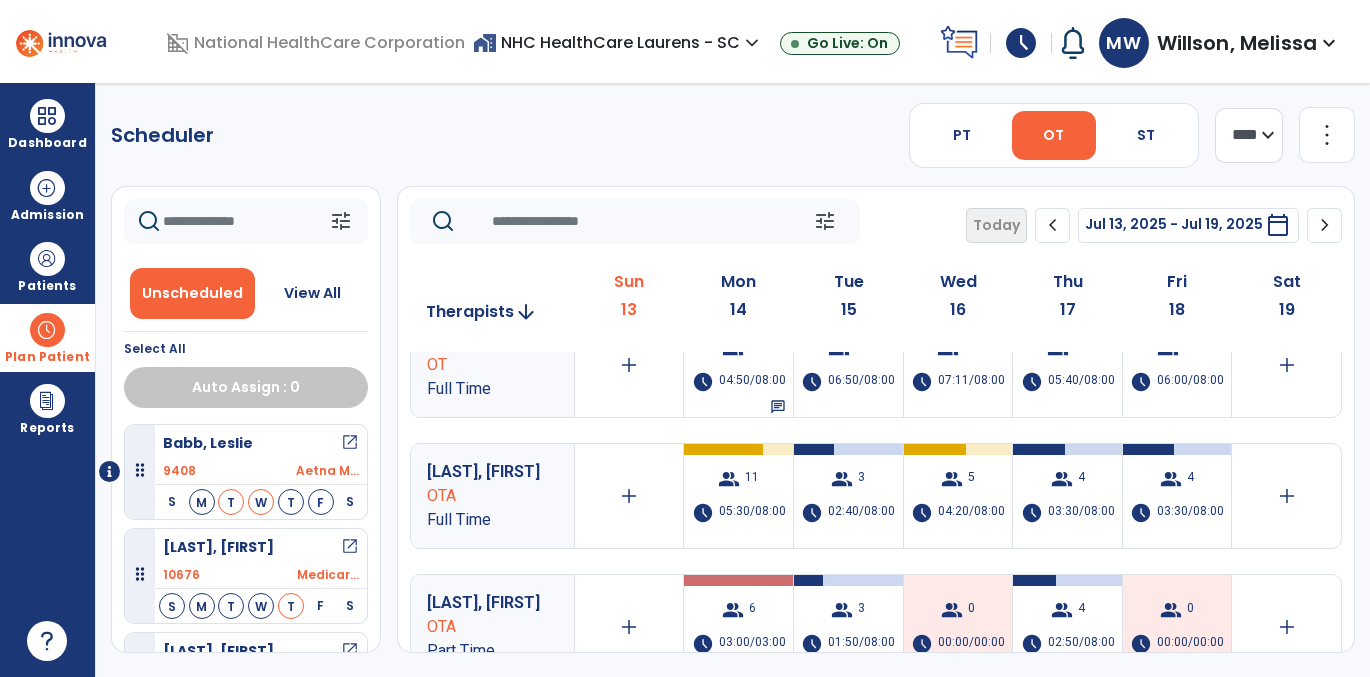 scroll, scrollTop: 45, scrollLeft: 0, axis: vertical 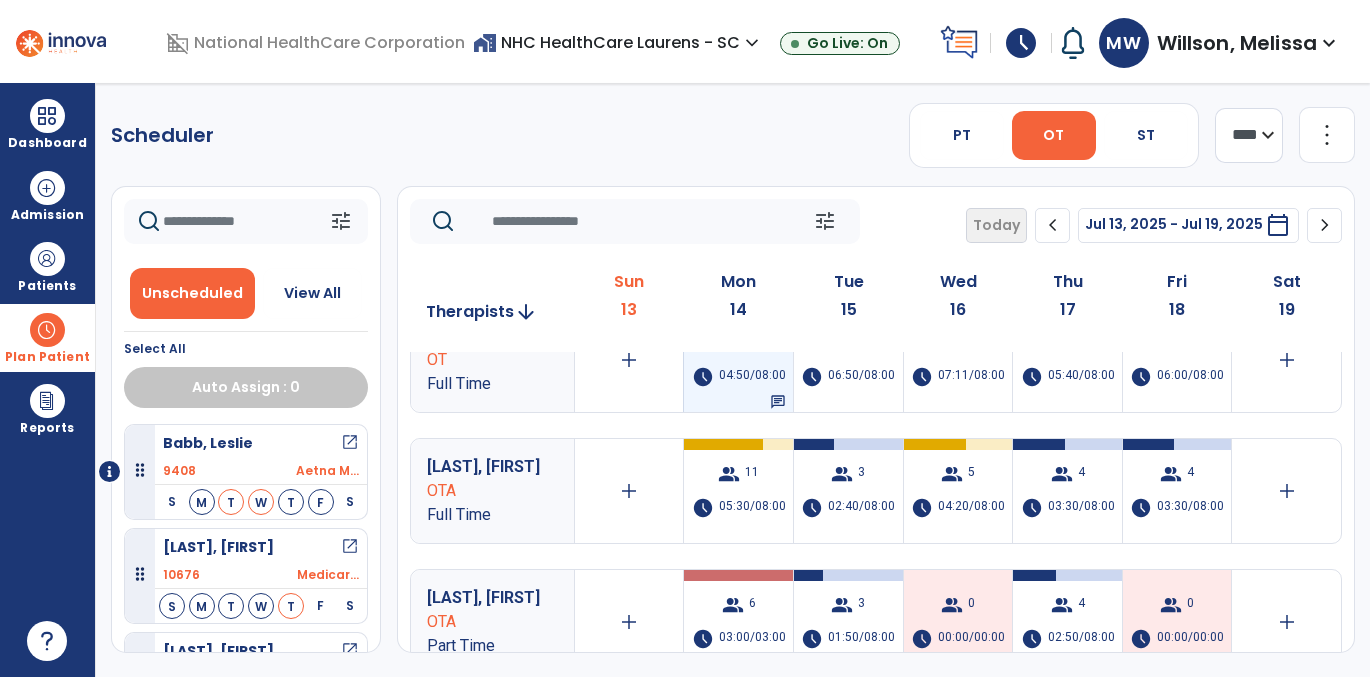 click on "group  9  schedule  04:50/08:00   chat" at bounding box center (738, 360) 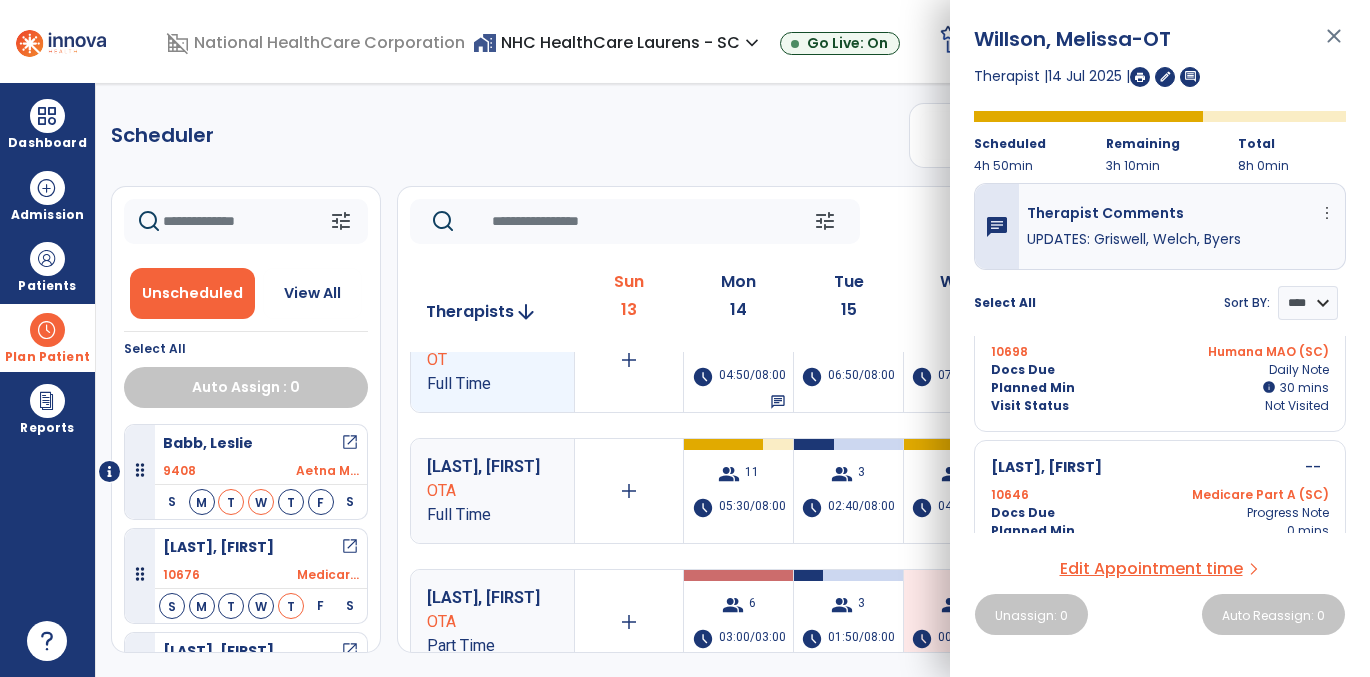 scroll, scrollTop: 756, scrollLeft: 0, axis: vertical 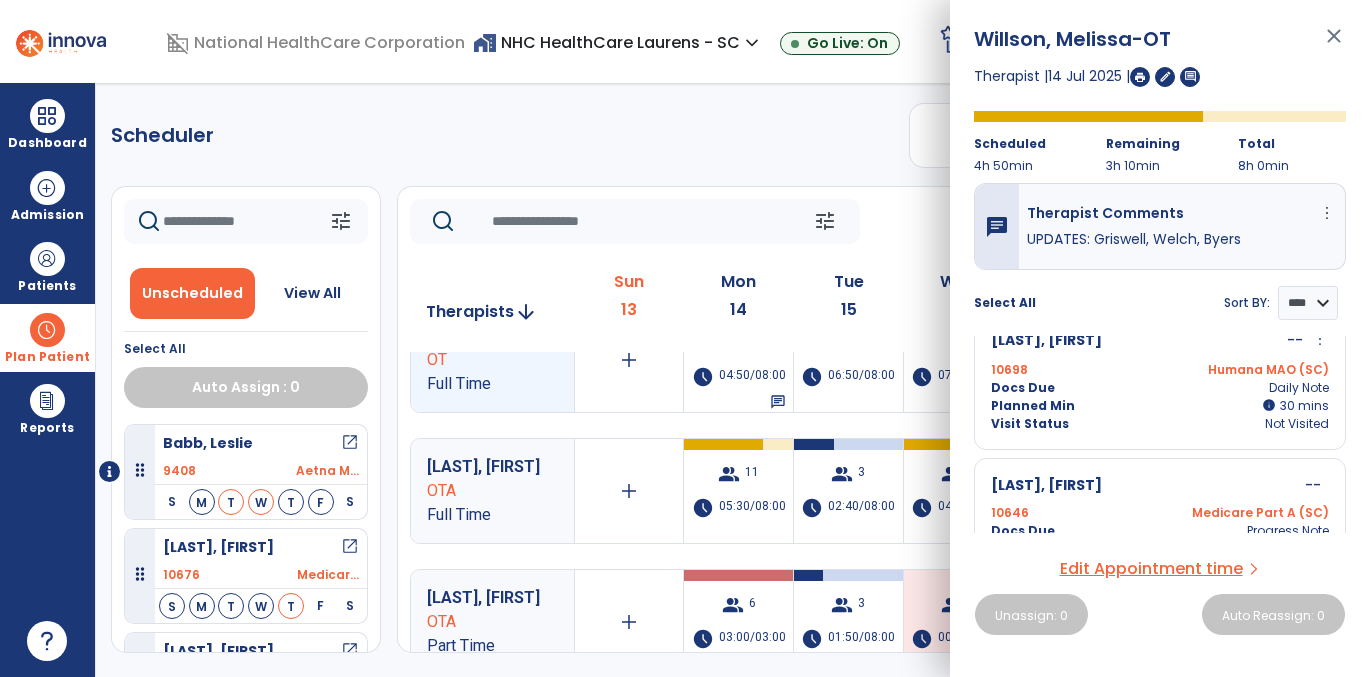 click on "more_vert" at bounding box center [1320, 339] 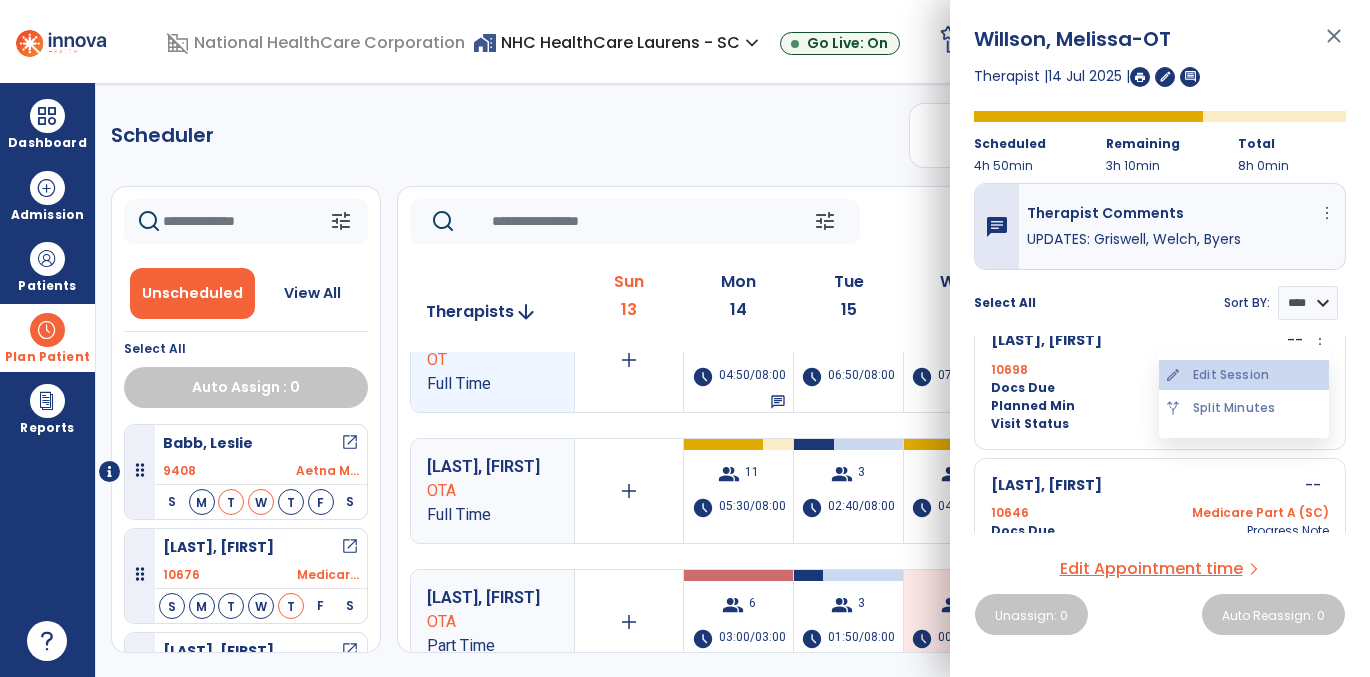 click on "edit   Edit Session" at bounding box center (1244, 375) 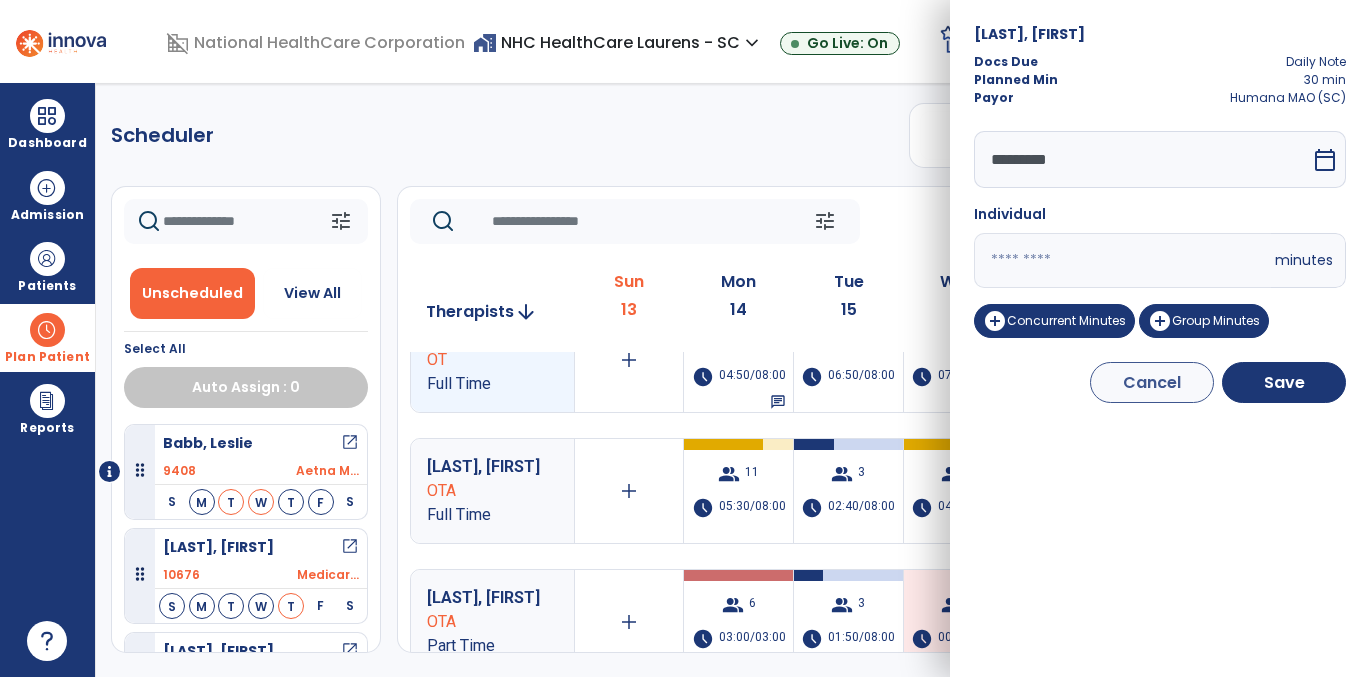 drag, startPoint x: 1039, startPoint y: 254, endPoint x: 973, endPoint y: 249, distance: 66.189125 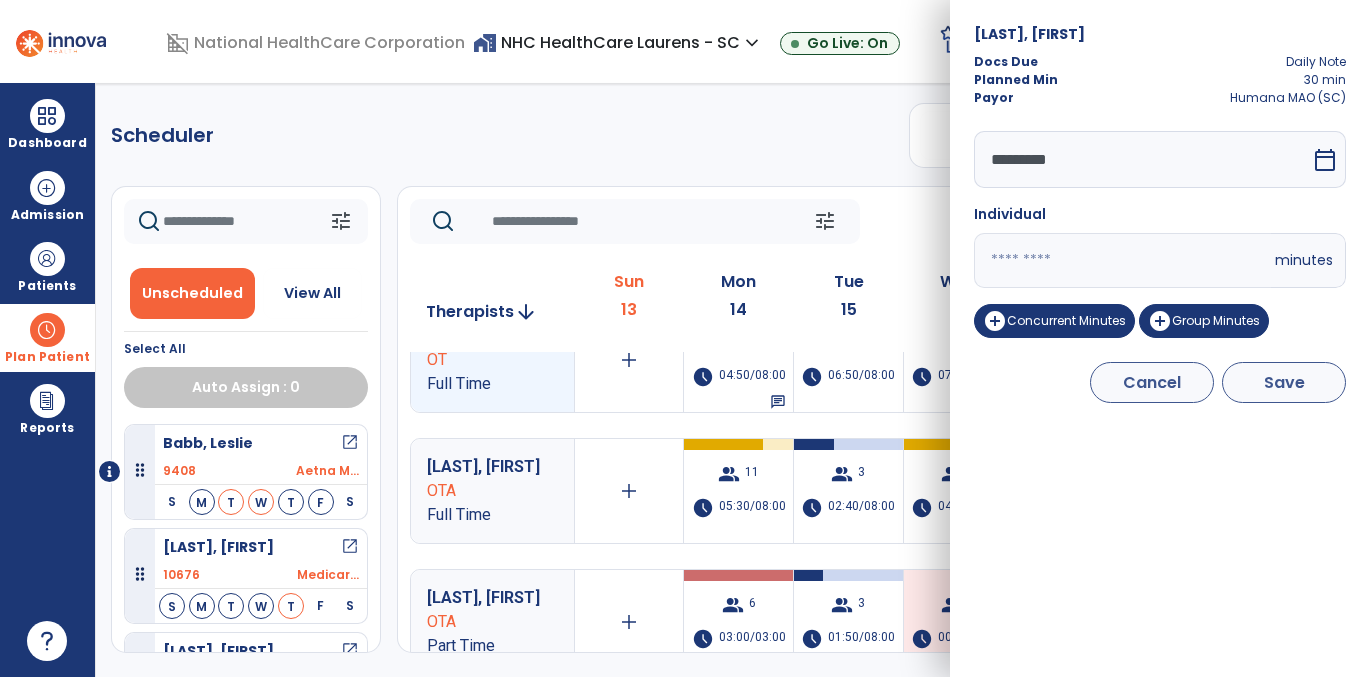 type on "*" 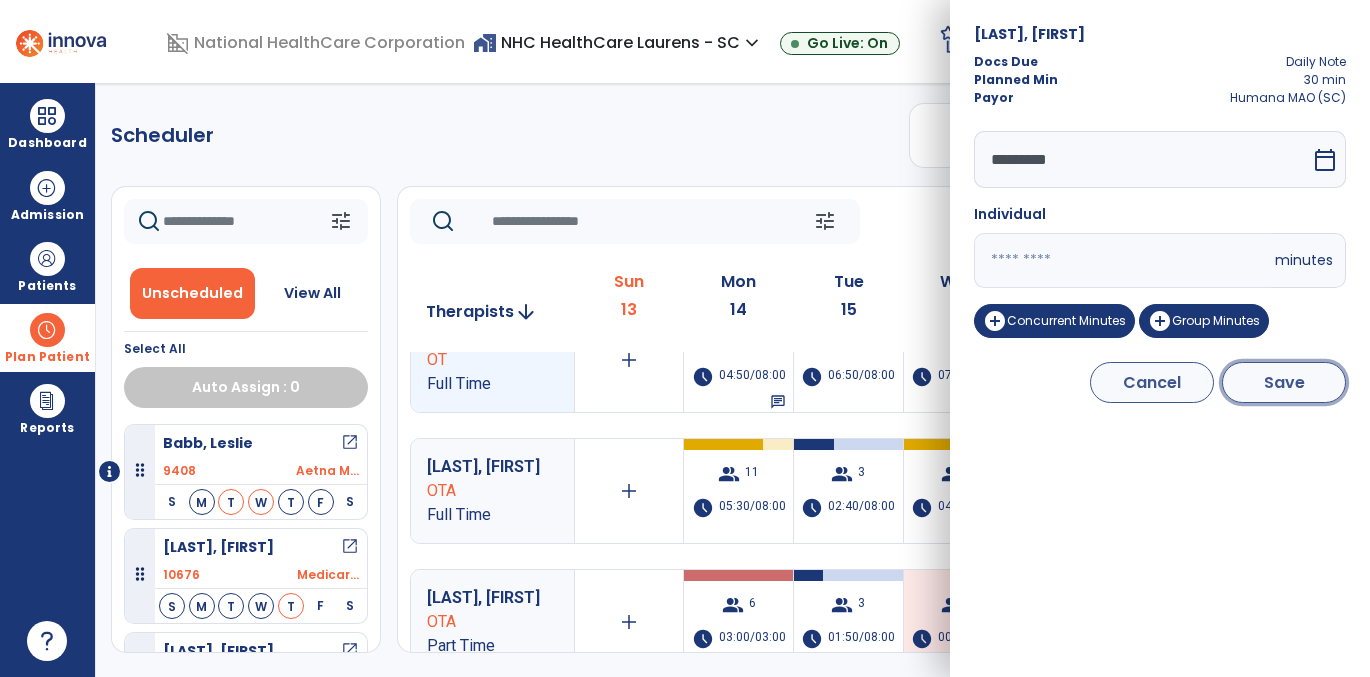 click on "Save" at bounding box center [1284, 382] 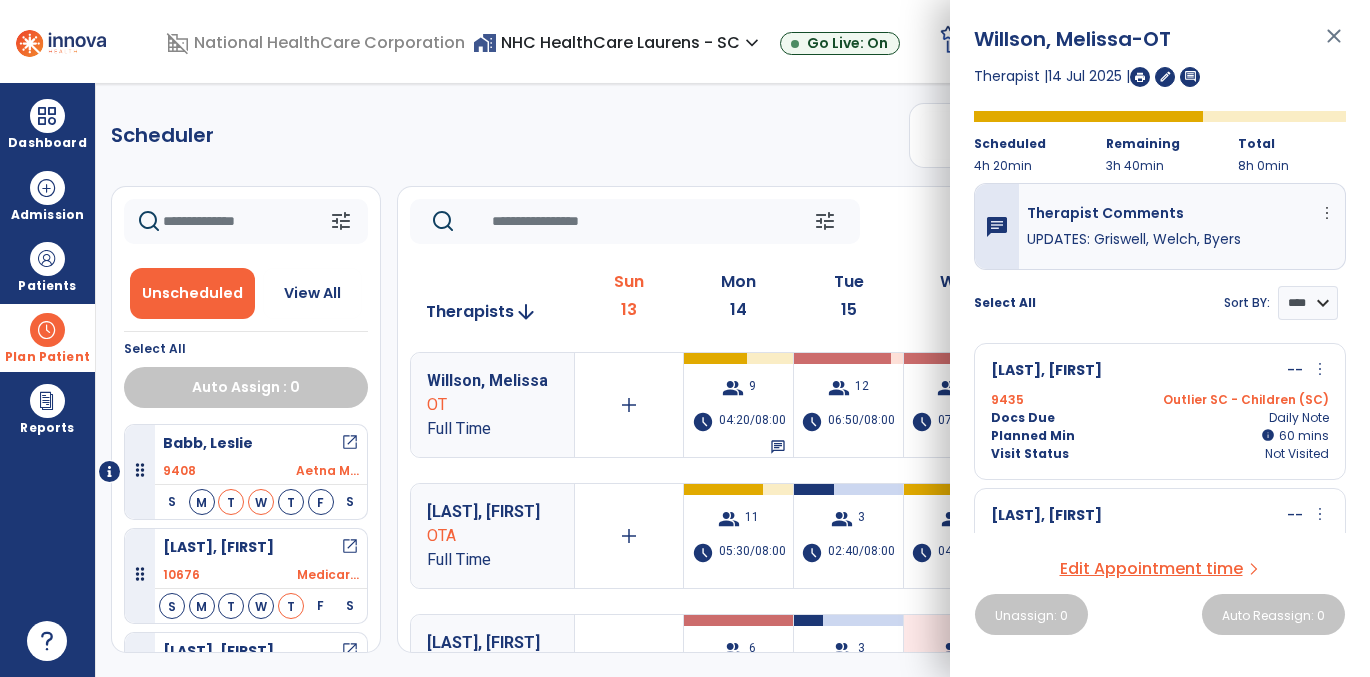 scroll, scrollTop: 311, scrollLeft: 0, axis: vertical 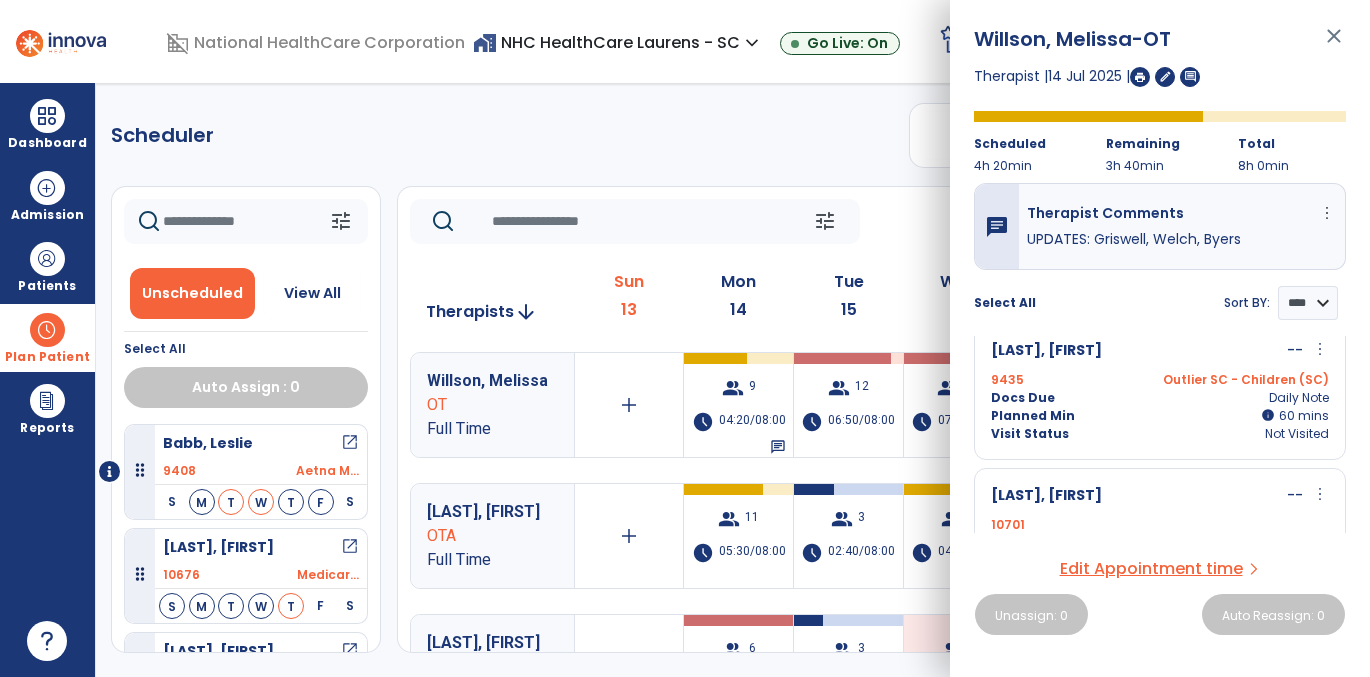 click on "more_vert" at bounding box center (1320, 349) 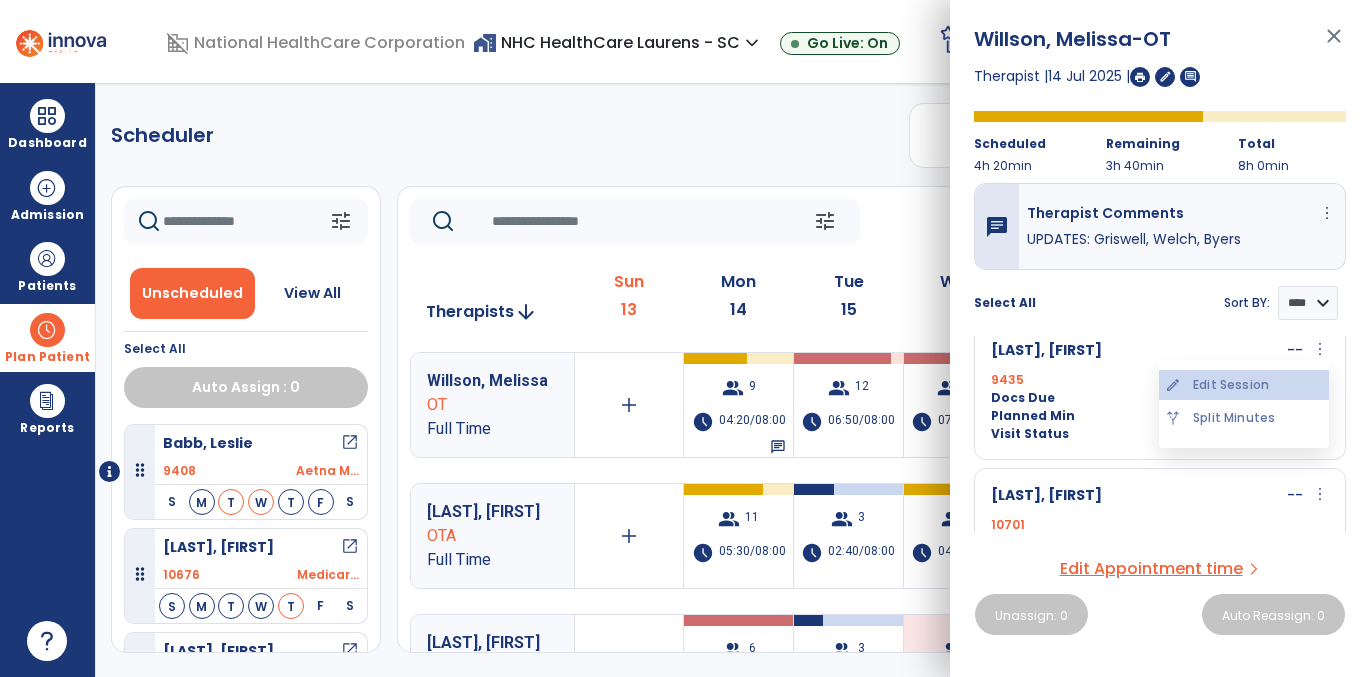 click on "edit   Edit Session" at bounding box center [1244, 385] 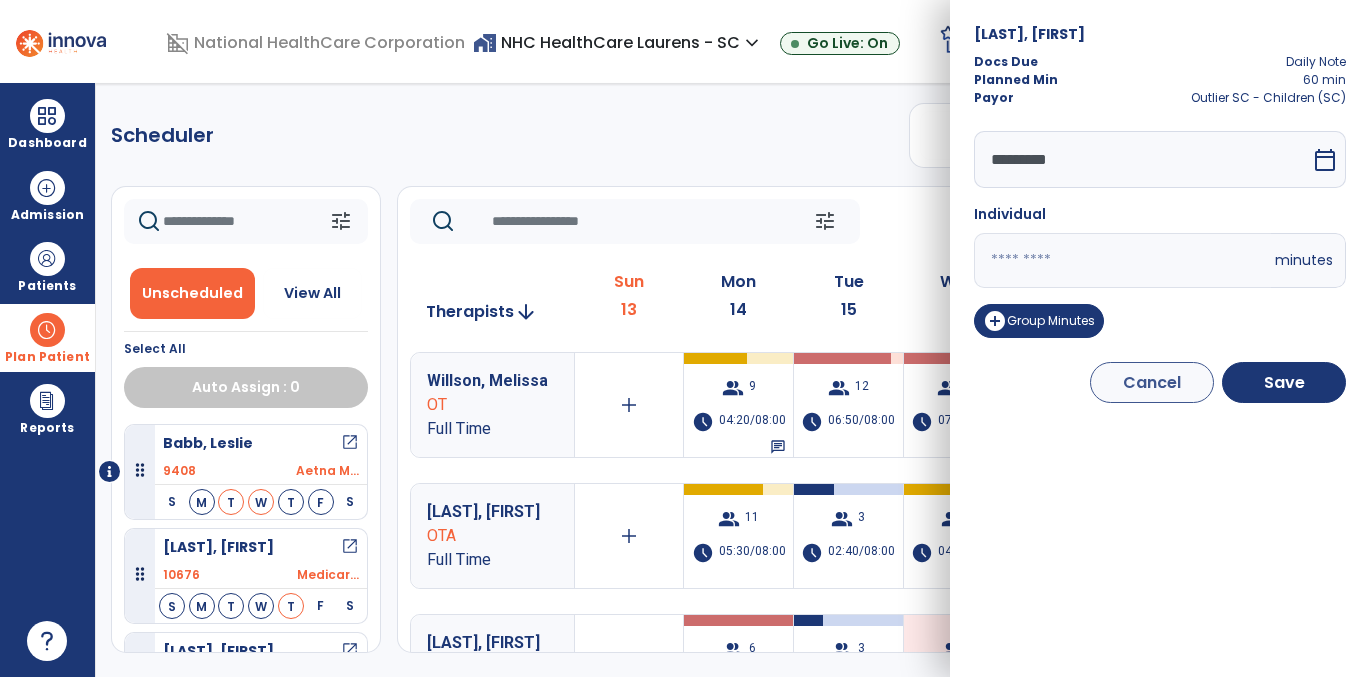 click on "Scheduler   PT   OT   ST  **** *** more_vert  Manage Labor   View All Therapists   Print" 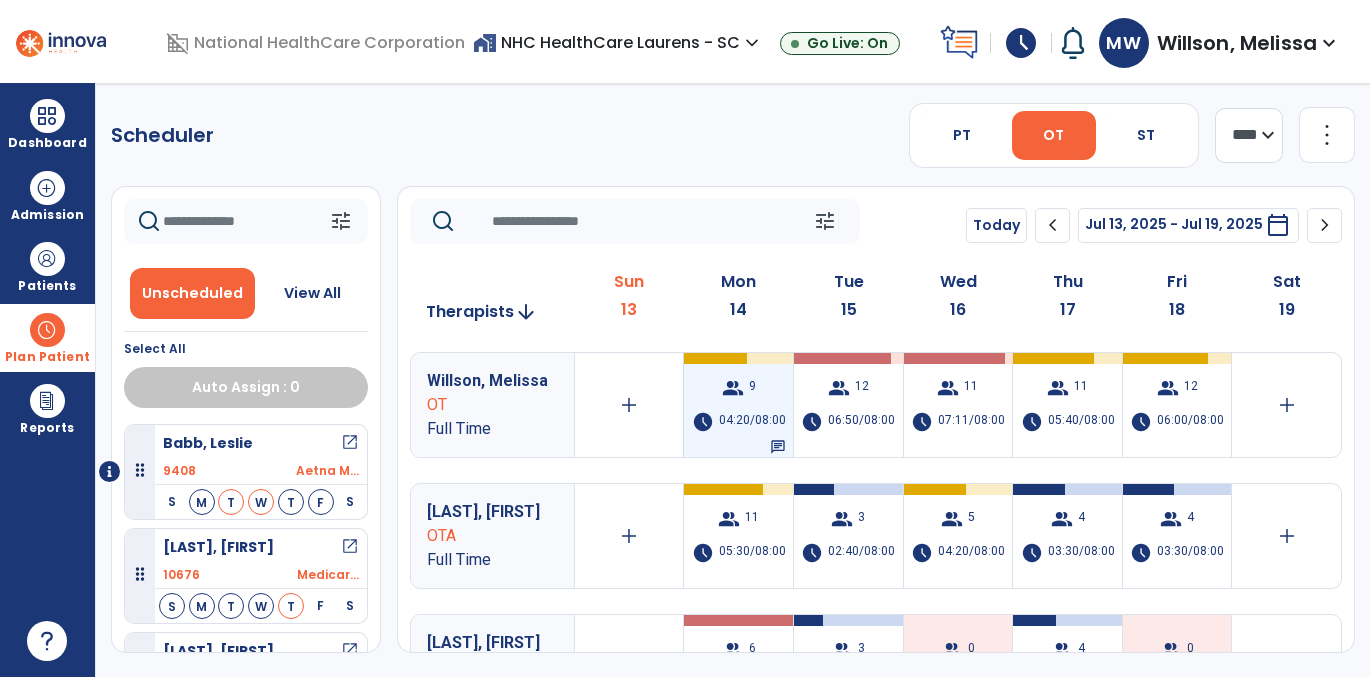 click on "group  9  schedule  04:20/08:00   chat" at bounding box center (738, 405) 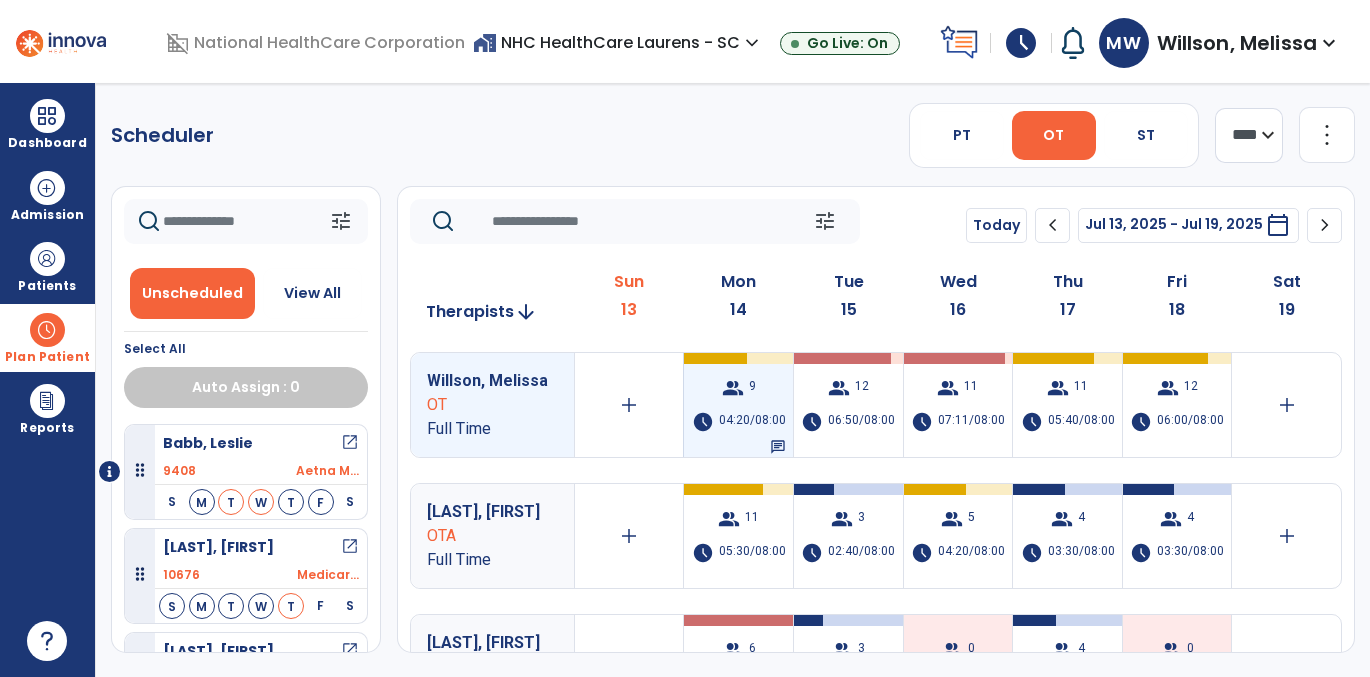 click on "04:20/08:00" at bounding box center [752, 422] 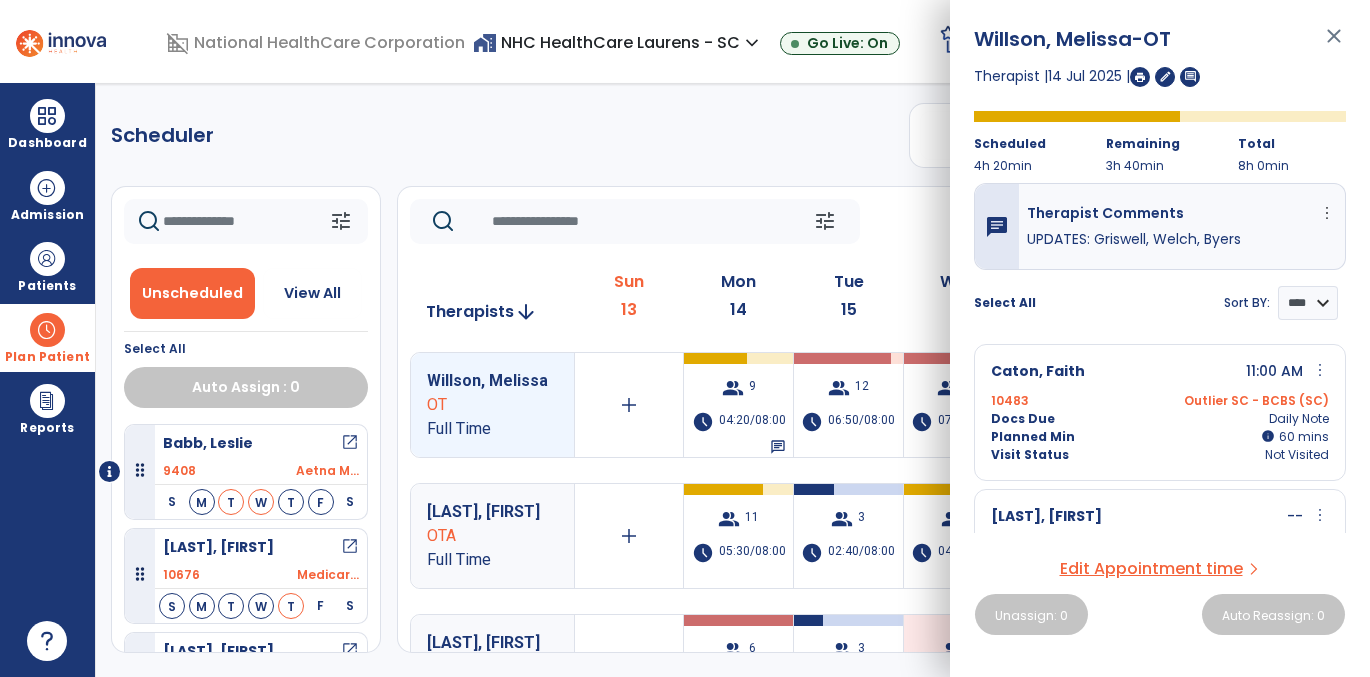 click on "more_vert" at bounding box center [1320, 370] 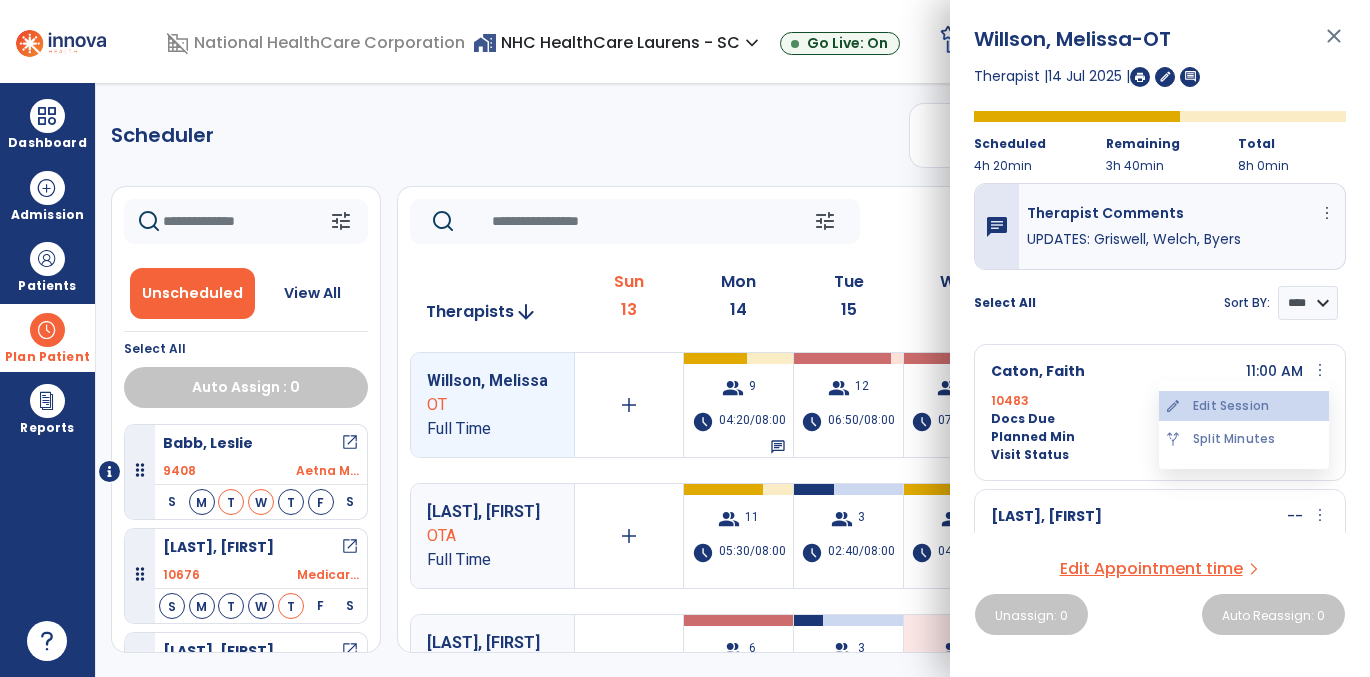 click on "edit   Edit Session" at bounding box center (1244, 406) 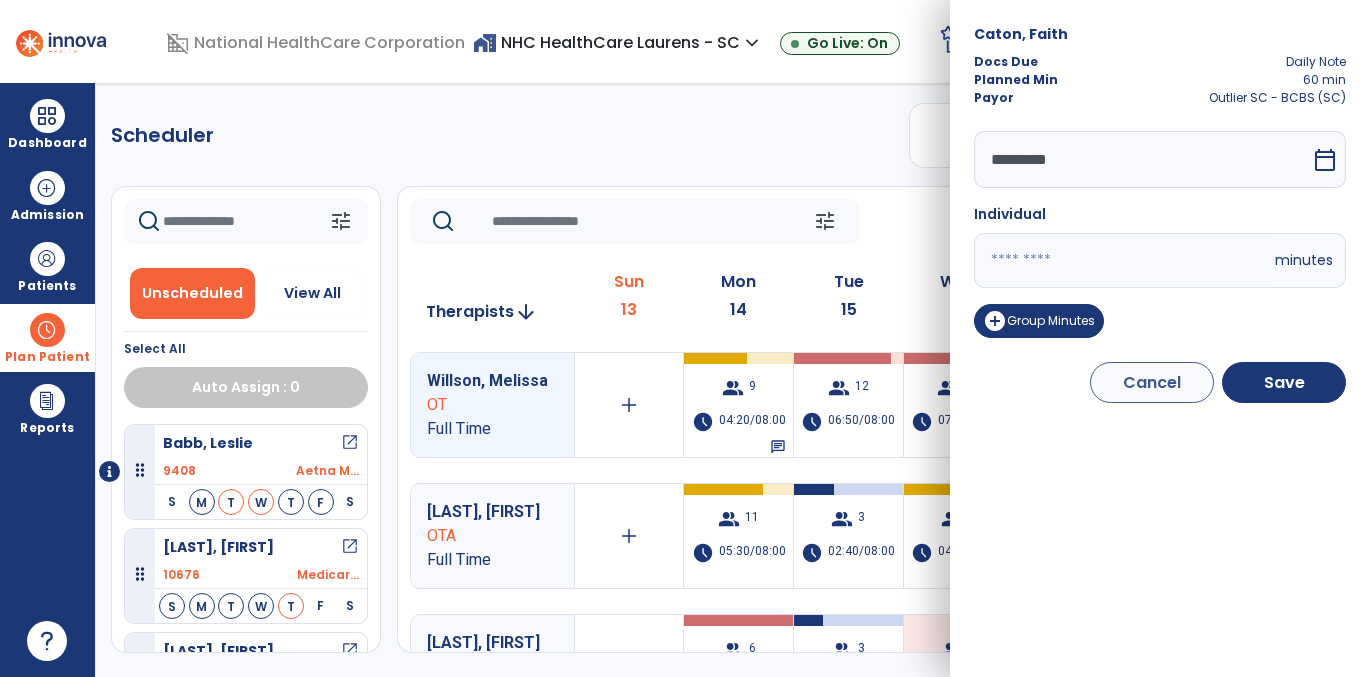 click on "calendar_today" at bounding box center (1325, 160) 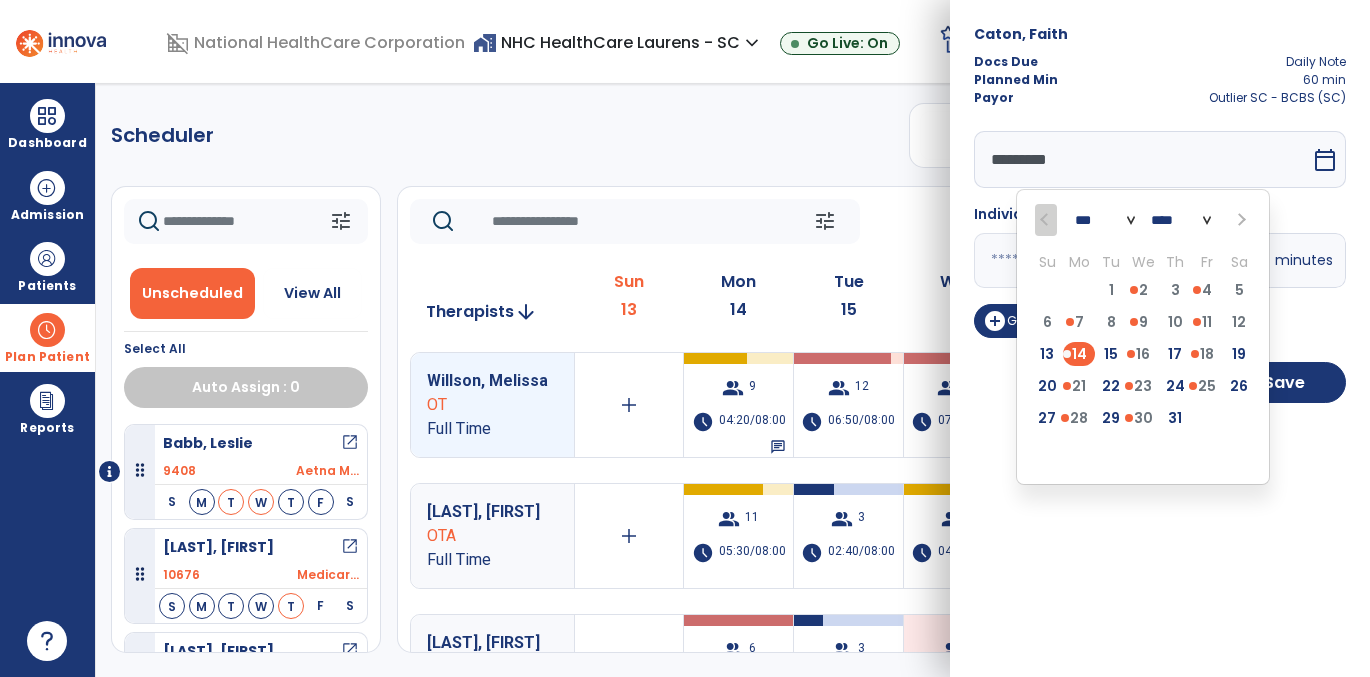 click on "[LAST], [FIRST] Docs Due Daily Note Planned Min 60 min Payor Outlier SC - BCBS (SC) ********* *** *** *** **** Su Mo Tu We Th Fr Sa 29 30 1 2 3 4 5 6 7 8 9 10 11 12 13 14 15 16 17 18 19 20 21 22 23 24 25 26 27 28 29 30 31 1 2 3 4 5 6 7 8 9 calendar_today Individual ** minutes add_circle Group Minutes Cancel Save" at bounding box center [1160, 338] 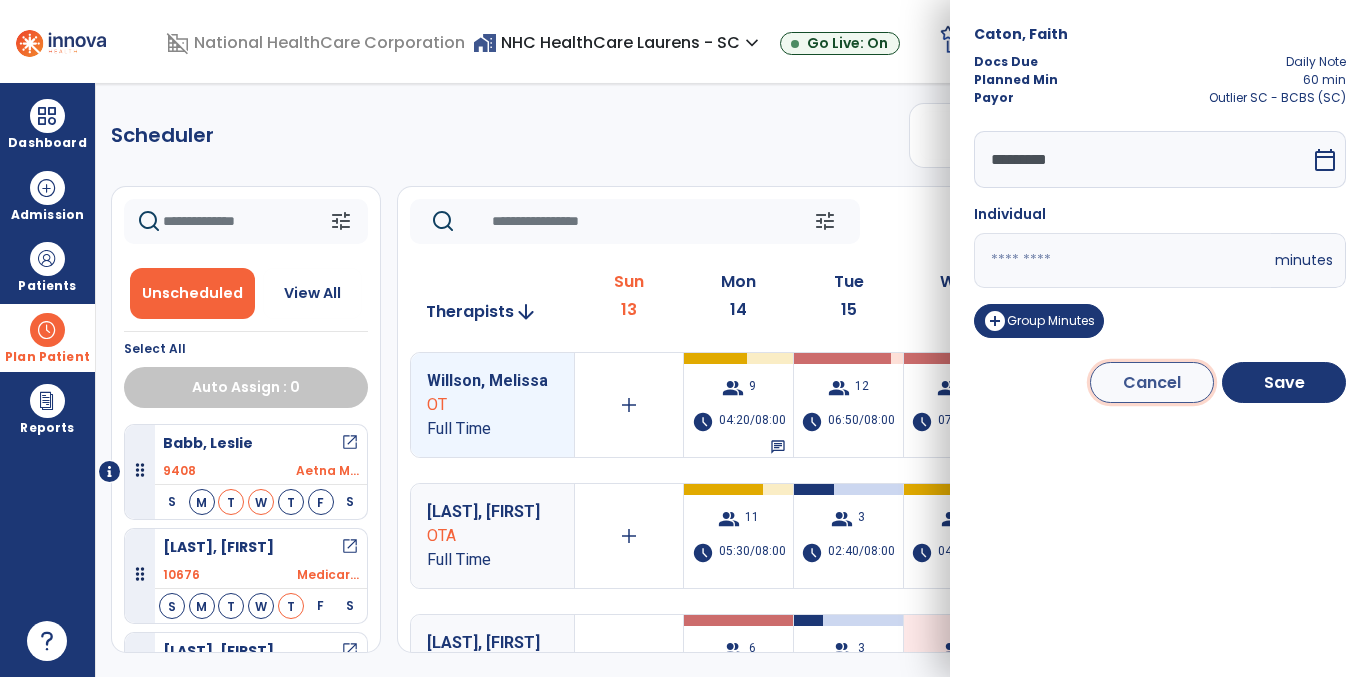 click on "Cancel" at bounding box center [1152, 382] 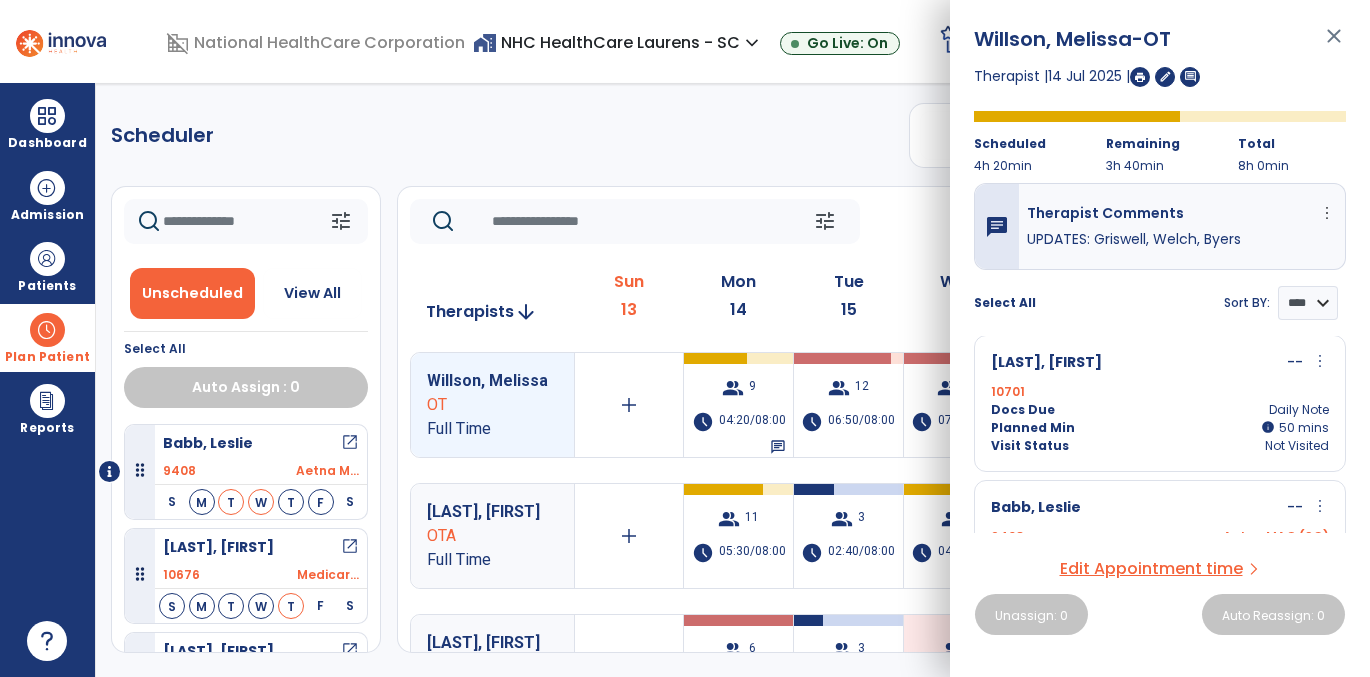scroll, scrollTop: 446, scrollLeft: 0, axis: vertical 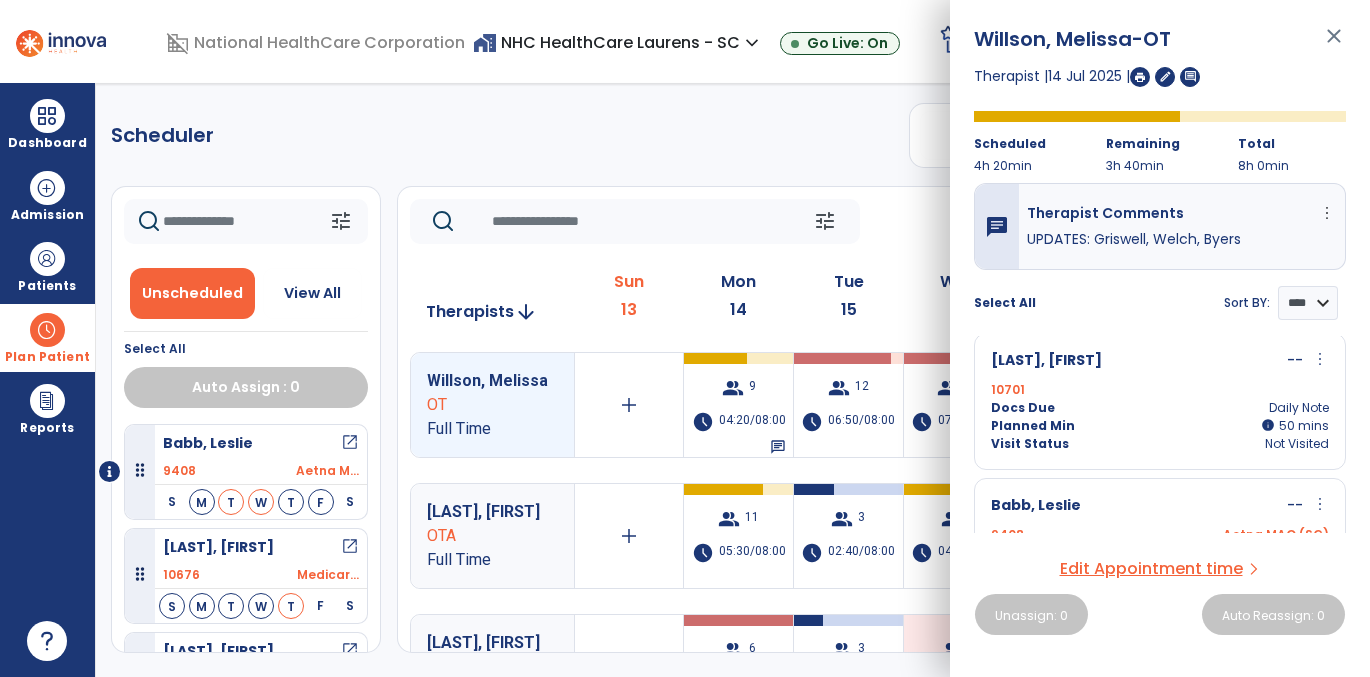 click on "more_vert" at bounding box center [1320, 359] 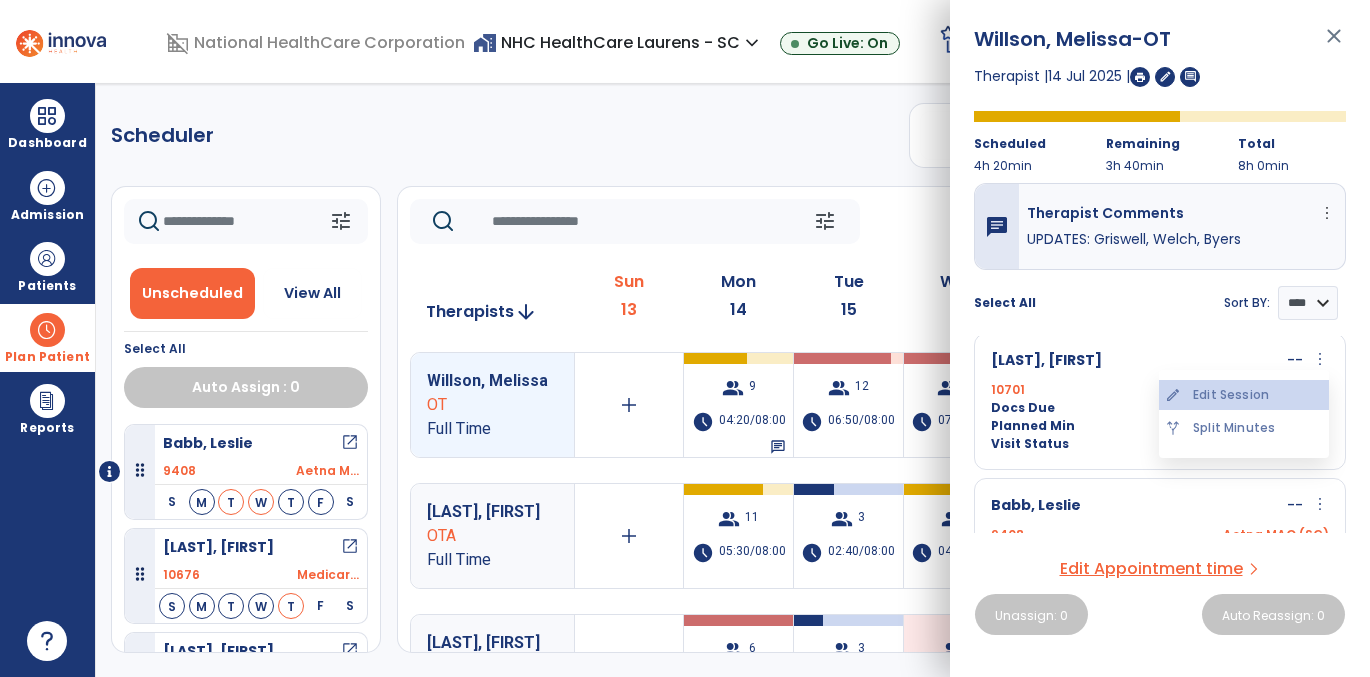 click on "edit   Edit Session" at bounding box center (1244, 395) 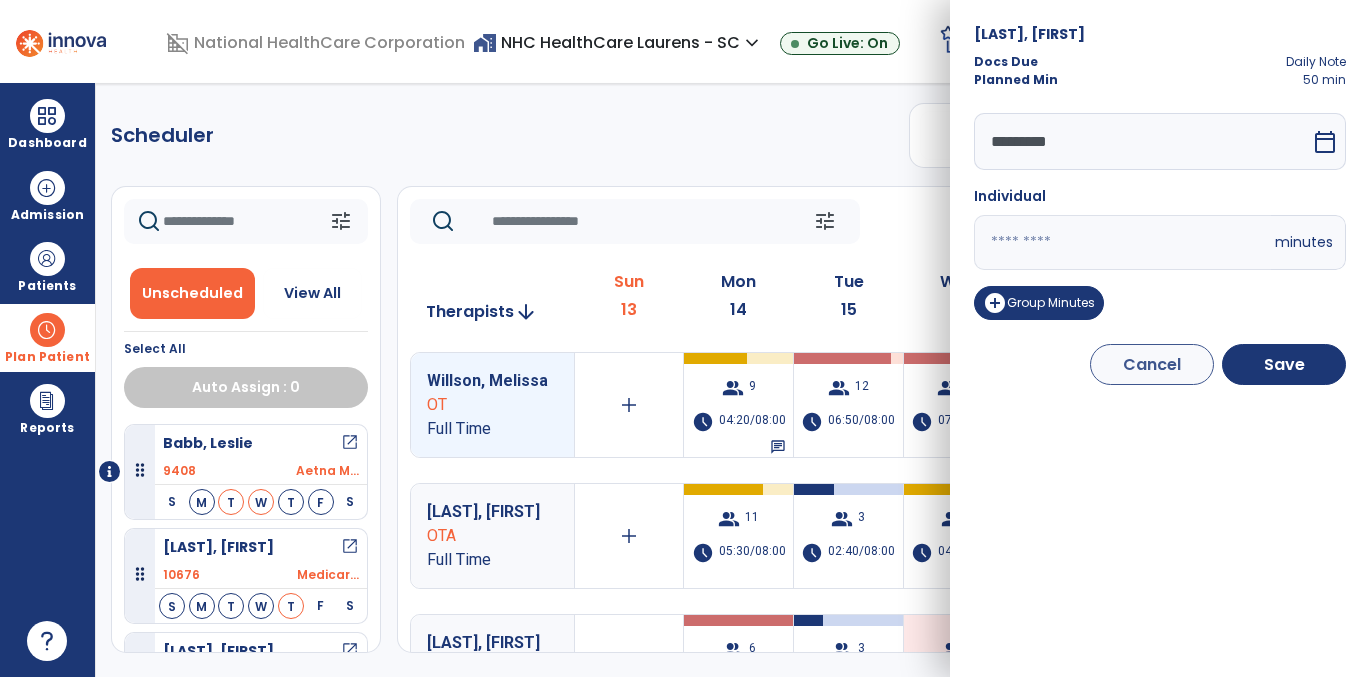 drag, startPoint x: 1005, startPoint y: 240, endPoint x: 973, endPoint y: 241, distance: 32.01562 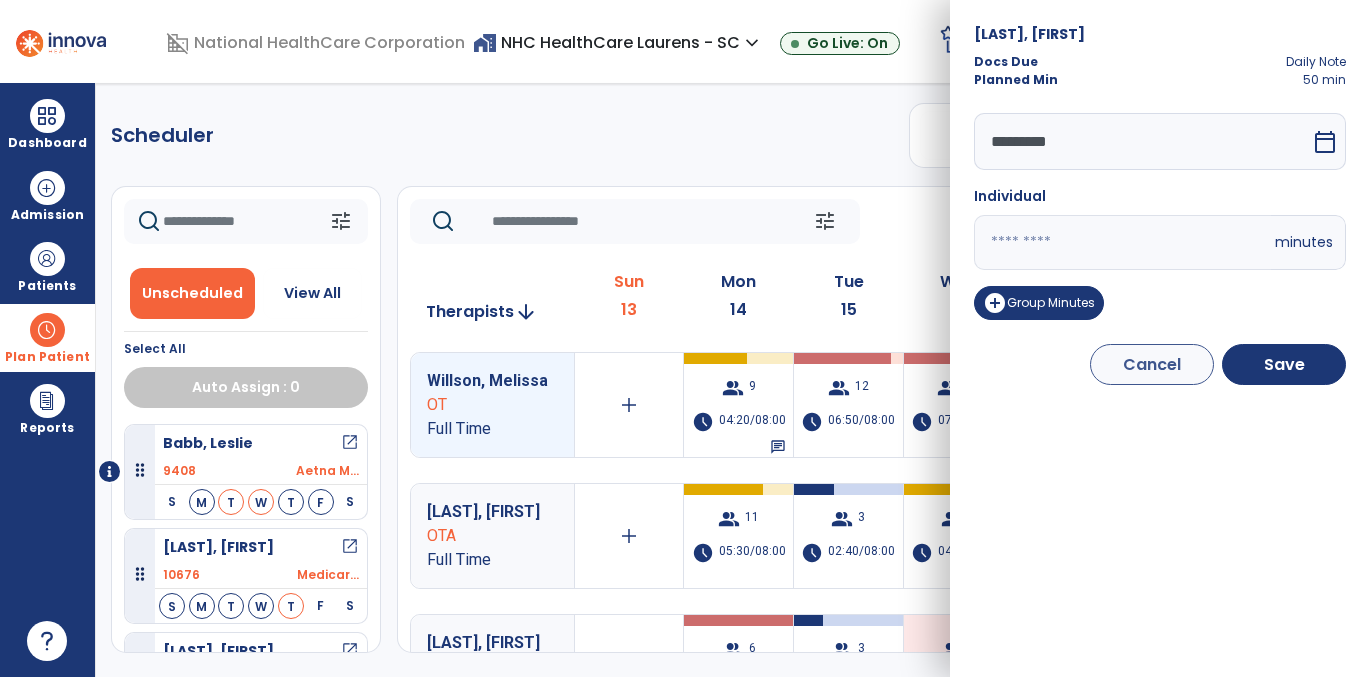 click on "**" at bounding box center (1122, 242) 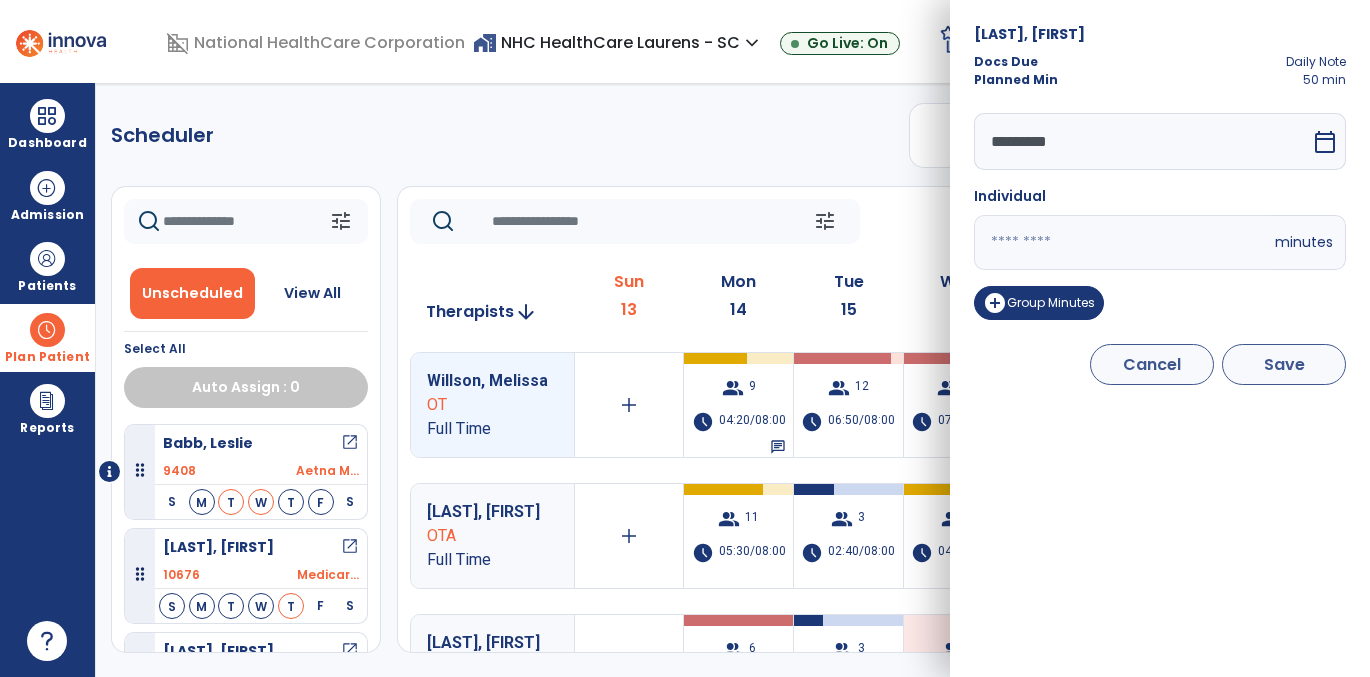 type on "**" 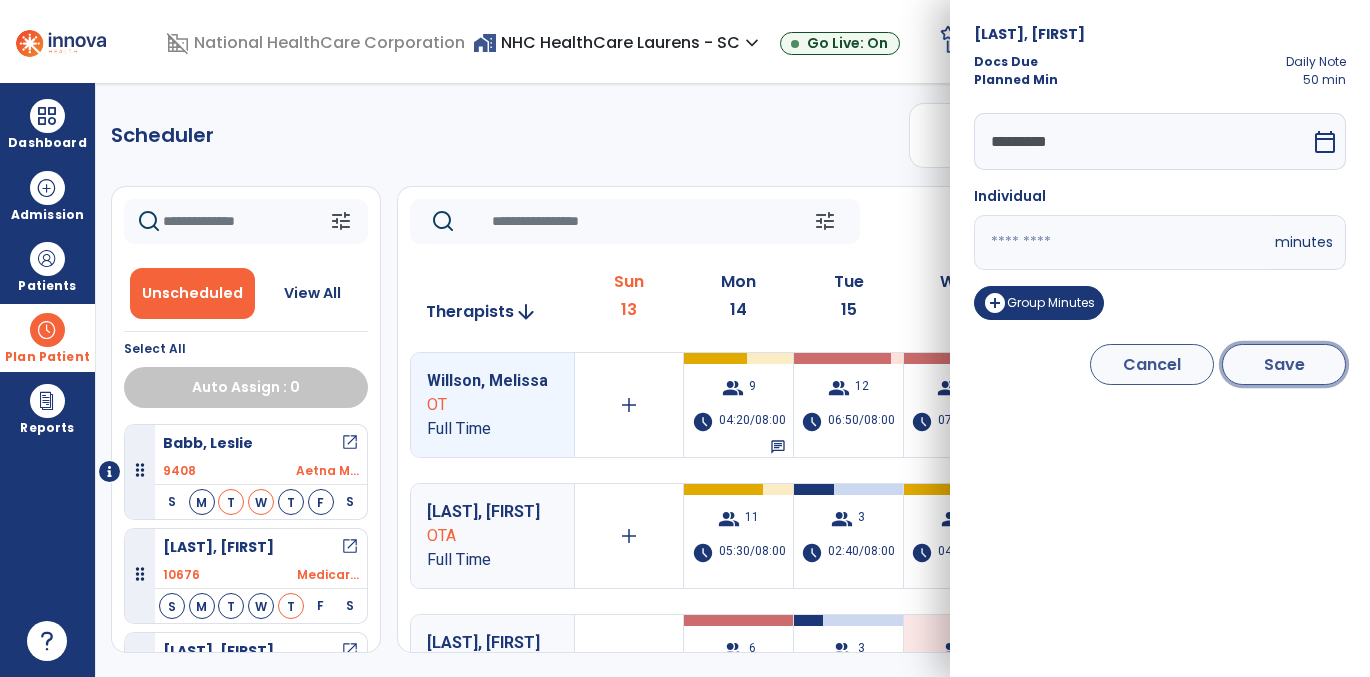 click on "Save" at bounding box center [1284, 364] 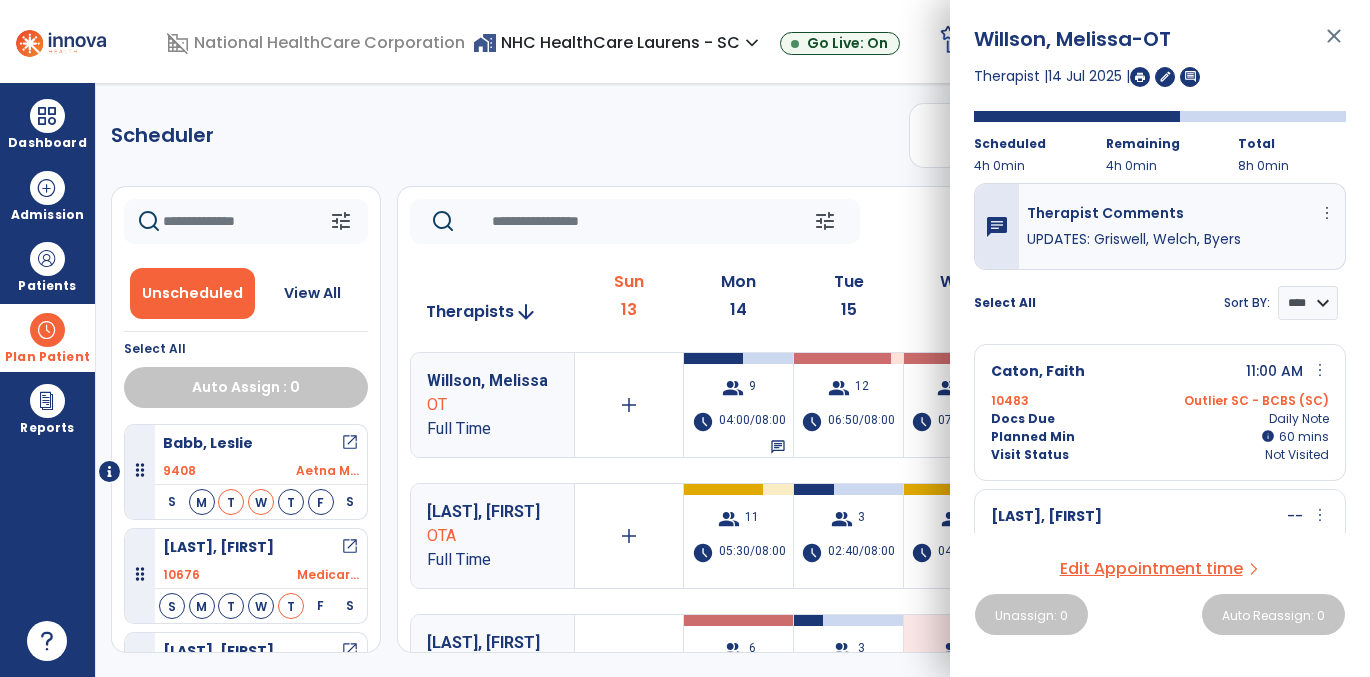 click on "Scheduler   PT   OT   ST  **** *** more_vert  Manage Labor   View All Therapists   Print" 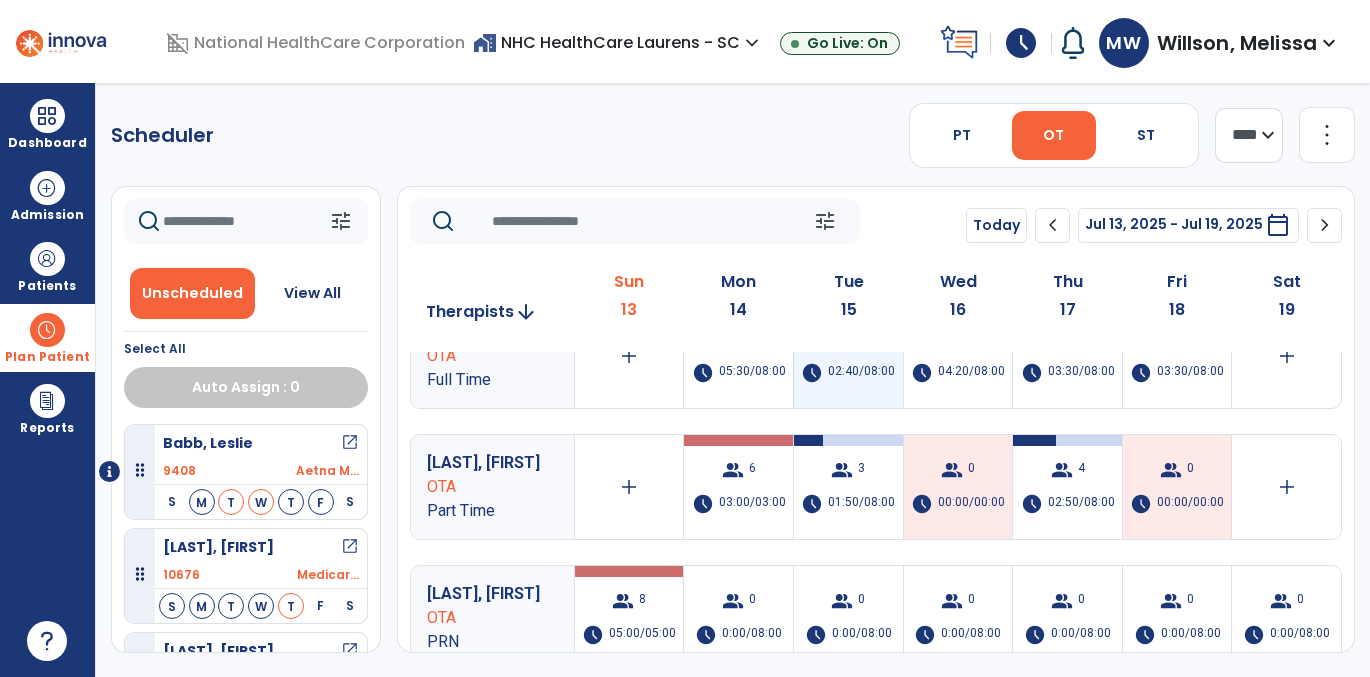 scroll, scrollTop: 181, scrollLeft: 0, axis: vertical 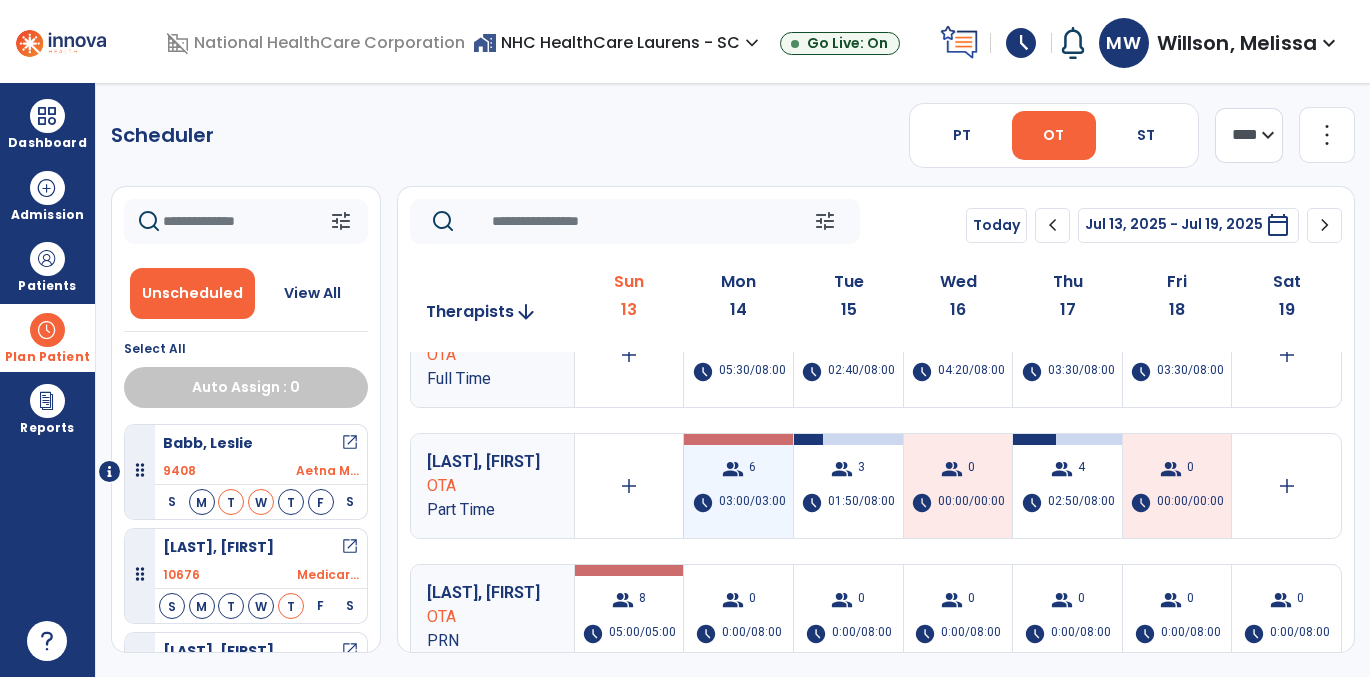 click on "group  6  schedule  03:00/03:00" at bounding box center [738, 486] 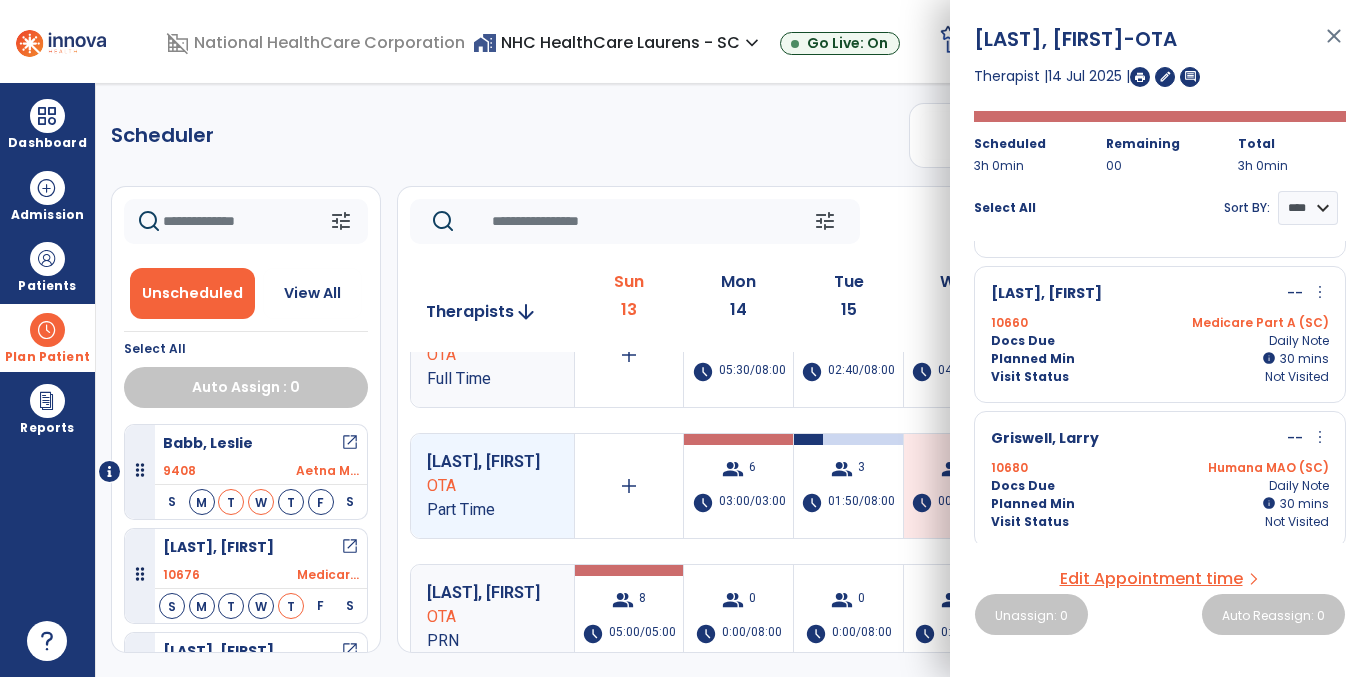 scroll, scrollTop: 568, scrollLeft: 0, axis: vertical 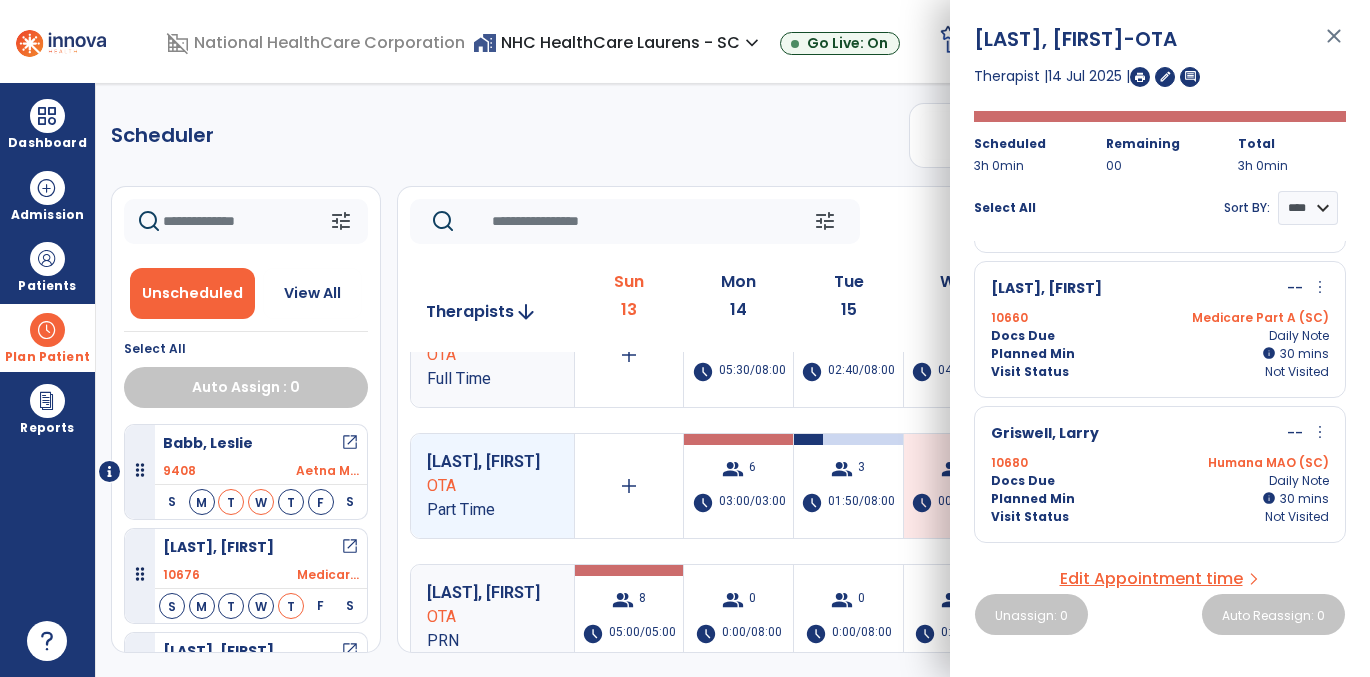 click on "Planned Min  info   30 I 30 mins" at bounding box center (1160, 499) 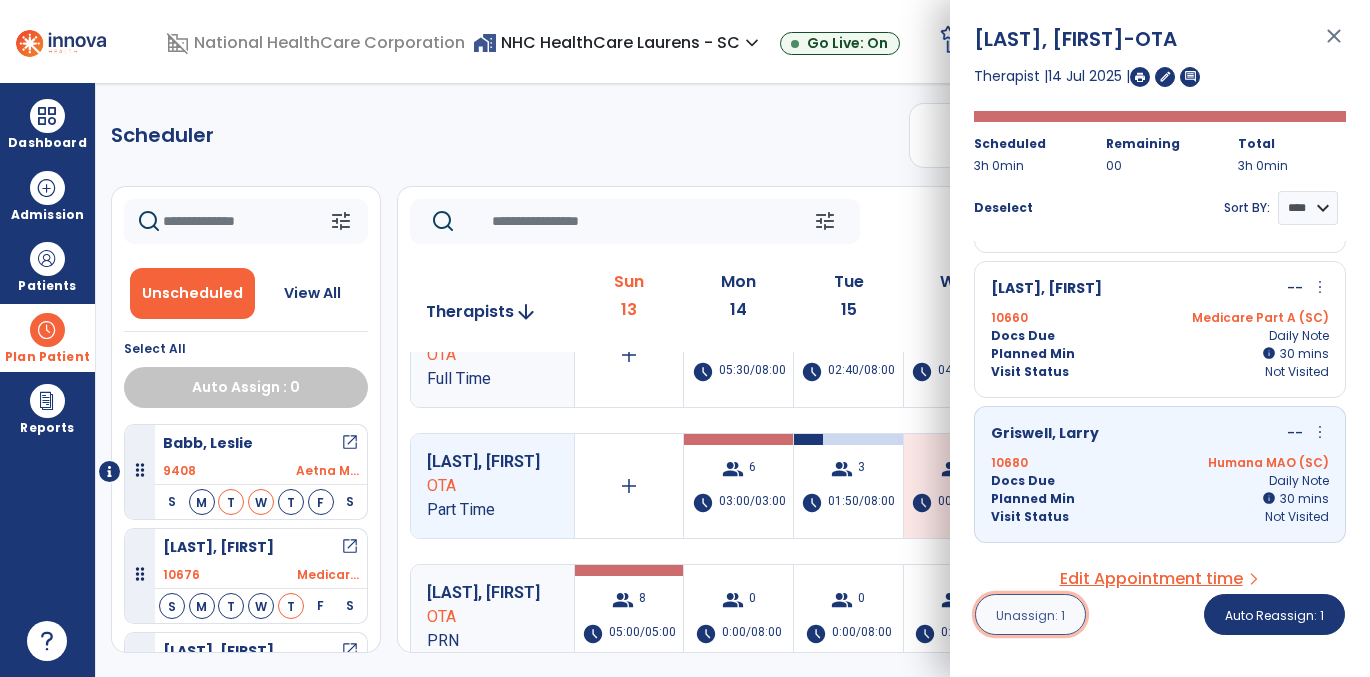 click on "Unassign: 1" at bounding box center (1030, 615) 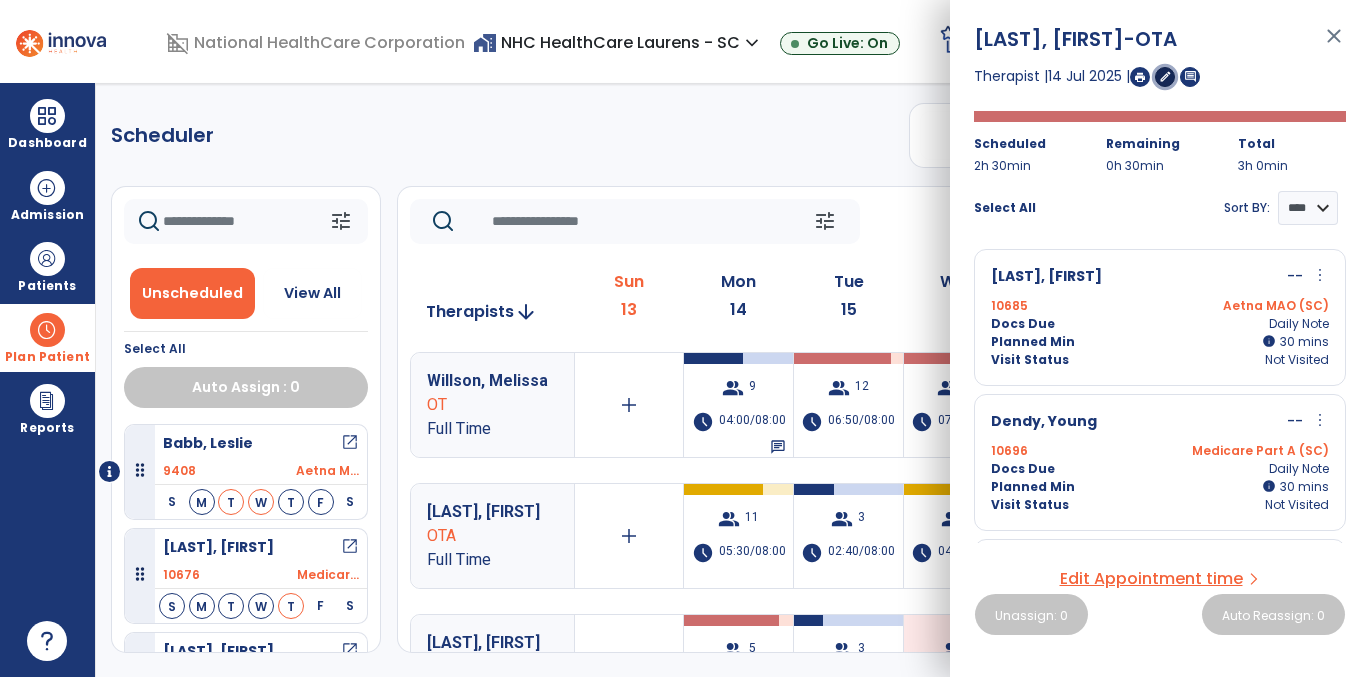 click on "edit" at bounding box center (1165, 76) 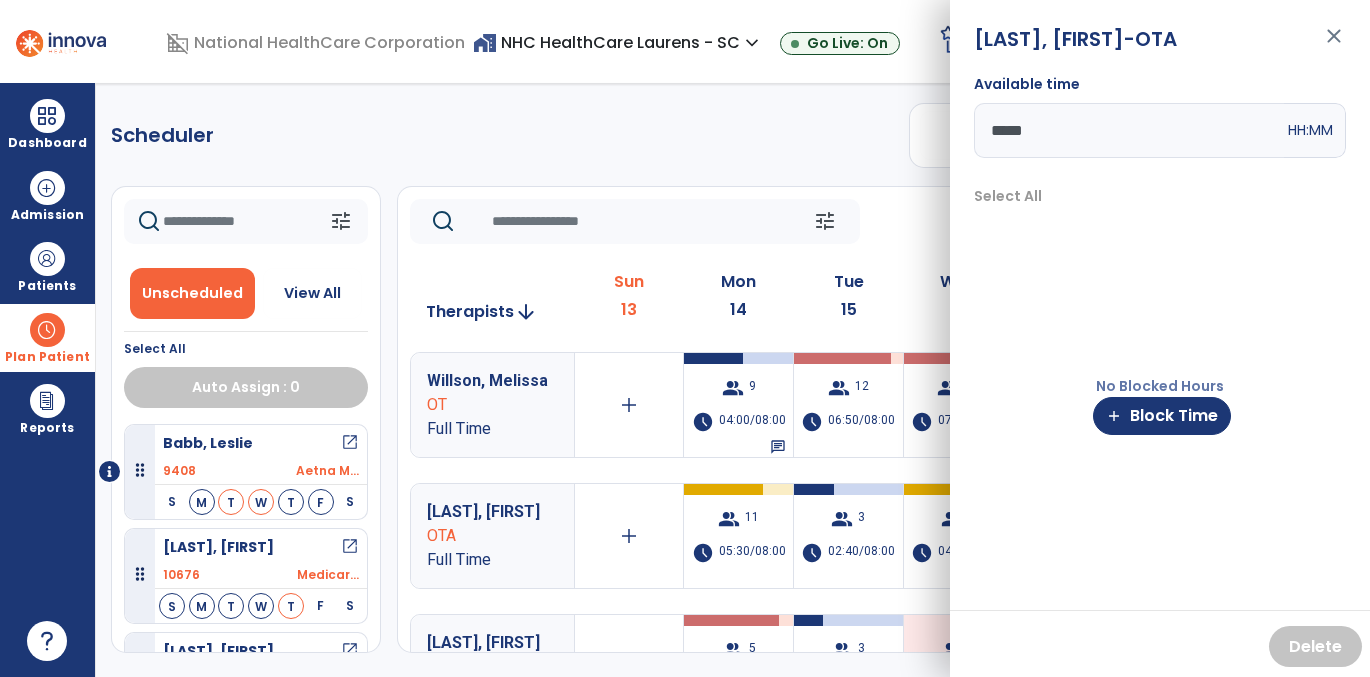 click on "*****" at bounding box center (1129, 130) 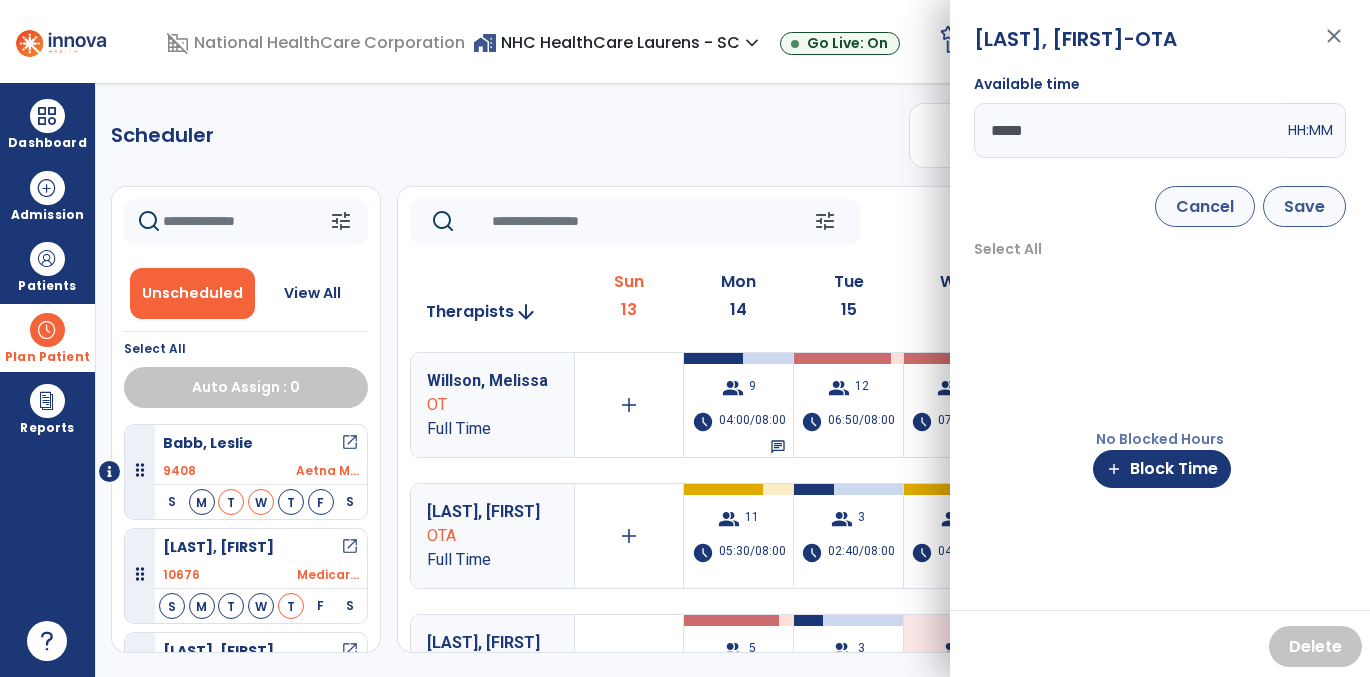 type on "*****" 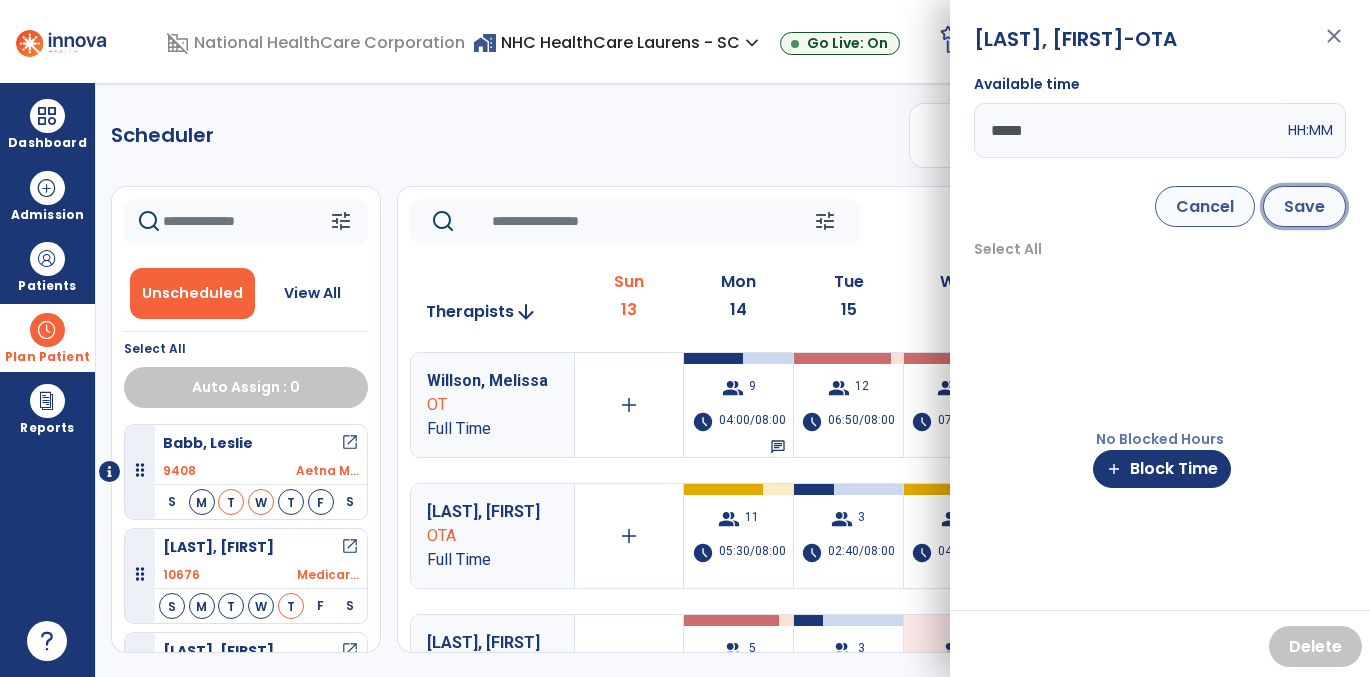 click on "Save" at bounding box center (1304, 206) 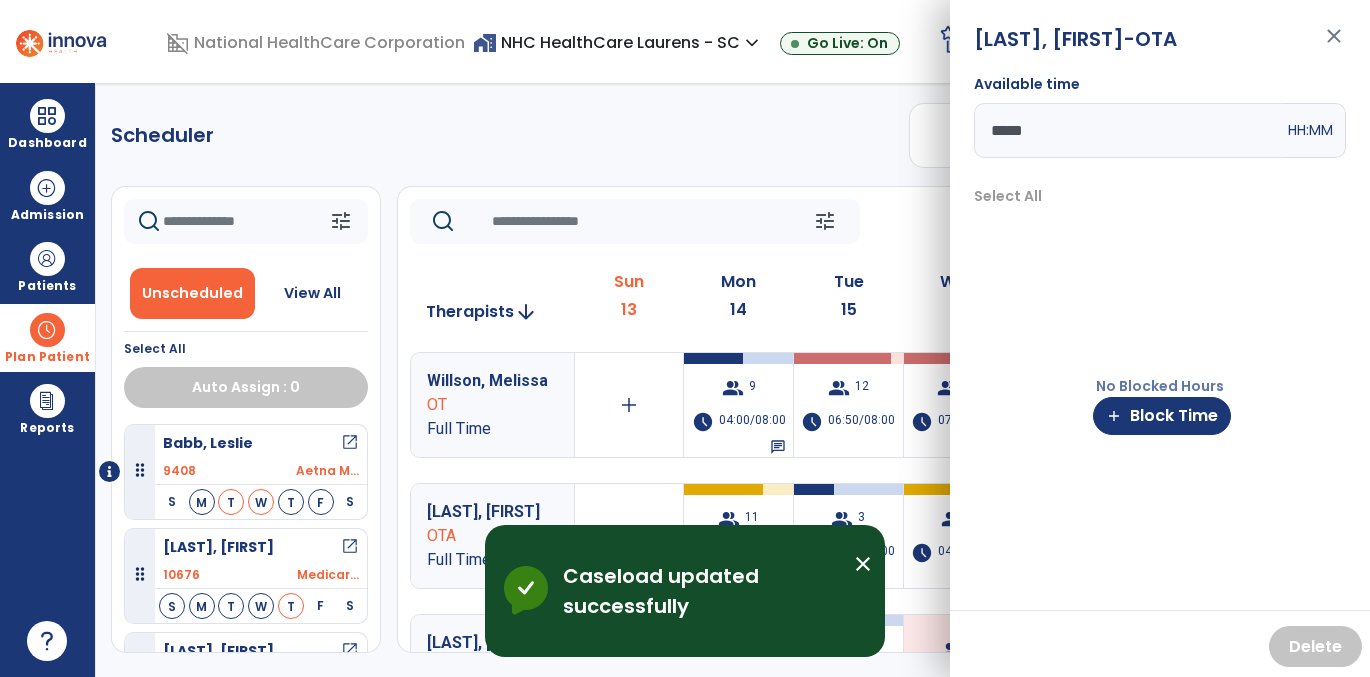 click on "close" at bounding box center (1334, 45) 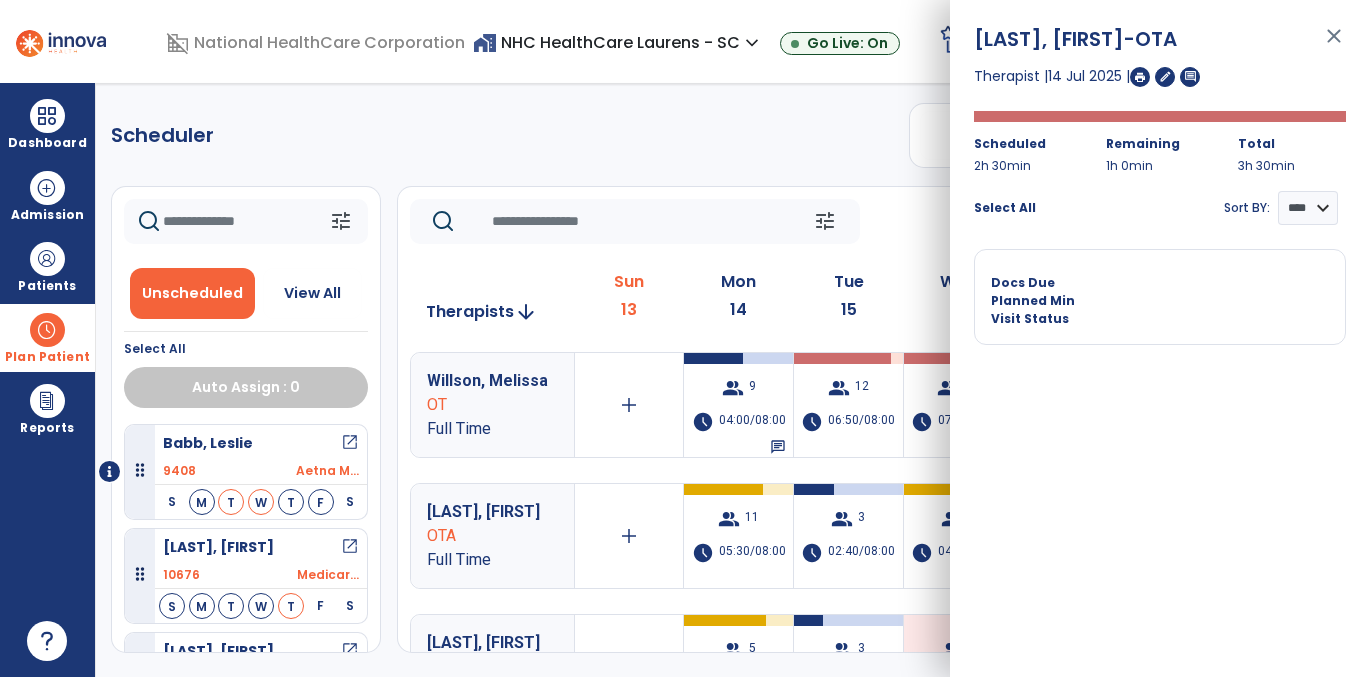 click on "Scheduler   PT   OT   ST  **** *** more_vert  Manage Labor   View All Therapists   Print" 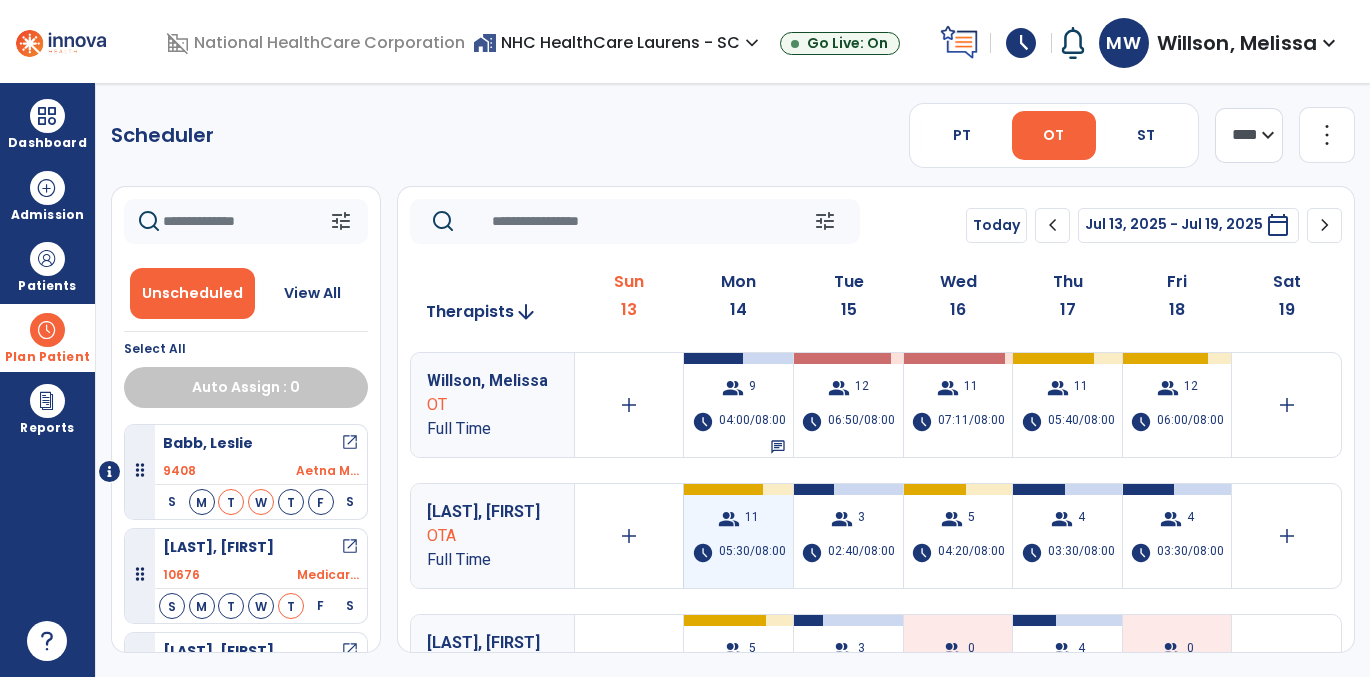 click on "group  11  schedule  05:30/08:00" at bounding box center [738, 536] 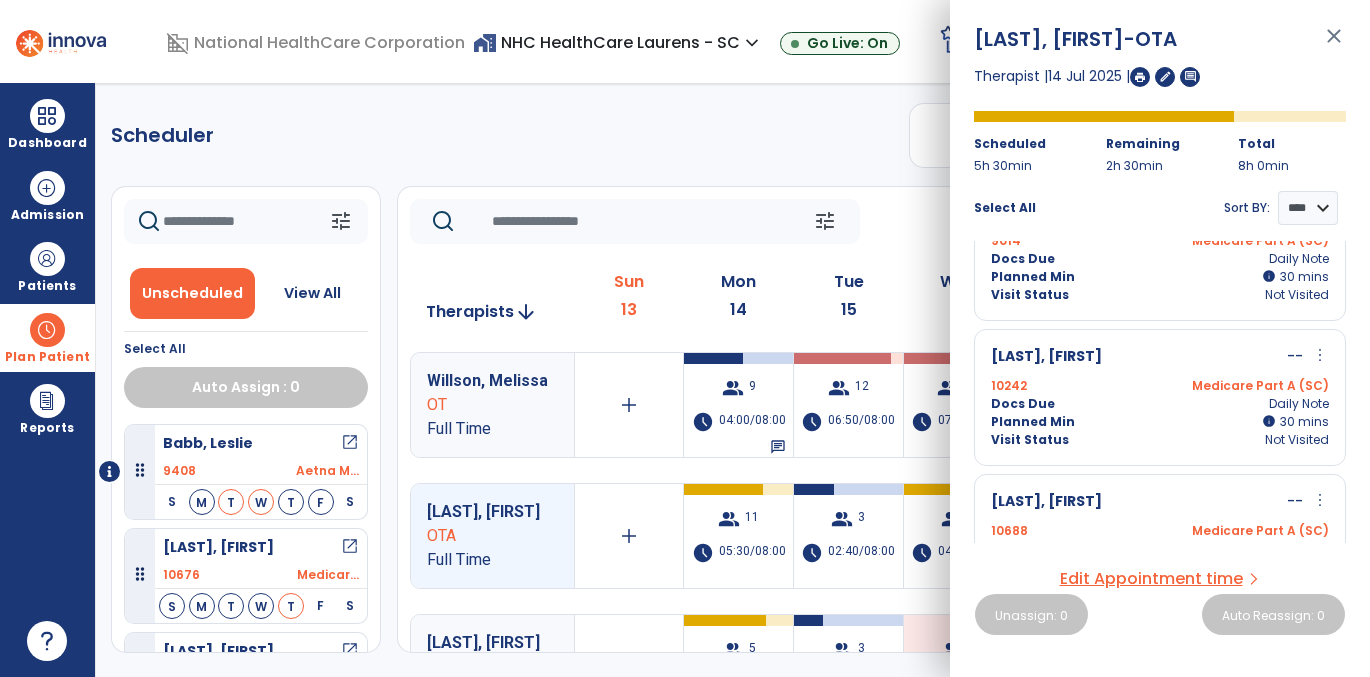 scroll, scrollTop: 1293, scrollLeft: 0, axis: vertical 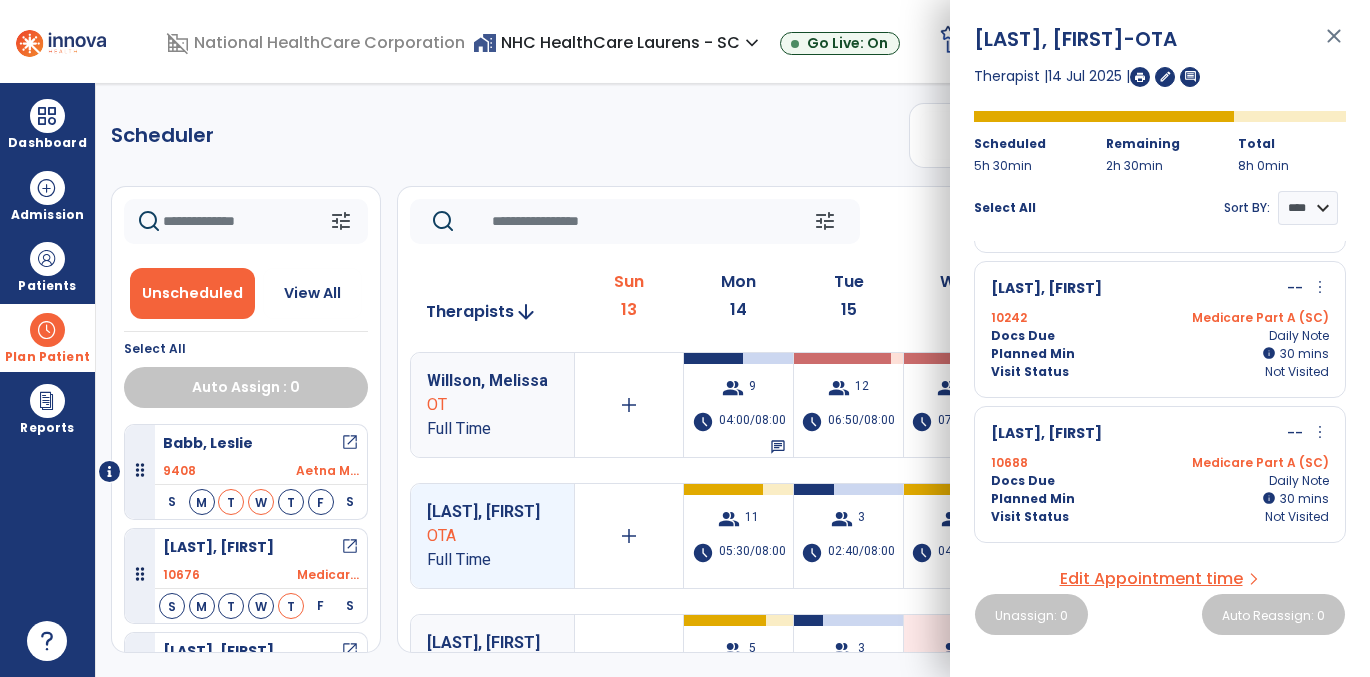 click on "Scheduler   PT   OT   ST  **** *** more_vert  Manage Labor   View All Therapists   Print" 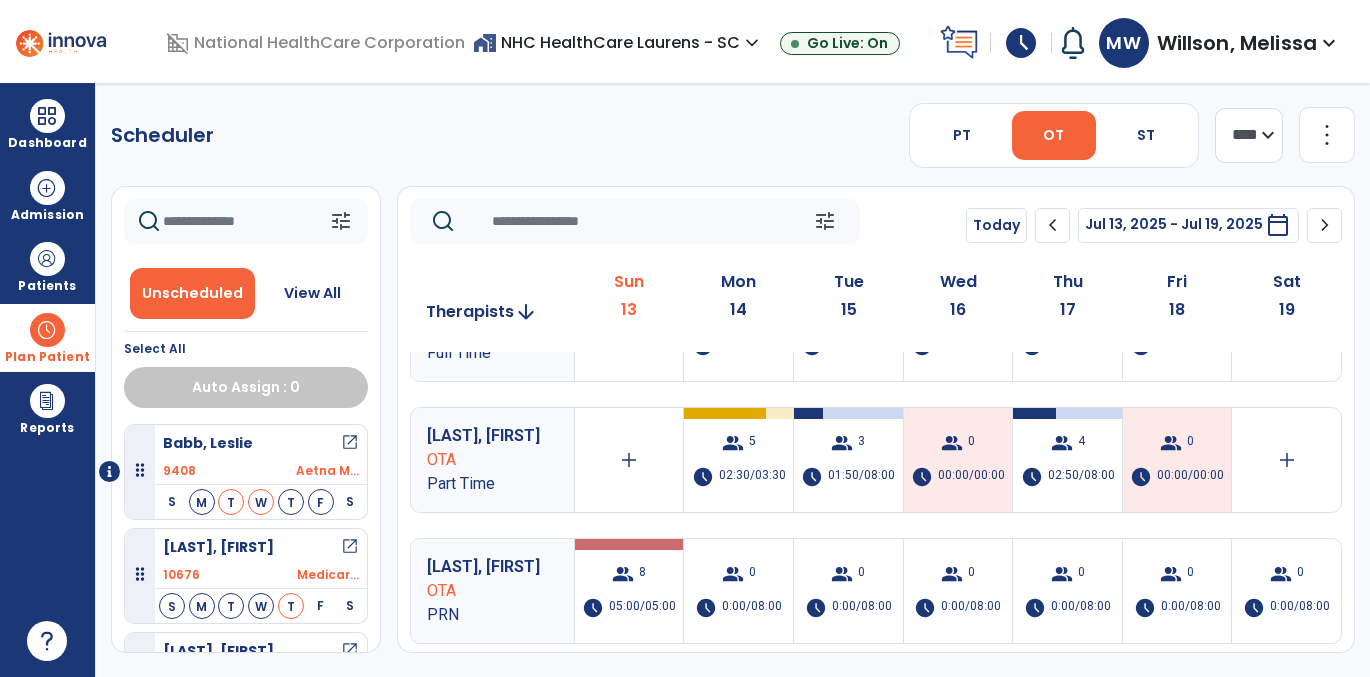 scroll, scrollTop: 214, scrollLeft: 0, axis: vertical 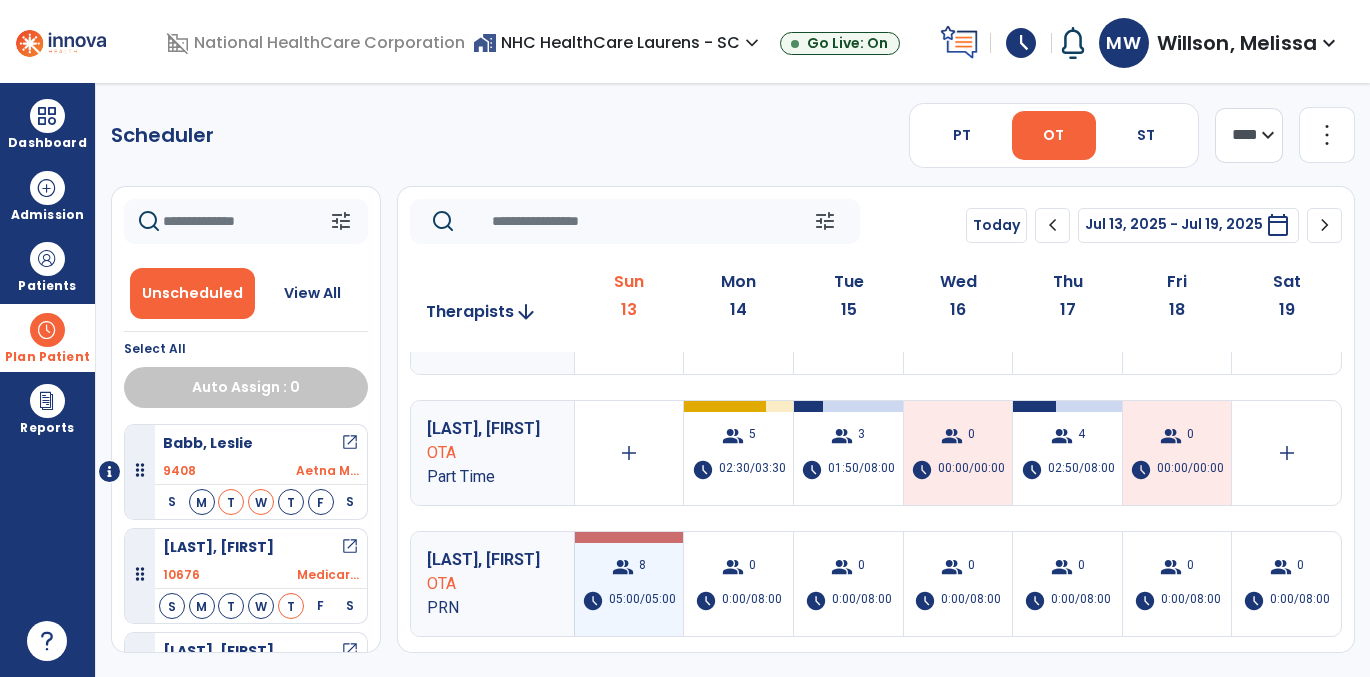 click on "05:00/05:00" at bounding box center (642, 601) 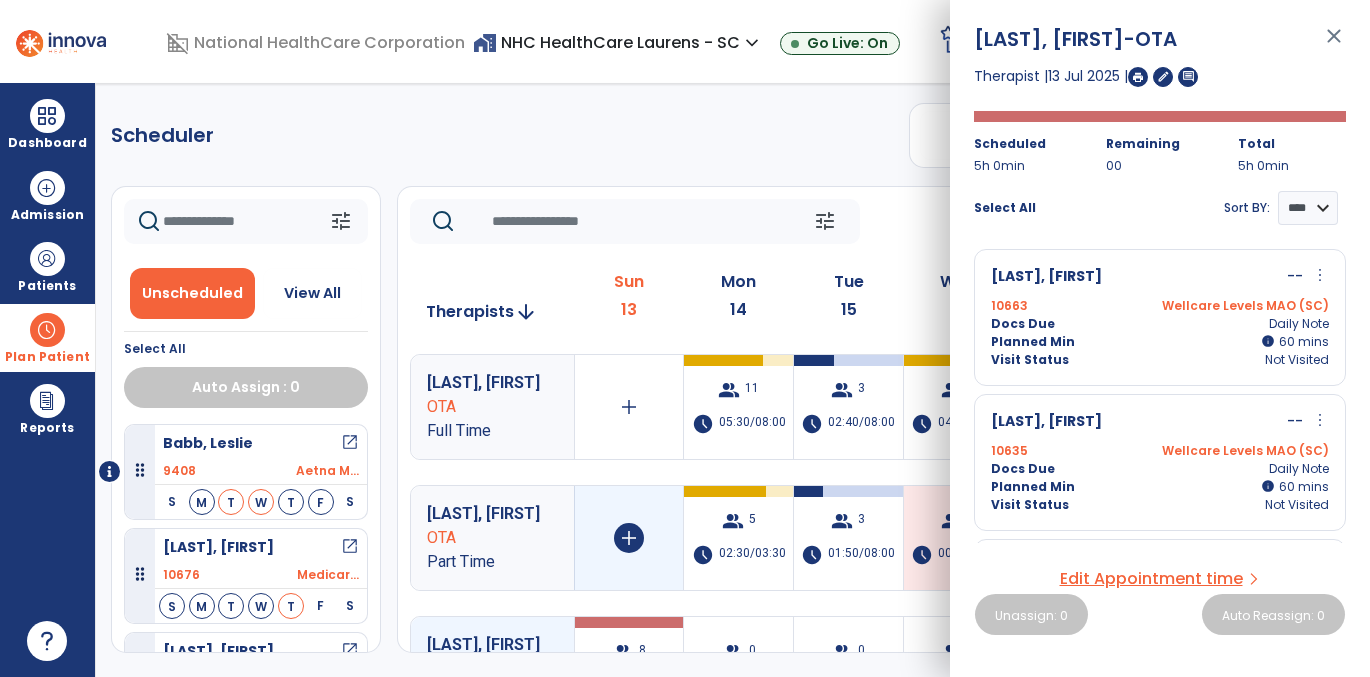 scroll, scrollTop: 125, scrollLeft: 0, axis: vertical 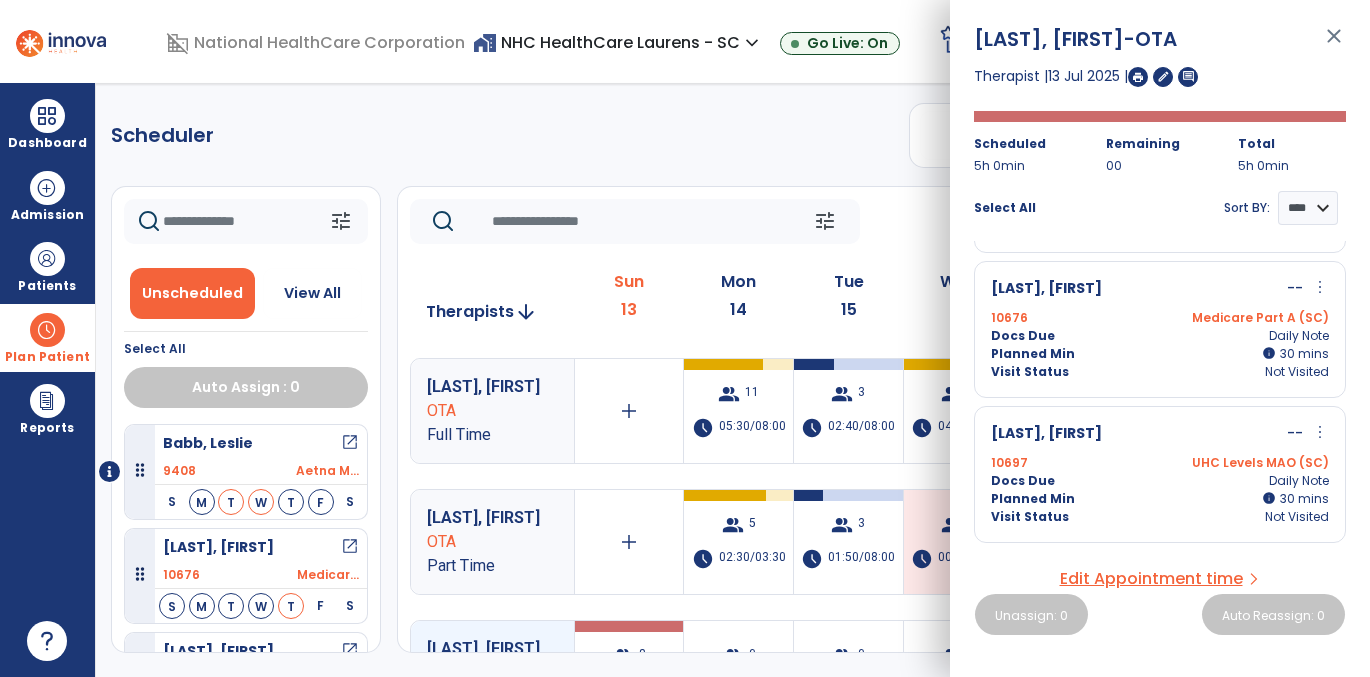 click at bounding box center [47, 330] 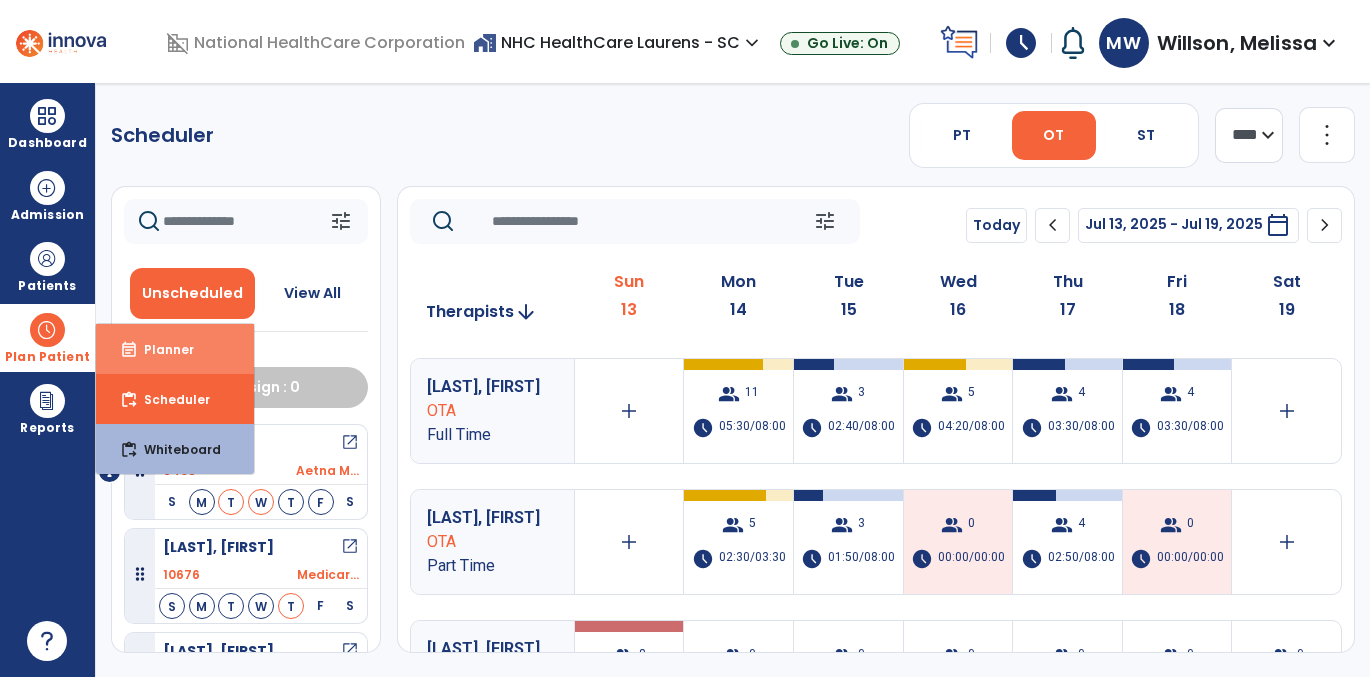 click on "Planner" at bounding box center [161, 349] 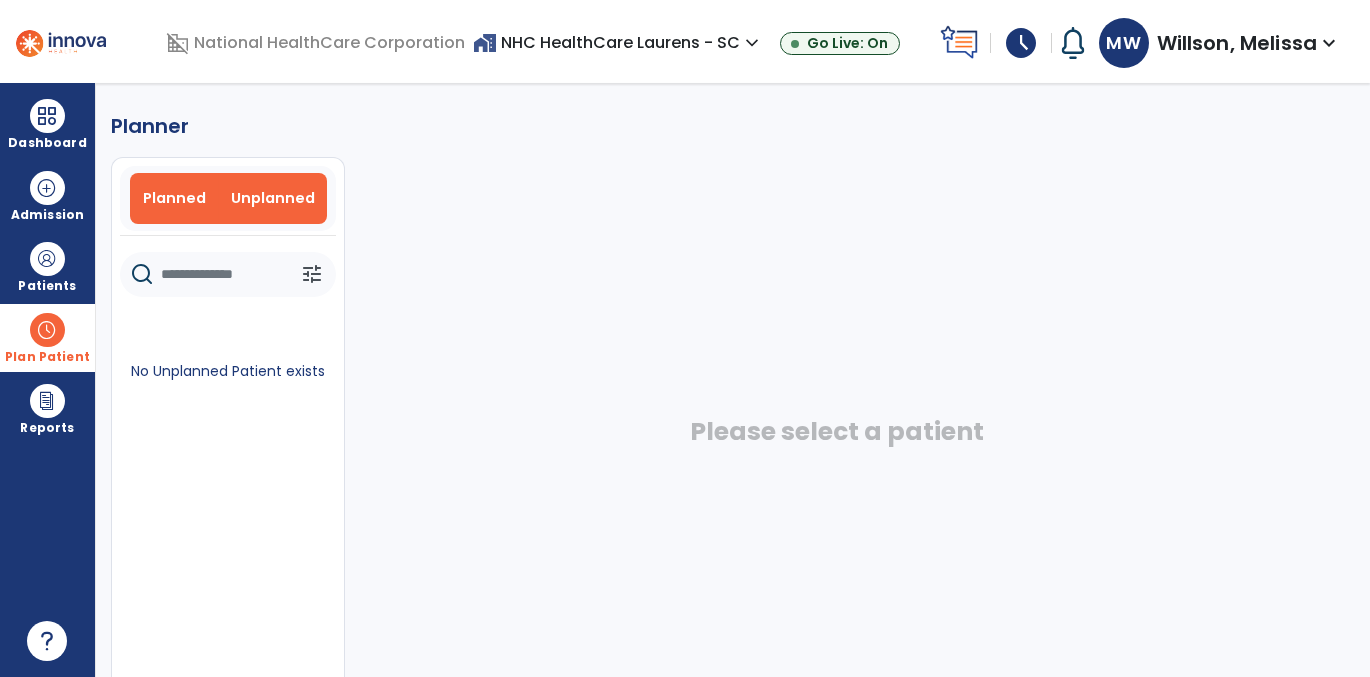 click on "Planned" at bounding box center (174, 198) 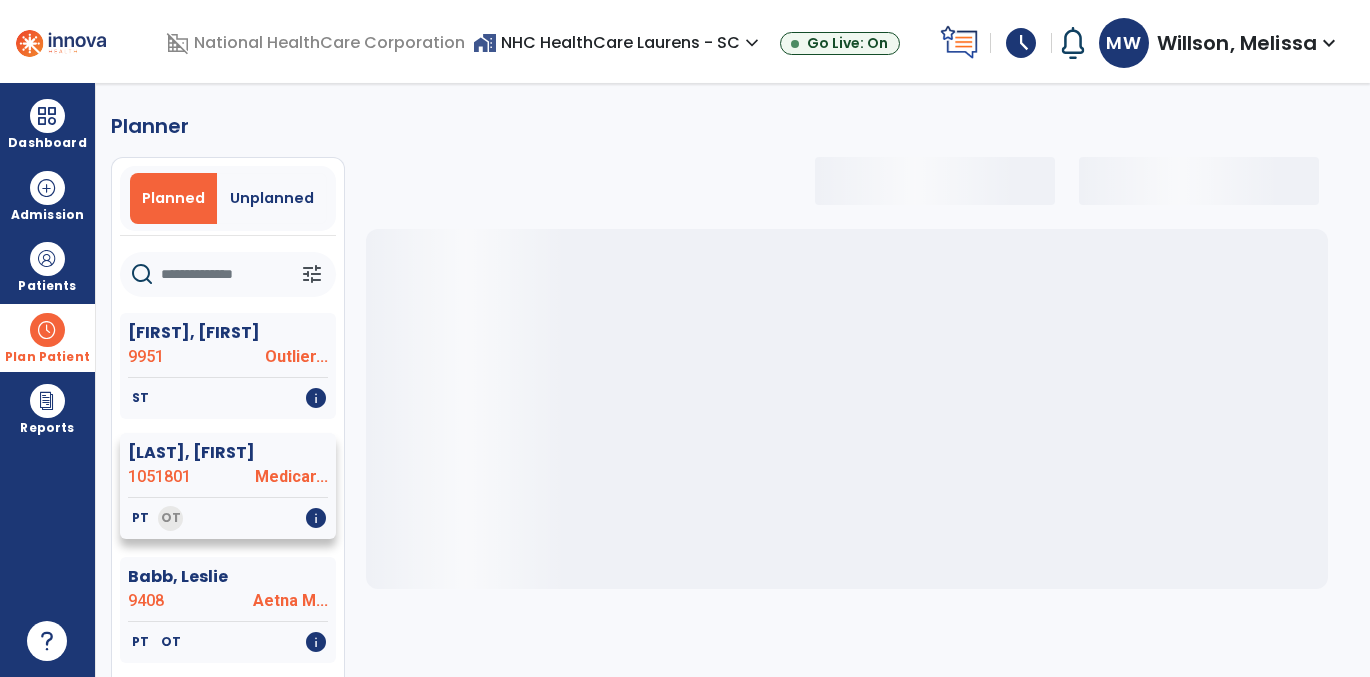 select on "***" 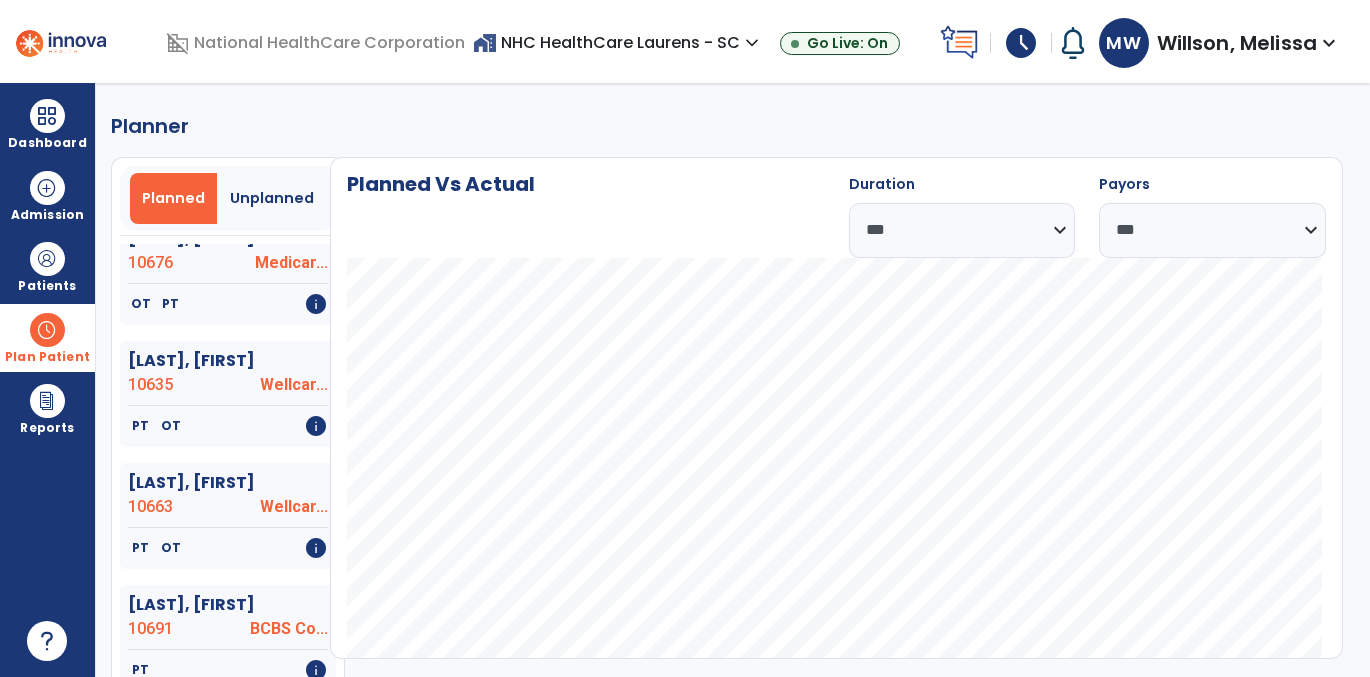scroll, scrollTop: 830, scrollLeft: 0, axis: vertical 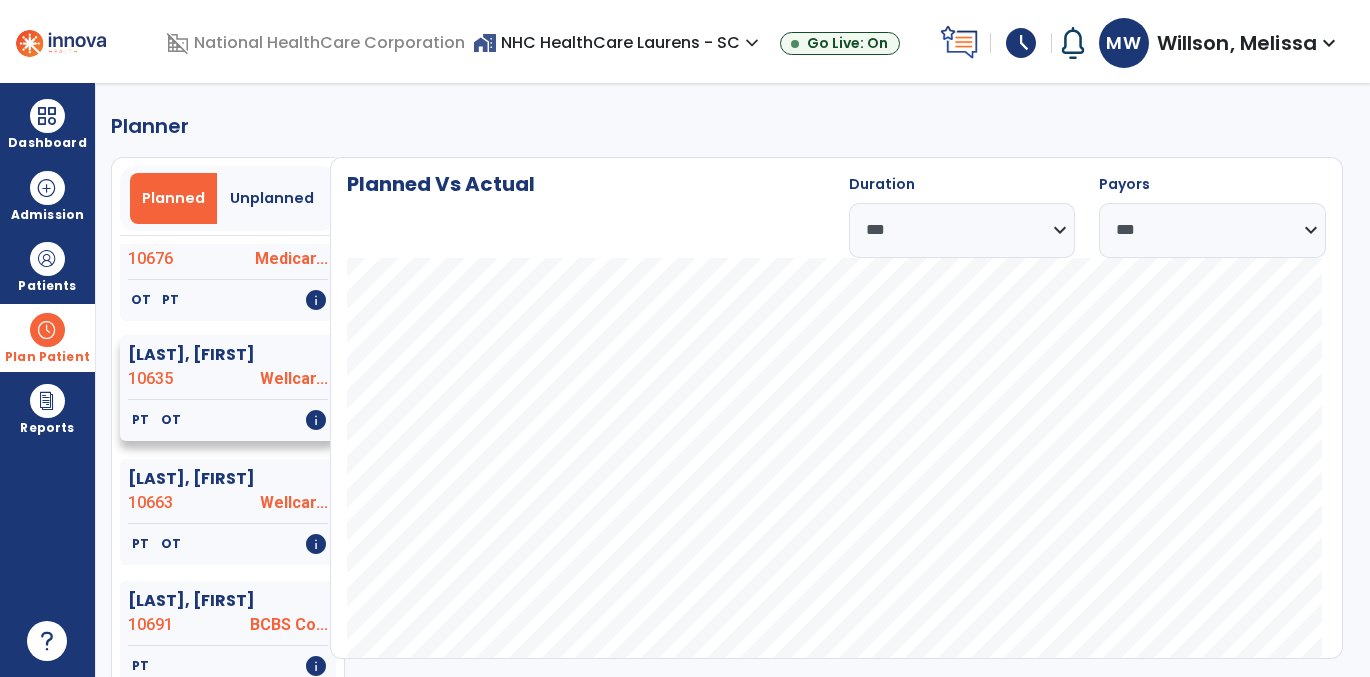 click on "PT   OT   info" 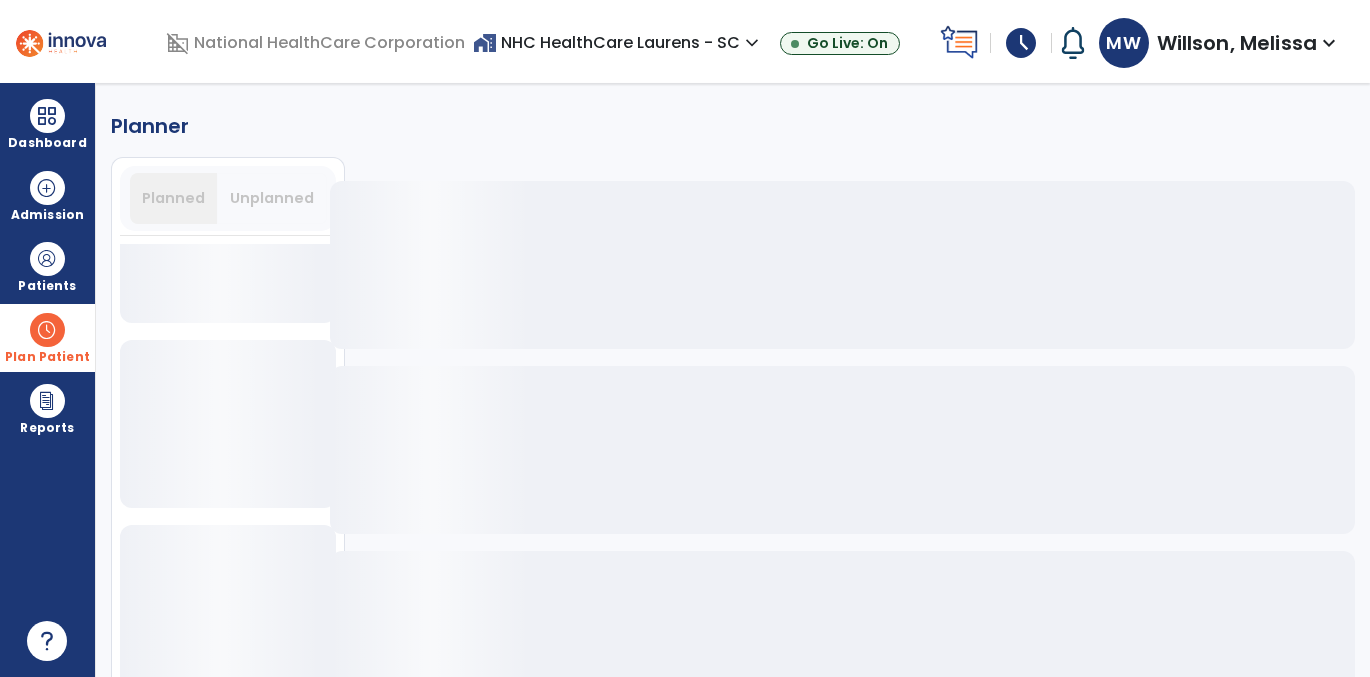 scroll, scrollTop: 830, scrollLeft: 0, axis: vertical 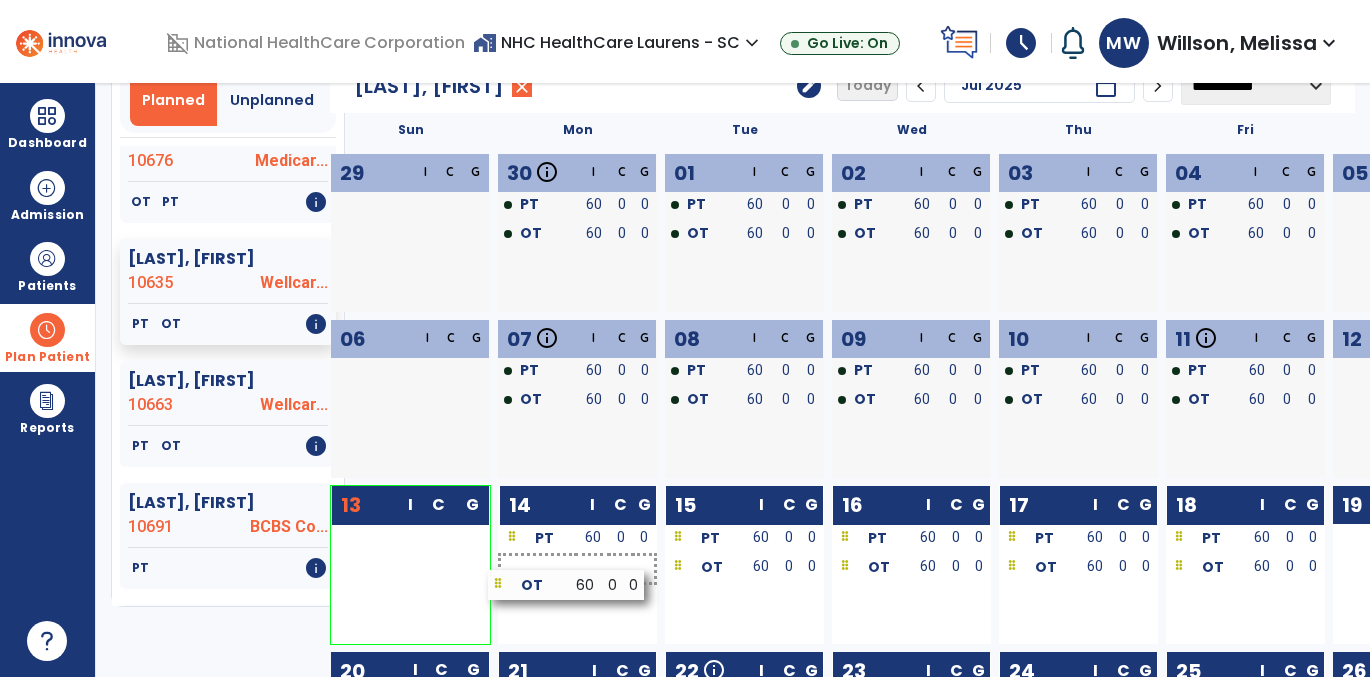 drag, startPoint x: 402, startPoint y: 565, endPoint x: 558, endPoint y: 583, distance: 157.03503 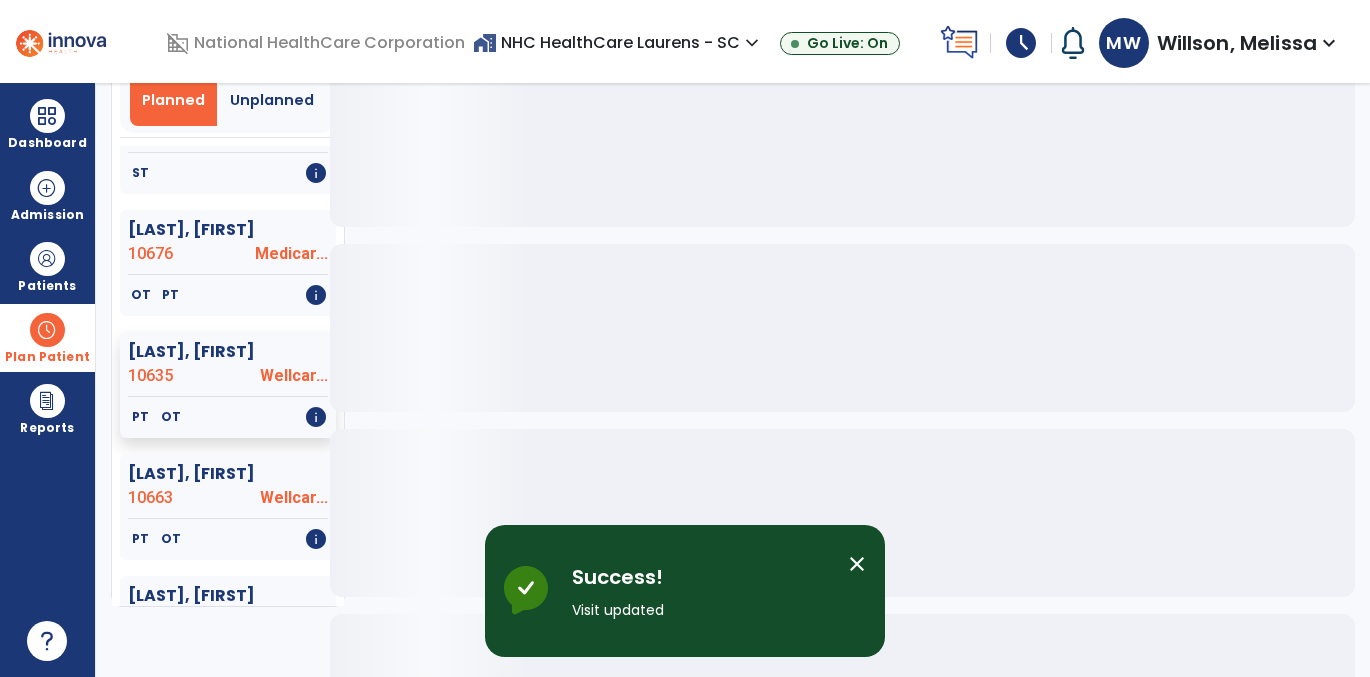 scroll, scrollTop: 830, scrollLeft: 0, axis: vertical 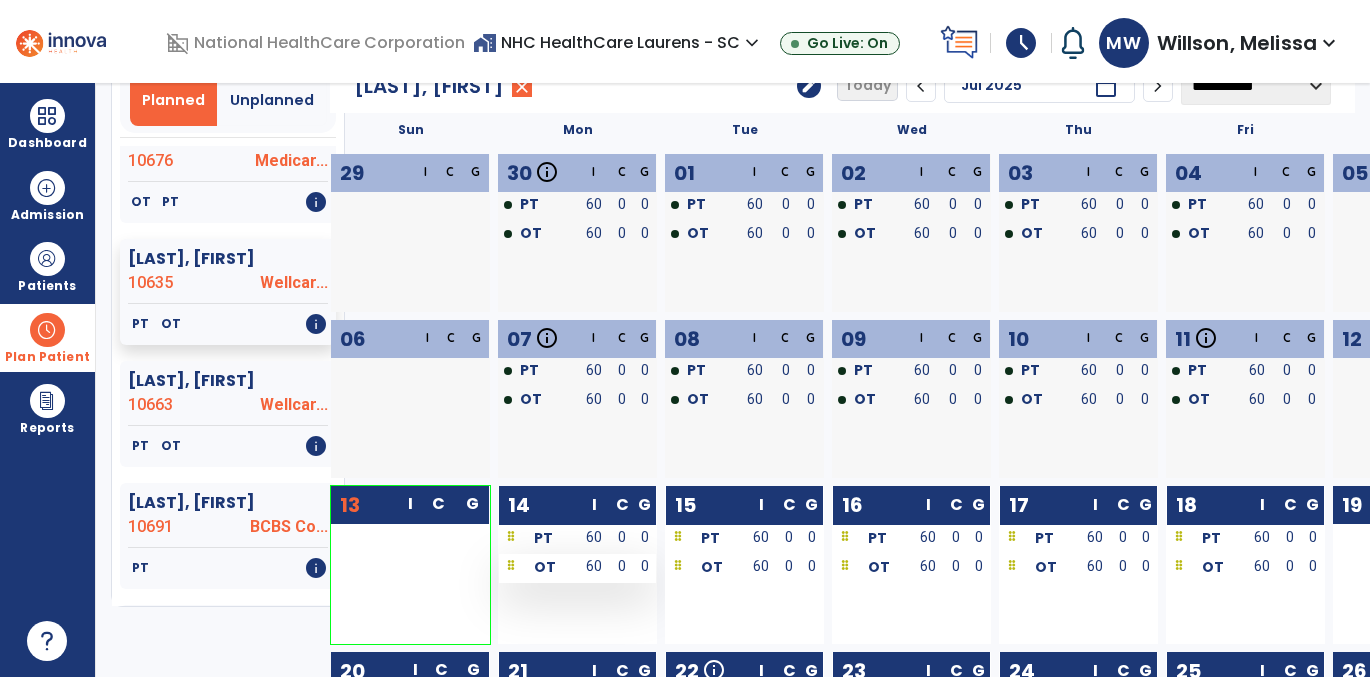 click on "OT" at bounding box center (538, 566) 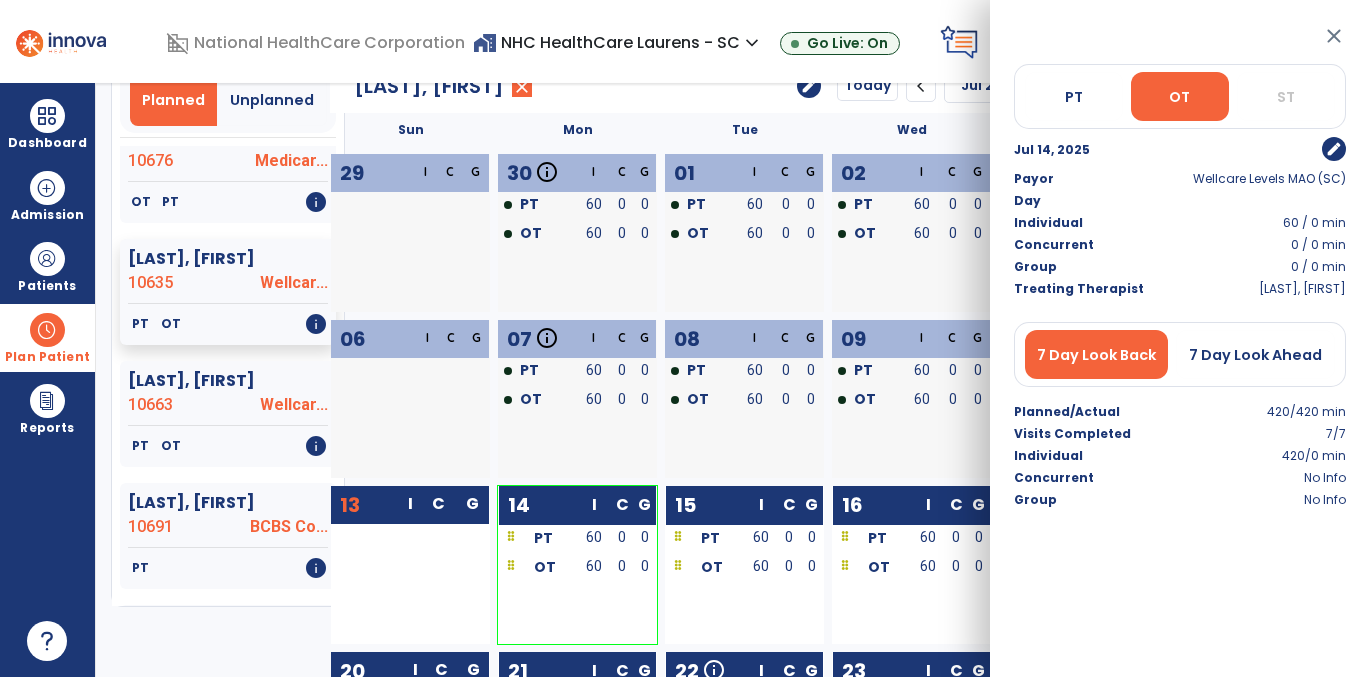 click on "edit" at bounding box center [1334, 149] 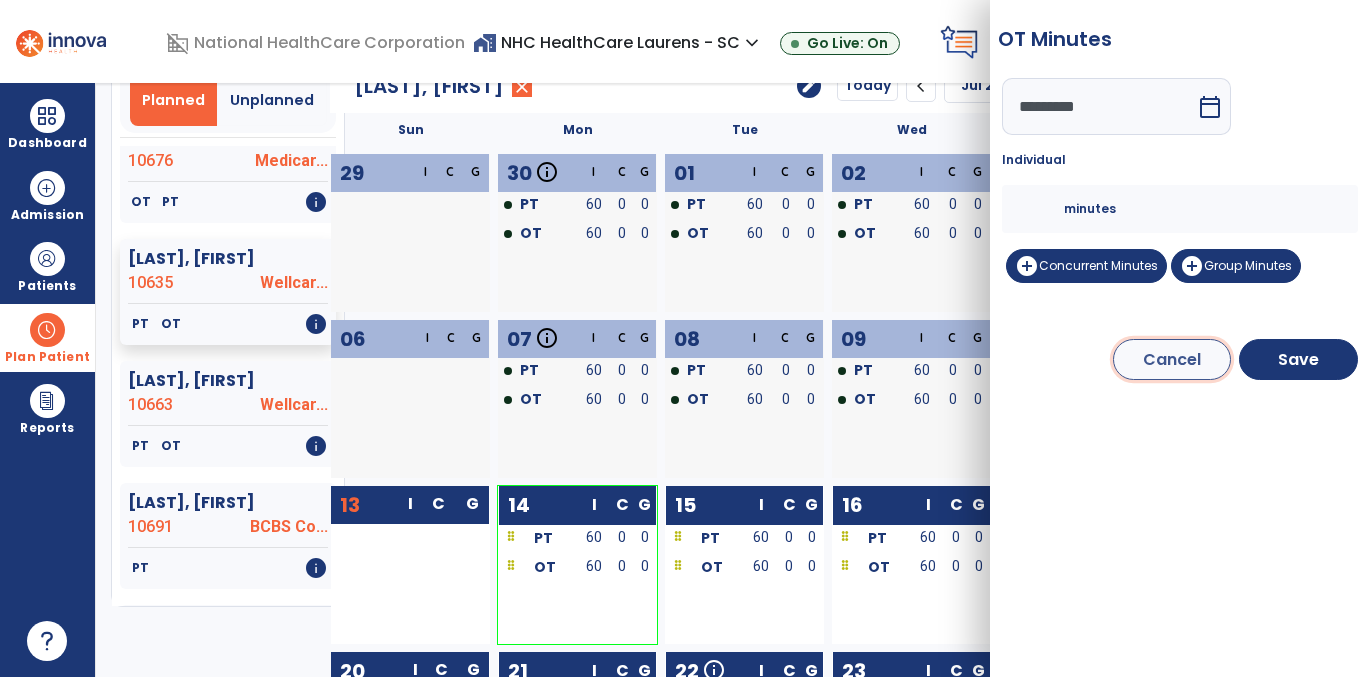 click on "Cancel" at bounding box center (1172, 359) 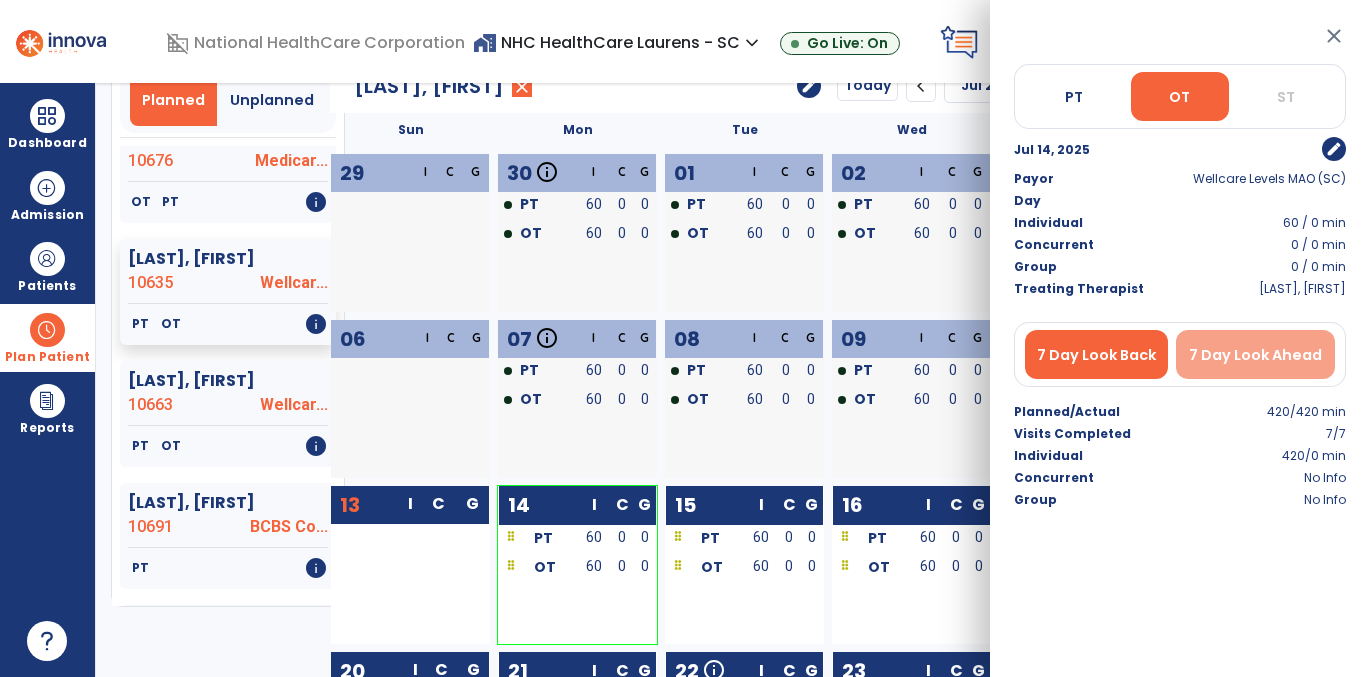 click on "7 Day Look Ahead" at bounding box center (1255, 355) 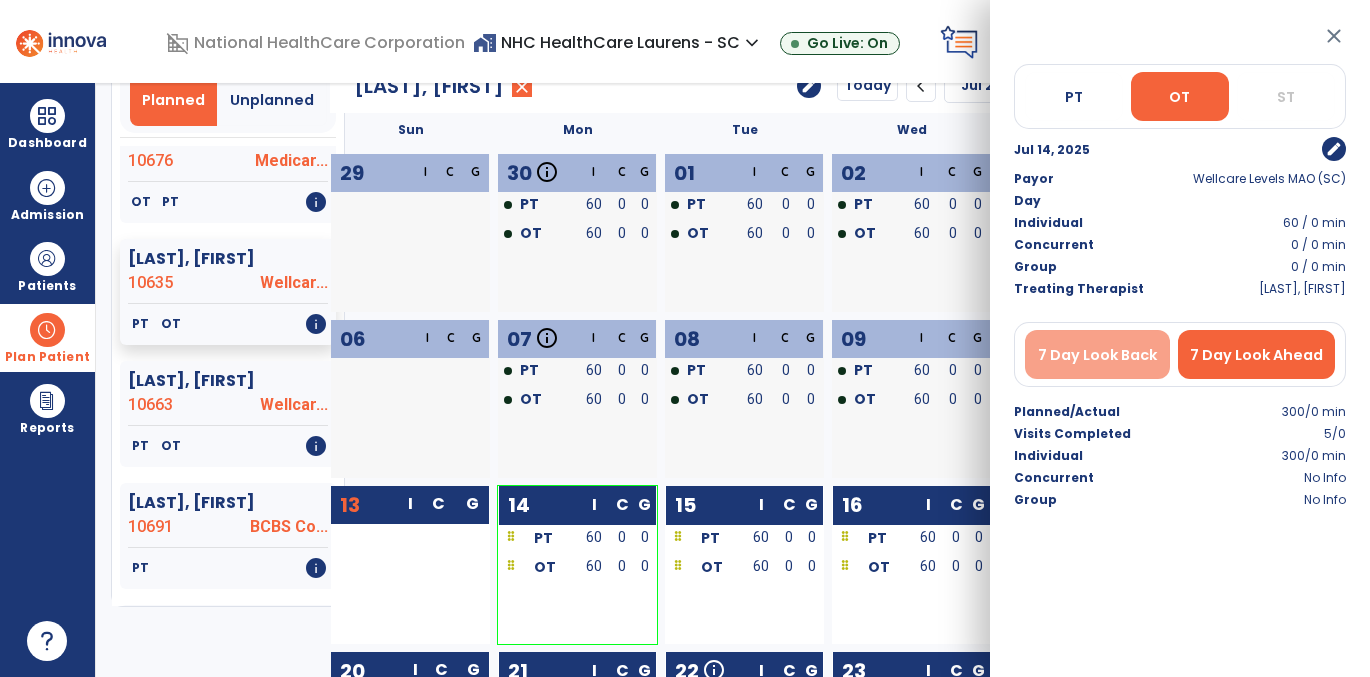 click on "7 Day Look Back" at bounding box center [1097, 355] 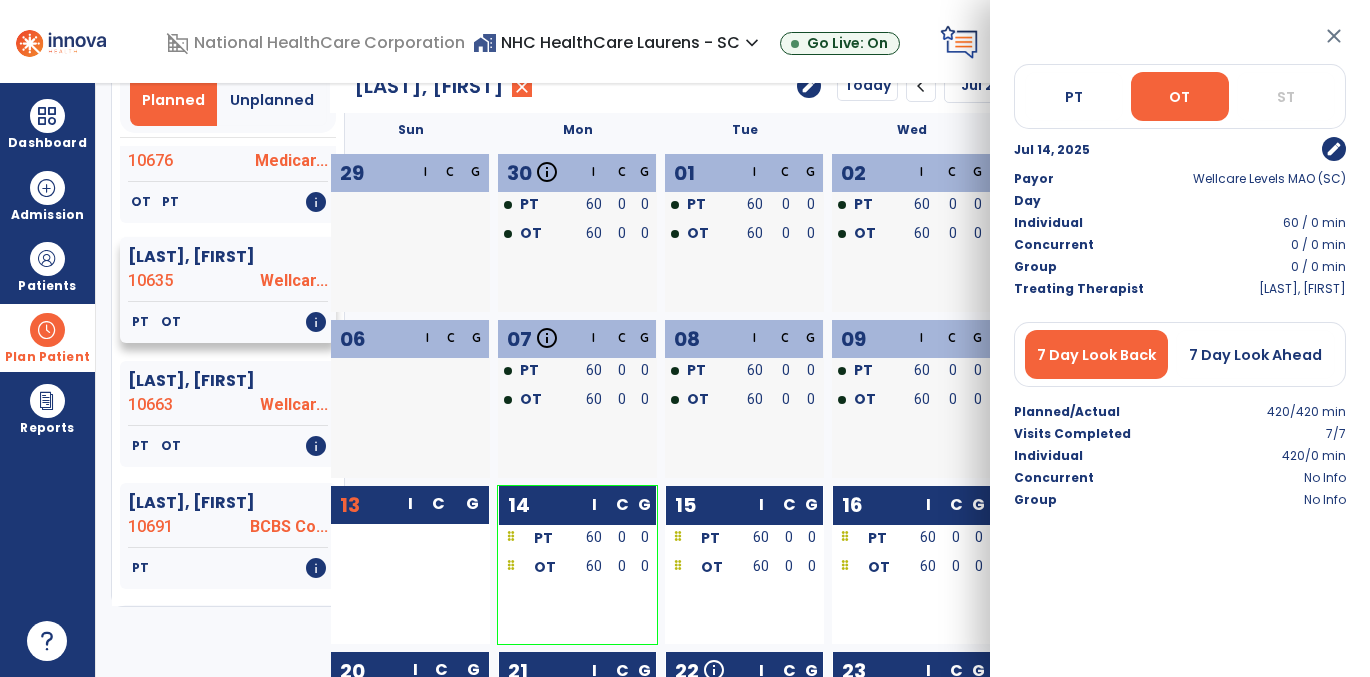 click on "PT   OT   info" 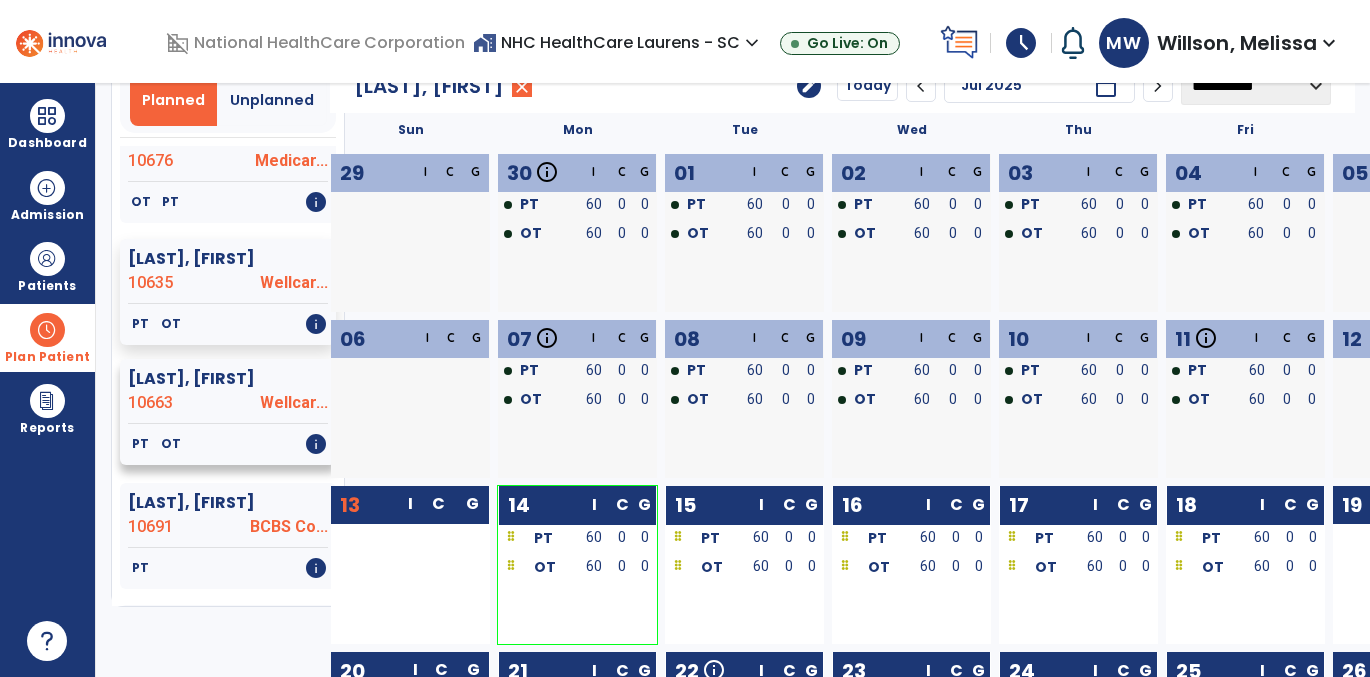 click on "PT   OT   info" 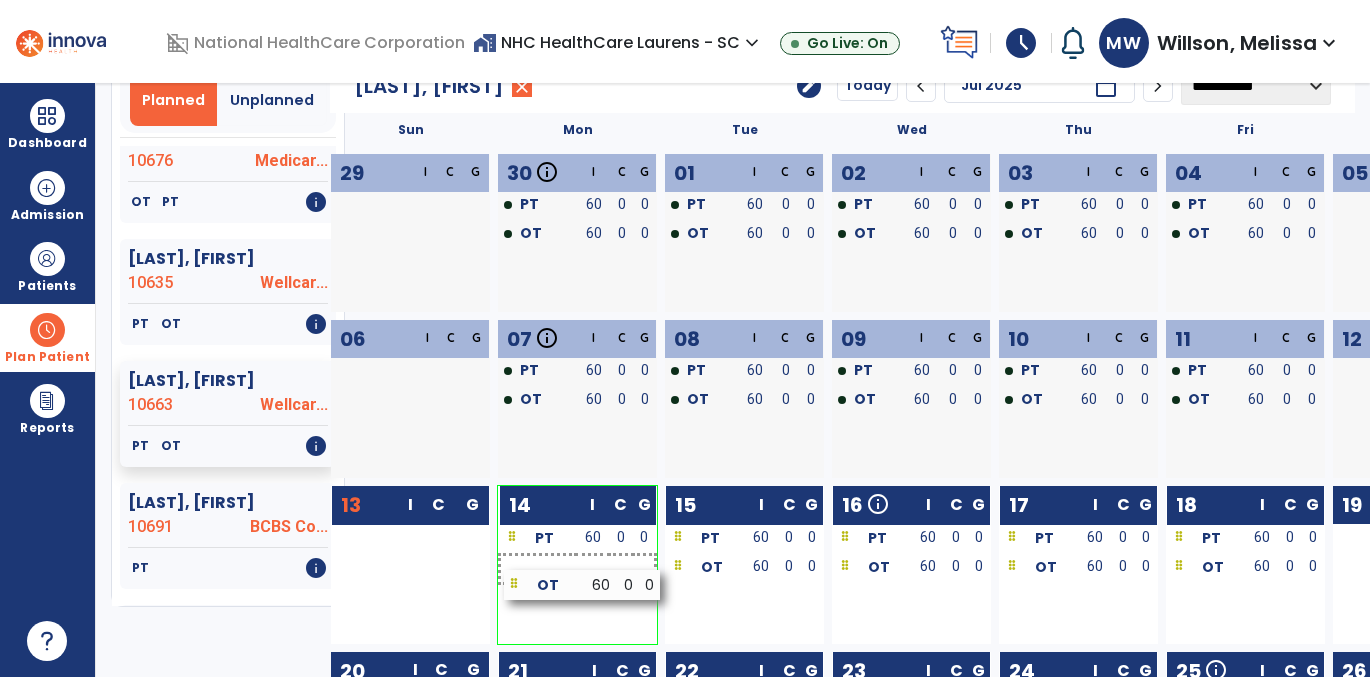 drag, startPoint x: 400, startPoint y: 563, endPoint x: 572, endPoint y: 581, distance: 172.9393 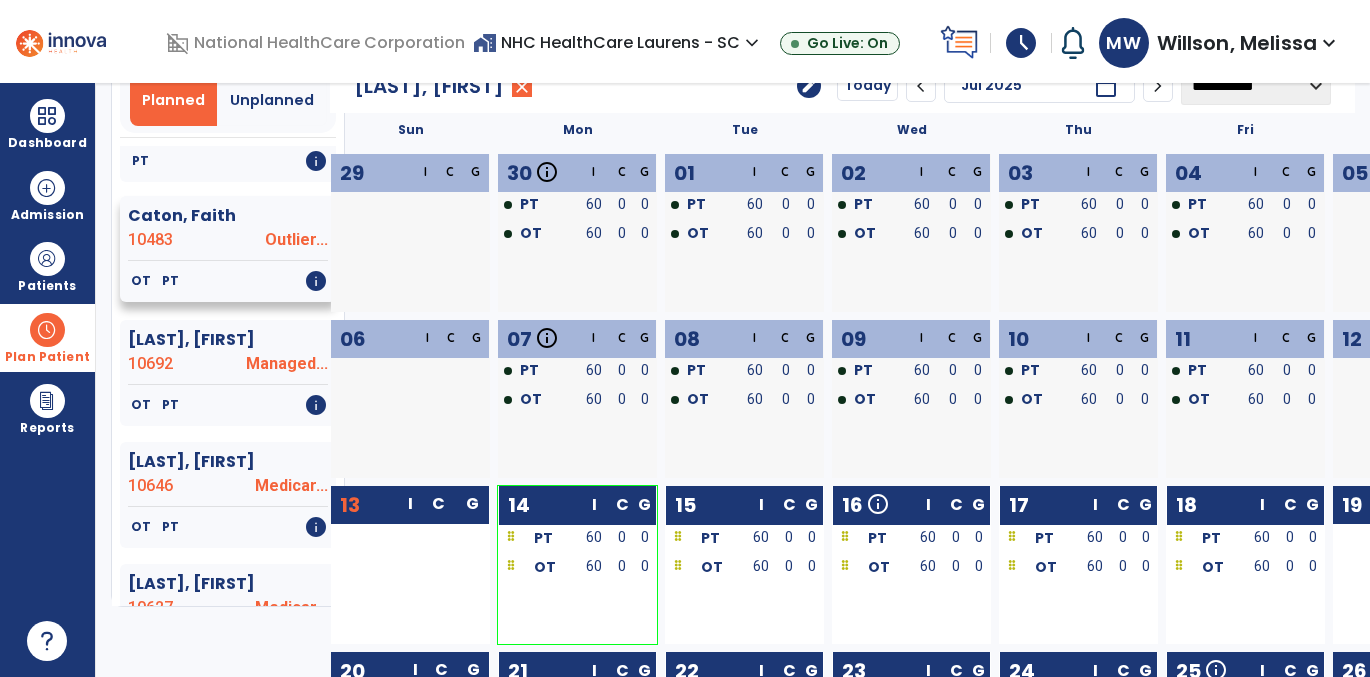 scroll, scrollTop: 1256, scrollLeft: 0, axis: vertical 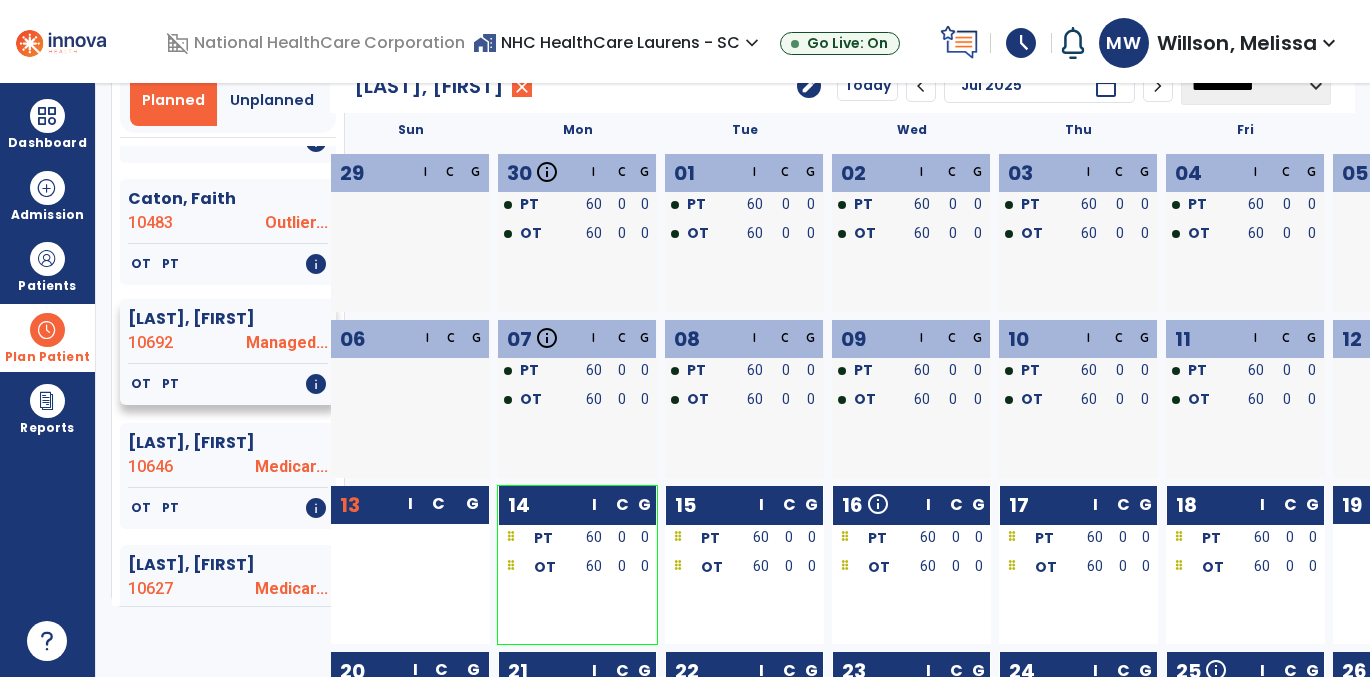 click on "OT   PT   info" 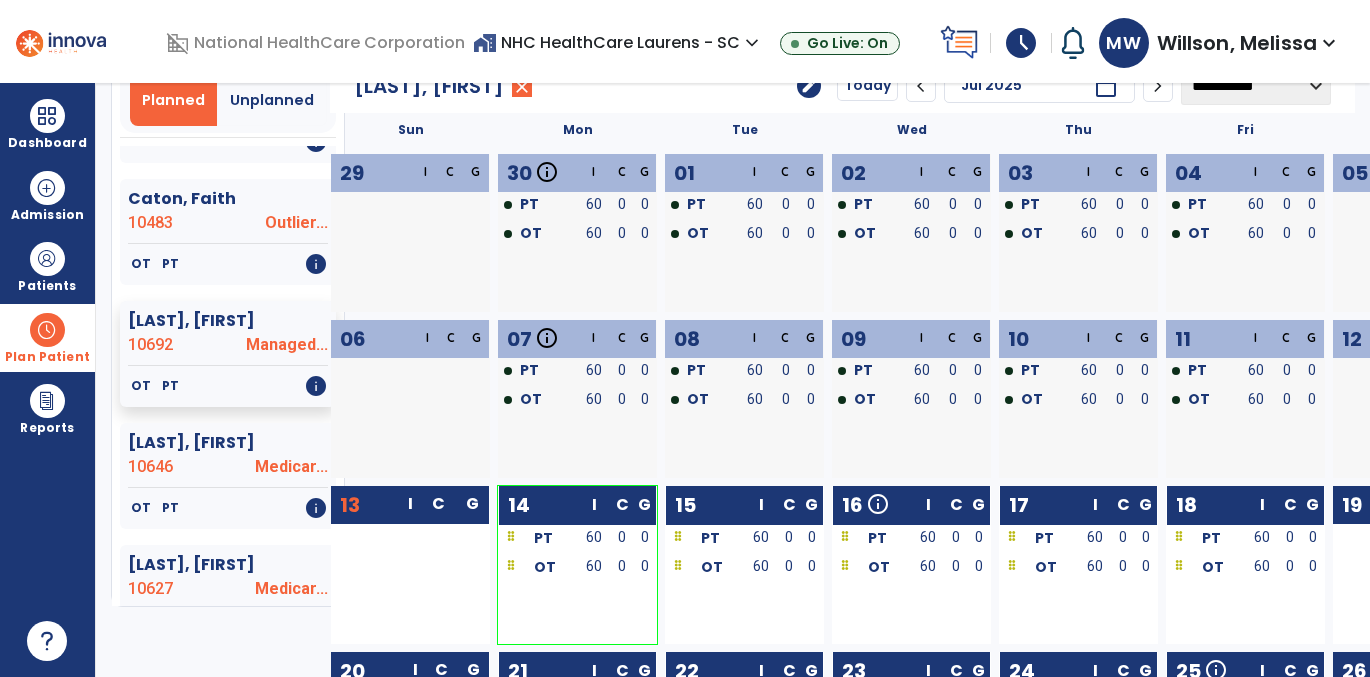 click at bounding box center [410, 567] 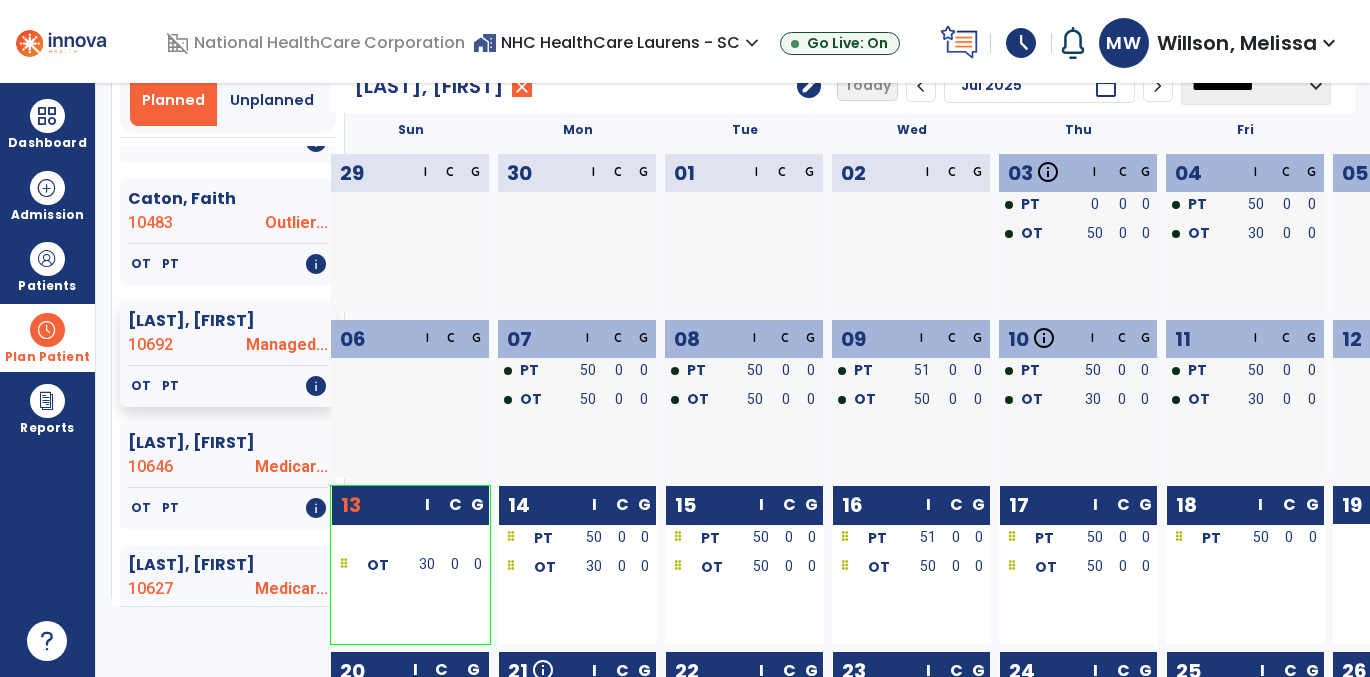 drag, startPoint x: 378, startPoint y: 570, endPoint x: 1000, endPoint y: 587, distance: 622.2323 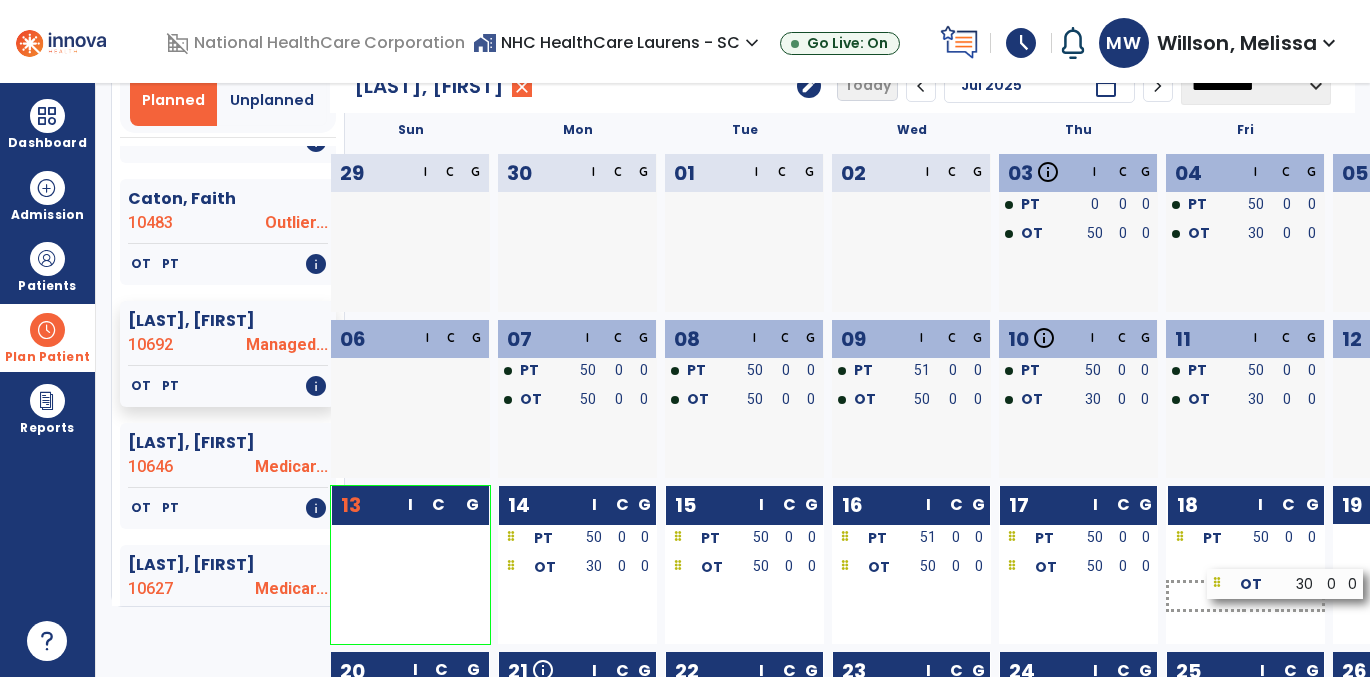 drag, startPoint x: 432, startPoint y: 566, endPoint x: 1307, endPoint y: 583, distance: 875.1651 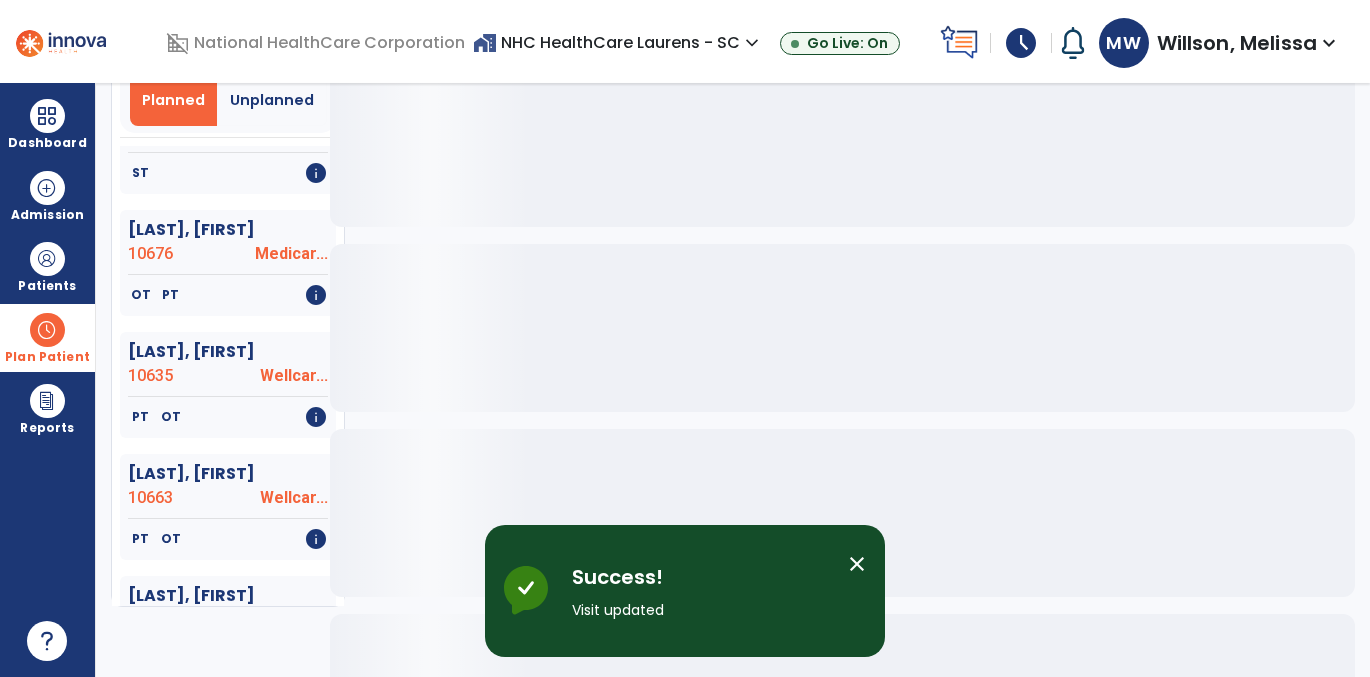 scroll, scrollTop: 1256, scrollLeft: 0, axis: vertical 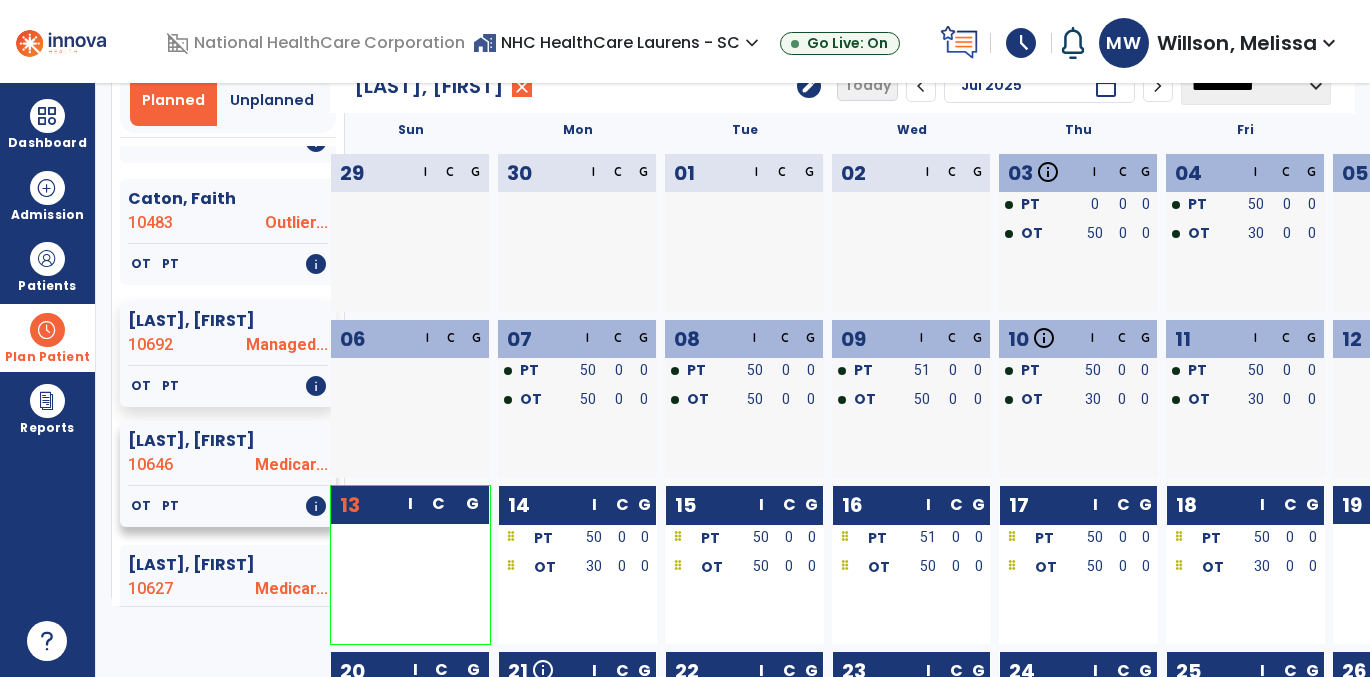 click on "OT   PT   info" 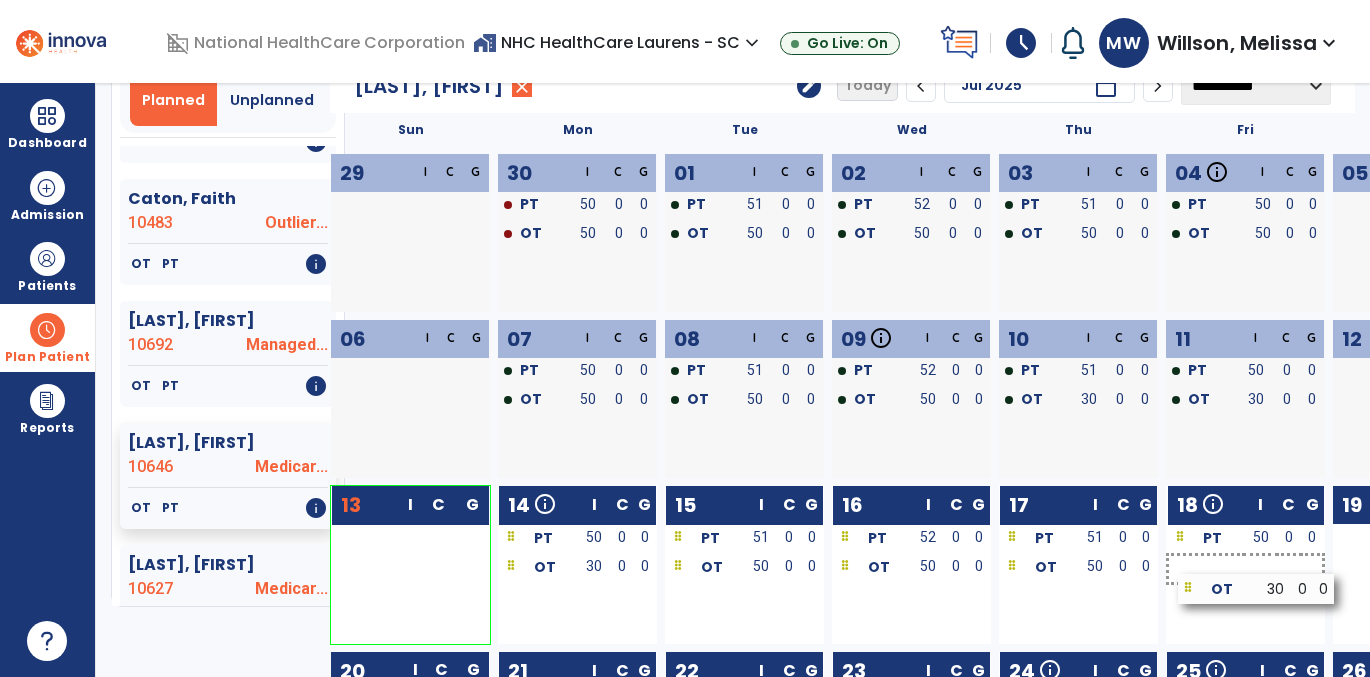 drag, startPoint x: 415, startPoint y: 567, endPoint x: 1261, endPoint y: 589, distance: 846.286 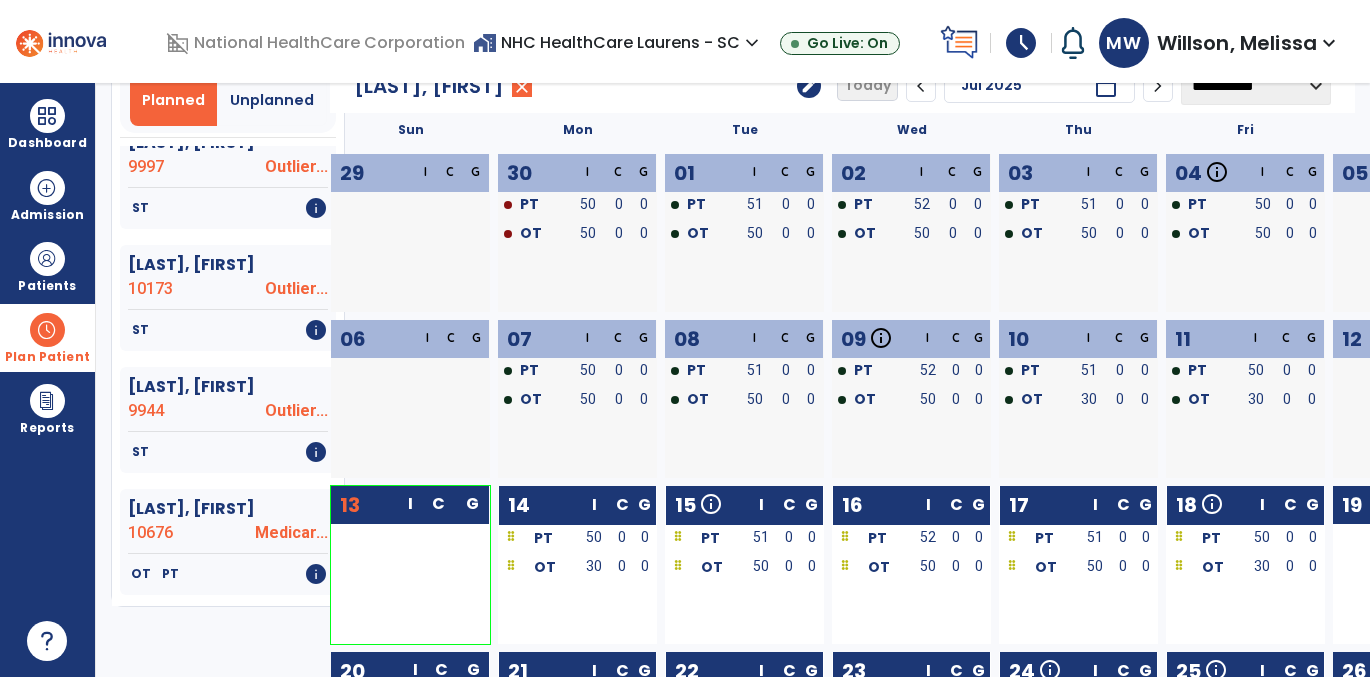 scroll, scrollTop: 511, scrollLeft: 0, axis: vertical 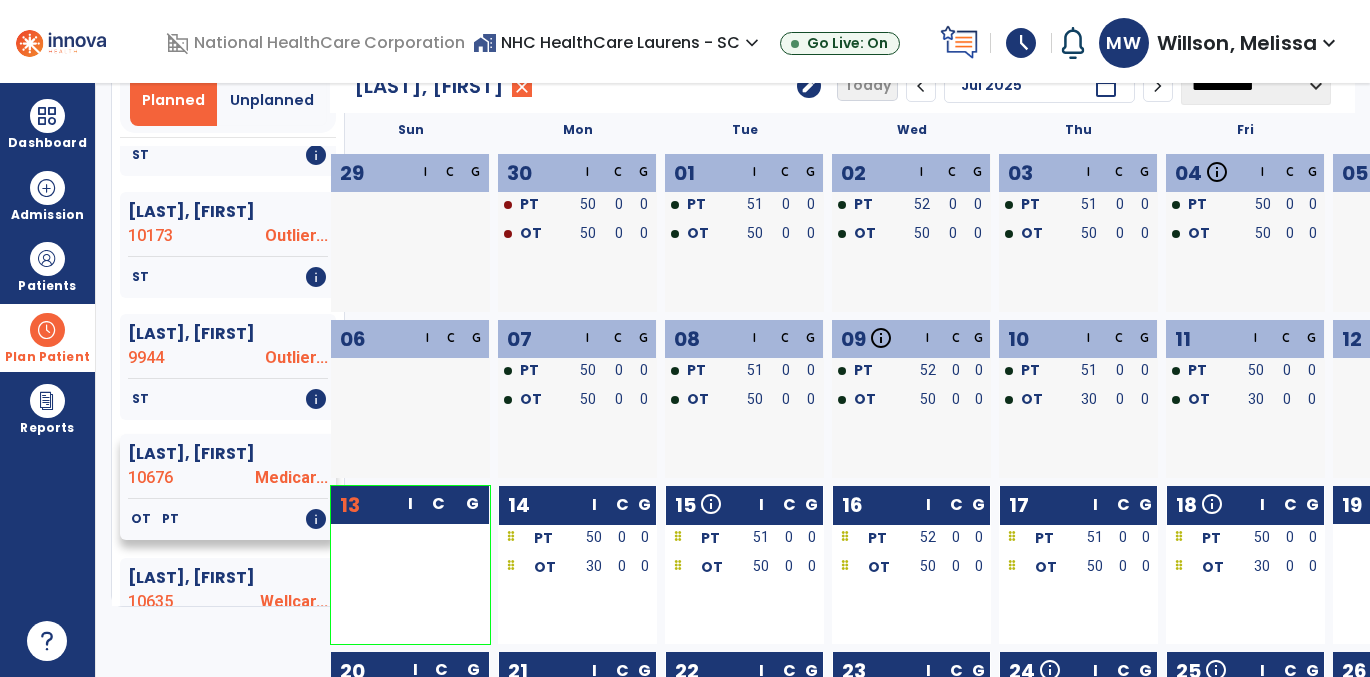 click on "OT   PT   info" 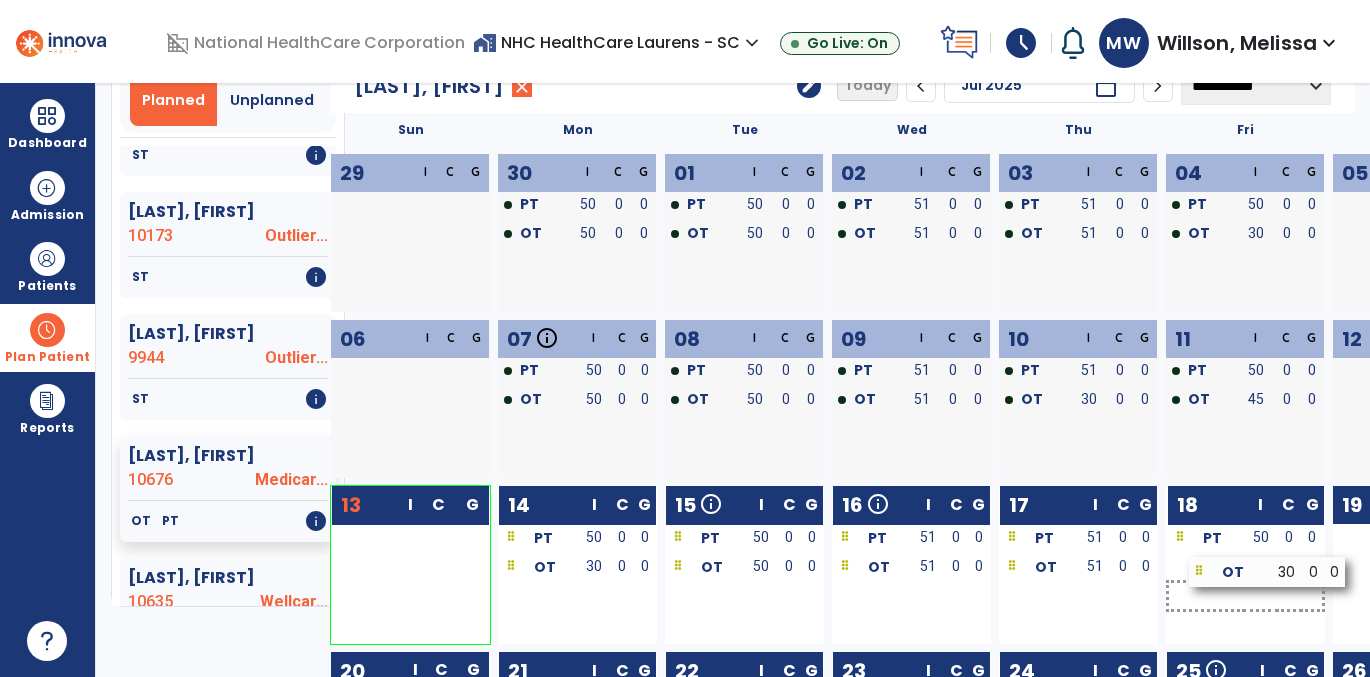 drag, startPoint x: 399, startPoint y: 569, endPoint x: 1255, endPoint y: 574, distance: 856.0146 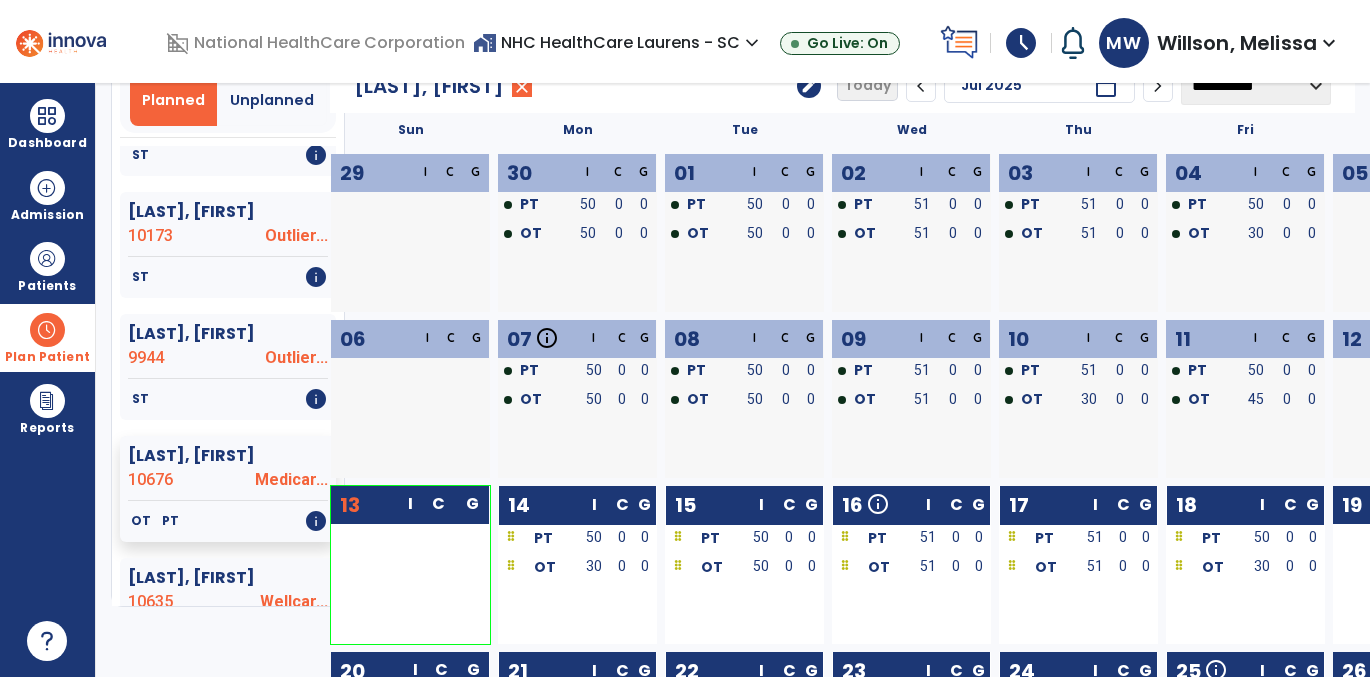 click on "Planner Planned Unplanned tune [FIRST], [FIRST] 9951 Outlier... ST info [FIRST], [FIRST] 1051801 Medicar... PT OT info [FIRST], [FIRST] 9408 Aetna M... PT OT info [FIRST], [FIRST] 9997 Outlier... ST info [FIRST], [FIRST] 10173 Outlier... ST info [FIRST], [FIRST] 9944 Outlier... ST info [FIRST], [FIRST] 10676 Medicar... OT PT info [FIRST], [FIRST] 10635 Wellcar... PT OT info [FIRST], [FIRST] 10663 Wellcar... PT OT info [FIRST], [FIRST] 10691 BCBS Co... PT info [FIRST], [FIRST] 10483 Outlier... OT PT info [FIRST], [FIRST] 10692 Managed... OT PT info [FIRST], [FIRST] 10646 Medicar... OT PT info [FIRST], [FIRST] 10627 Medicar... PT info [FIRST], [FIRST] 8981 Outlier... OT PT info [FIRST], [FIRST] 10696 Medicar... OT PT info [FIRST], [FIRST] 10088 Medicai... PT info [FIRST], [FIRST] 9385 Outlier... ST info [FIRST], [FIRST] 10678 Aetna M... PT OT info [FIRST], [FIRST] 10316 Outlier..." at bounding box center (733, 380) 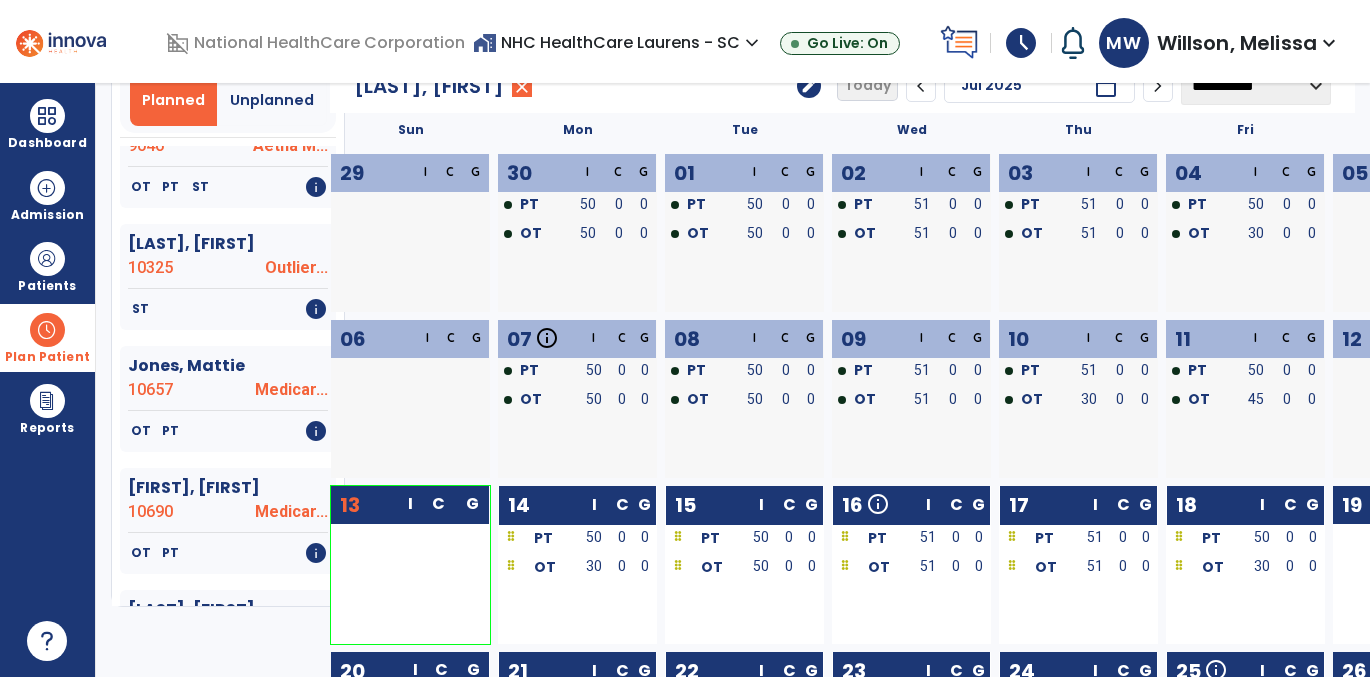scroll, scrollTop: 3195, scrollLeft: 0, axis: vertical 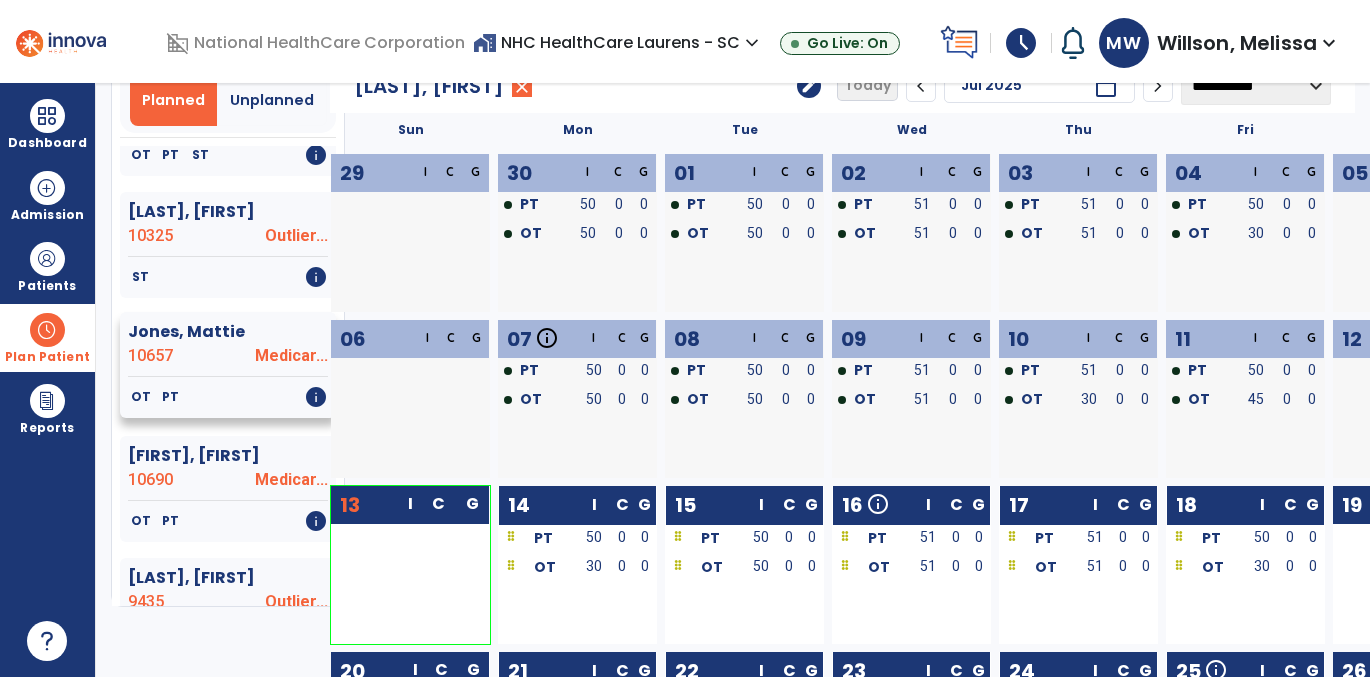 click on "OT   PT   info" 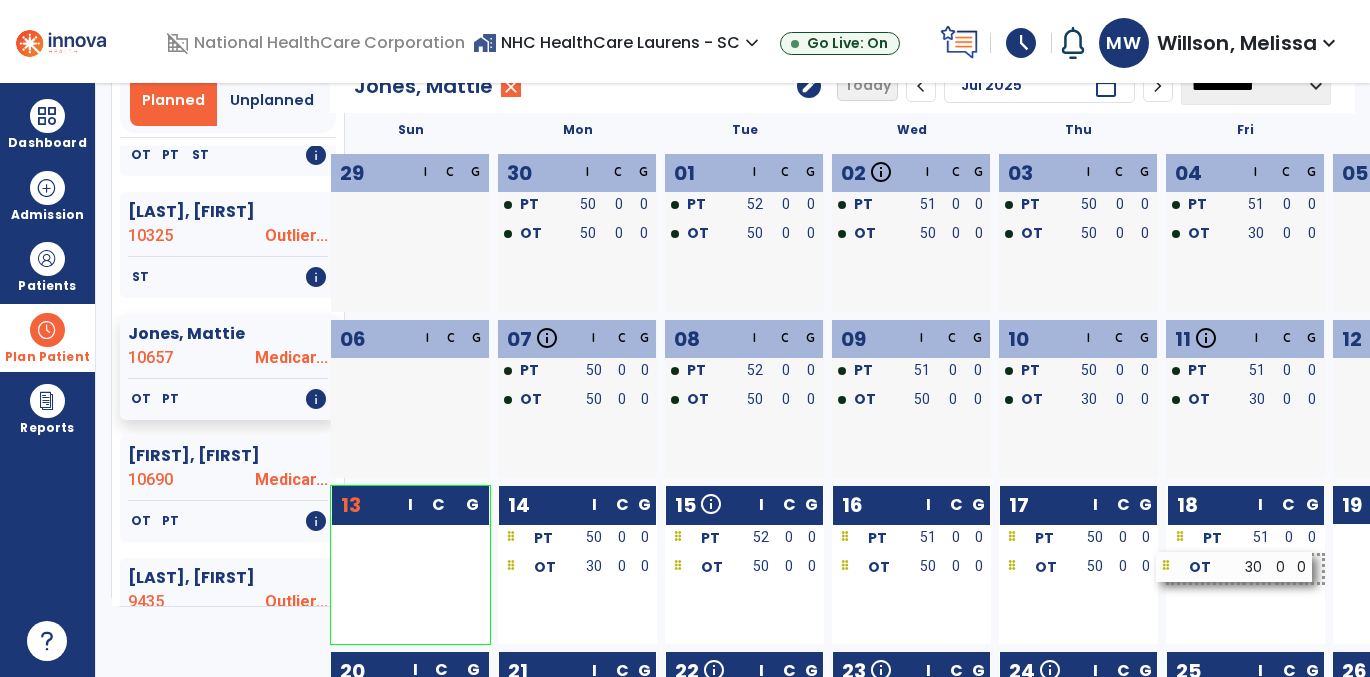 drag, startPoint x: 394, startPoint y: 568, endPoint x: 1218, endPoint y: 568, distance: 824 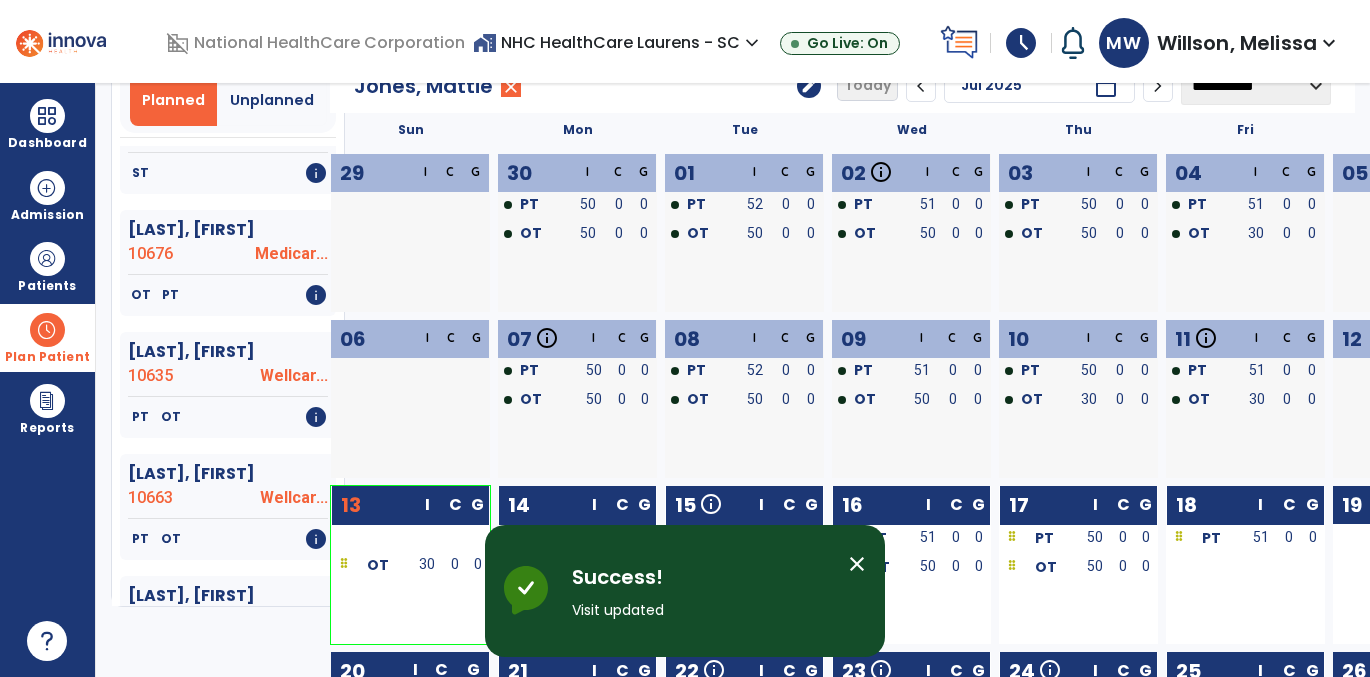 scroll, scrollTop: 3195, scrollLeft: 0, axis: vertical 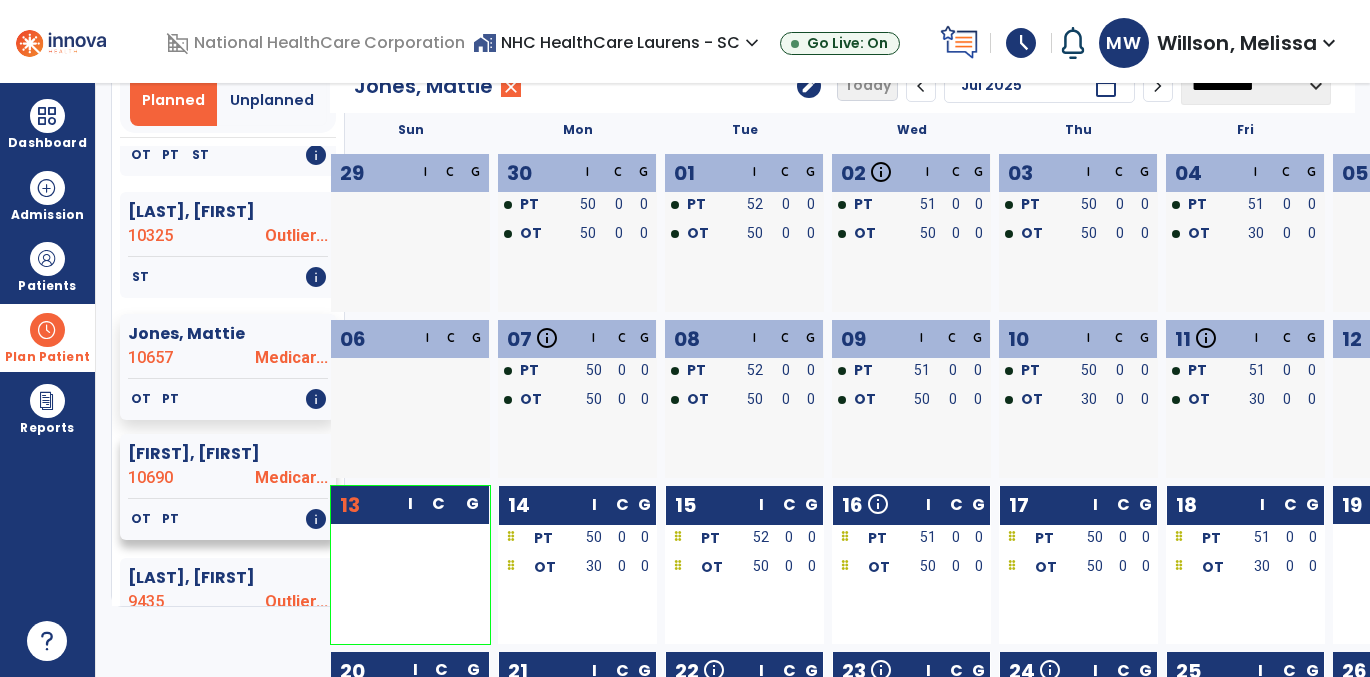 click on "10690" 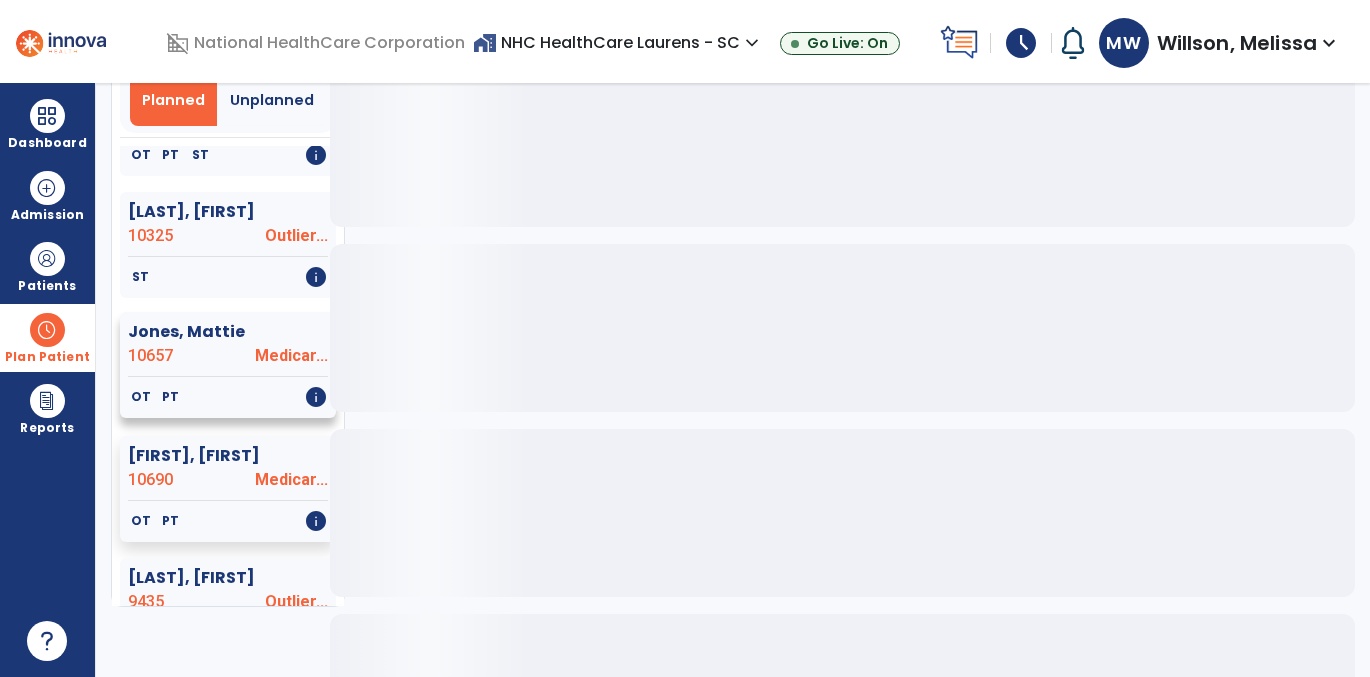 click on "OT   PT   info" 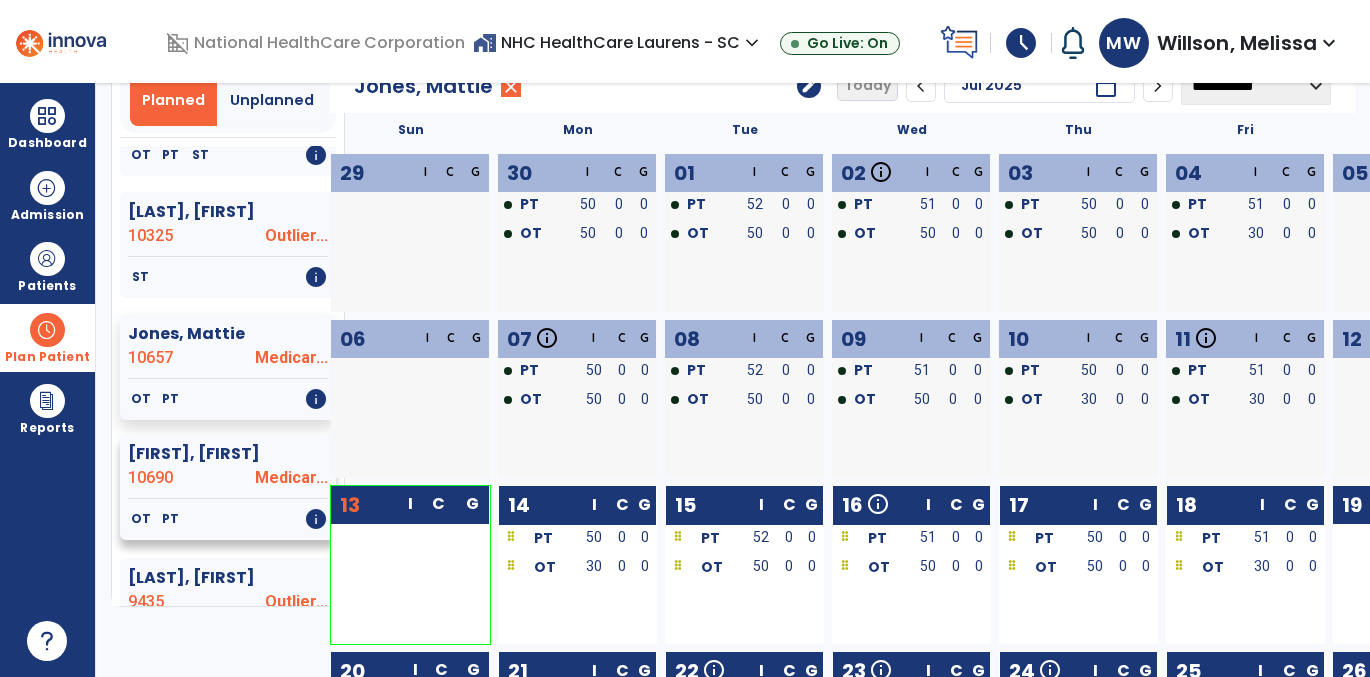 click on "[FIRST], [FIRST] 10690 Medicar..." 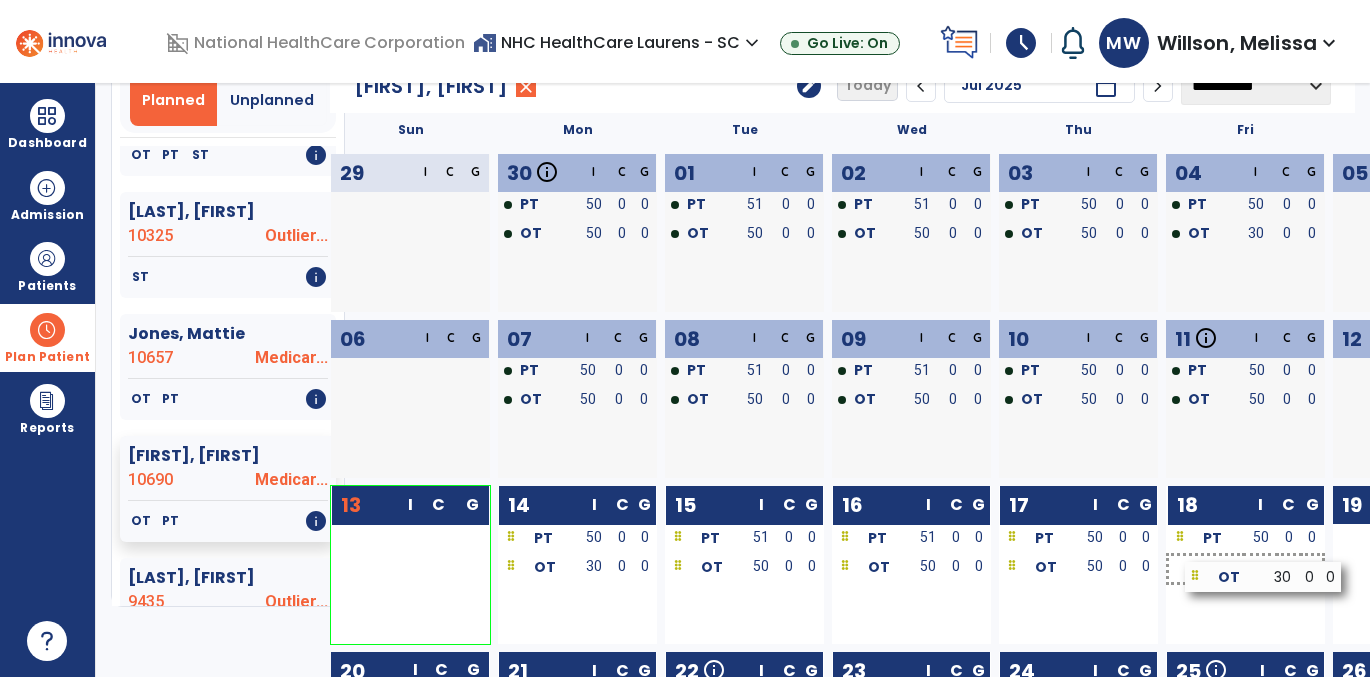 drag, startPoint x: 364, startPoint y: 564, endPoint x: 1217, endPoint y: 574, distance: 853.0586 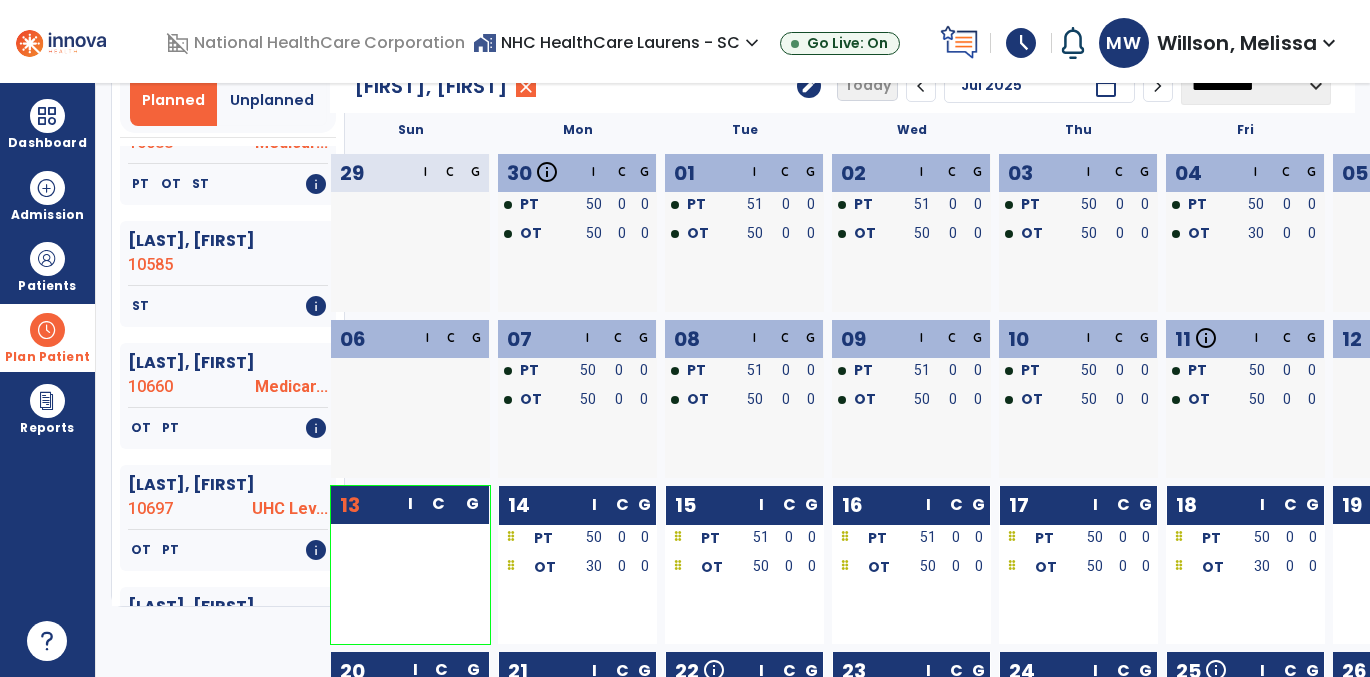 scroll, scrollTop: 6745, scrollLeft: 0, axis: vertical 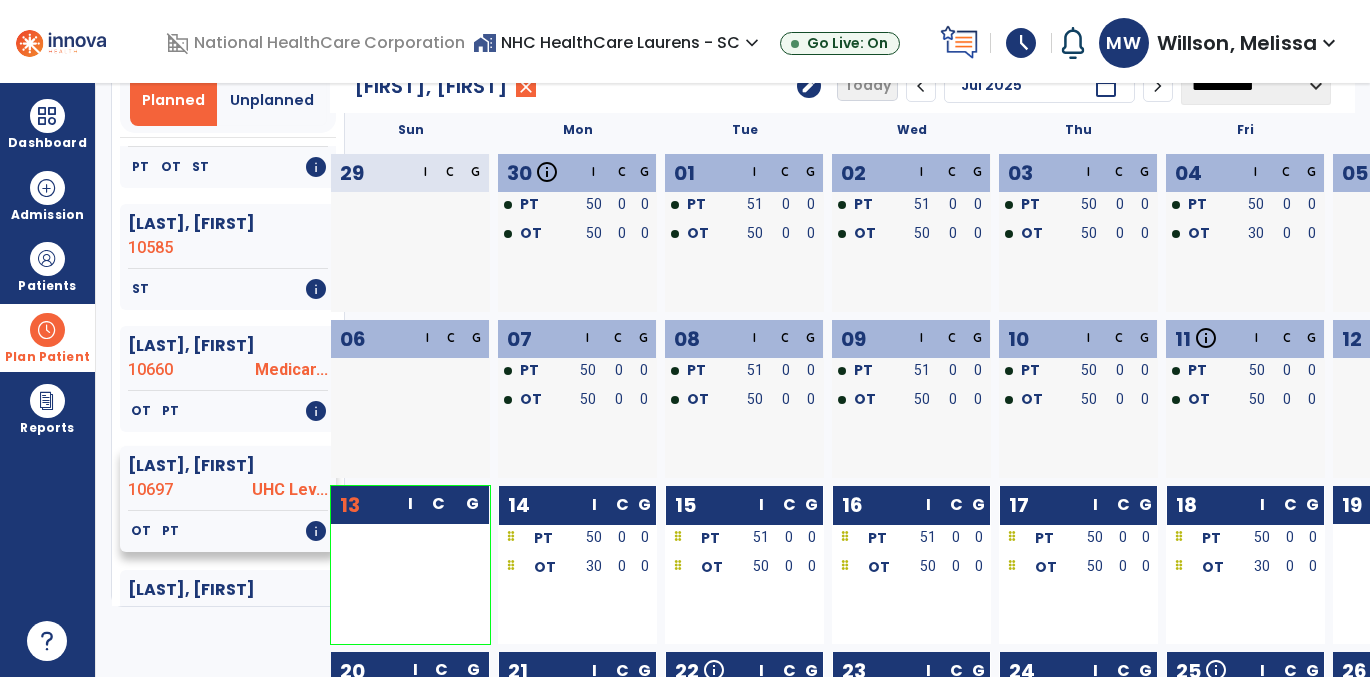 click on "OT   PT   info" 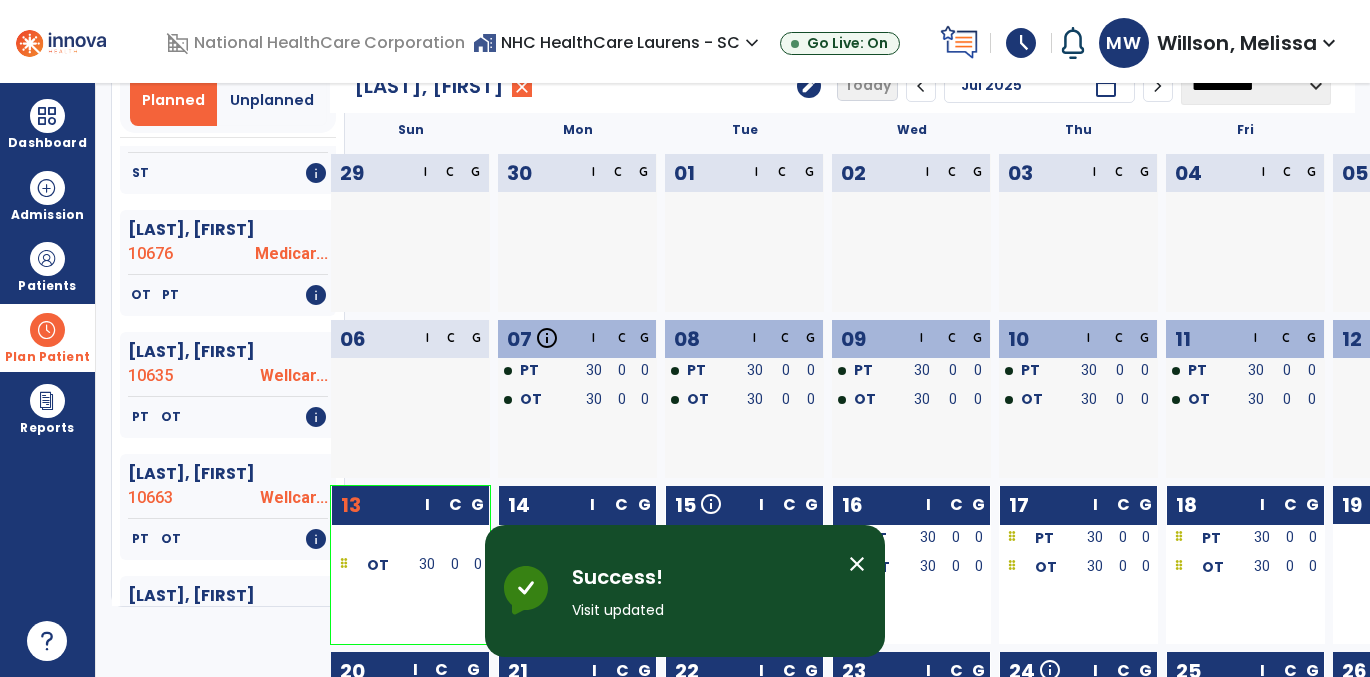 scroll, scrollTop: 6745, scrollLeft: 0, axis: vertical 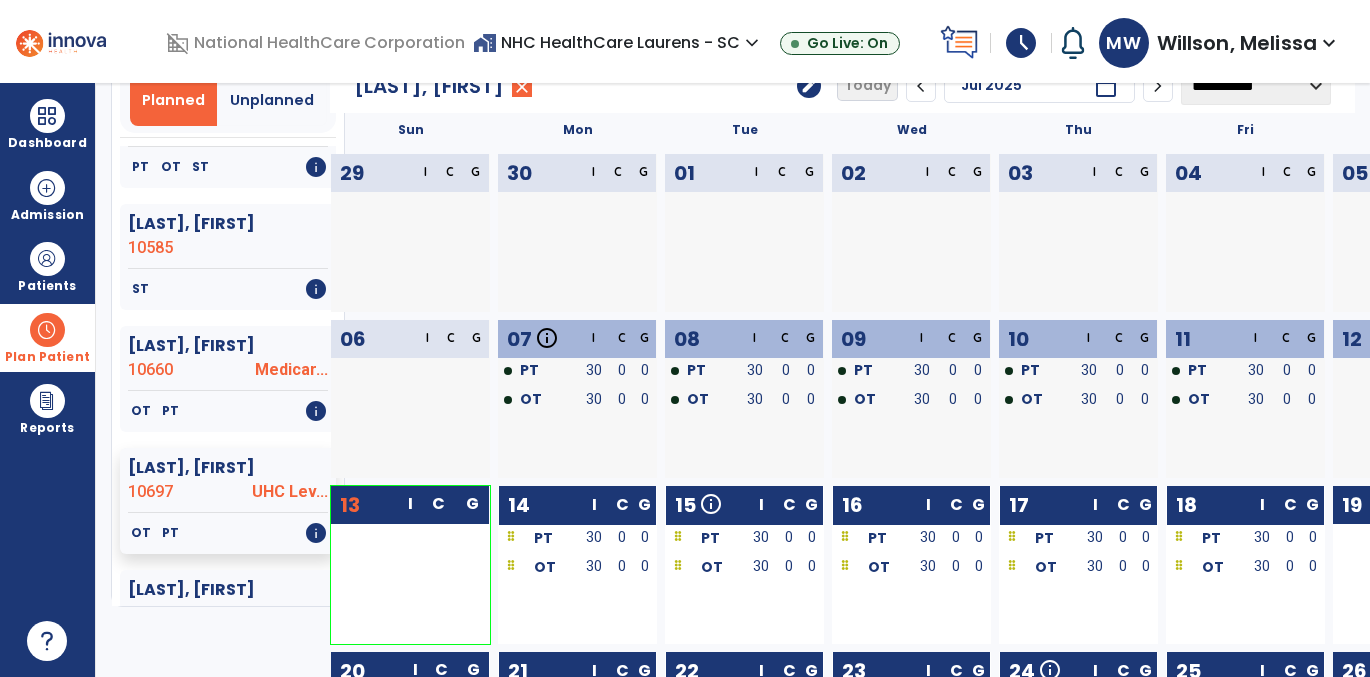 click on "Plan Patient" at bounding box center [47, 337] 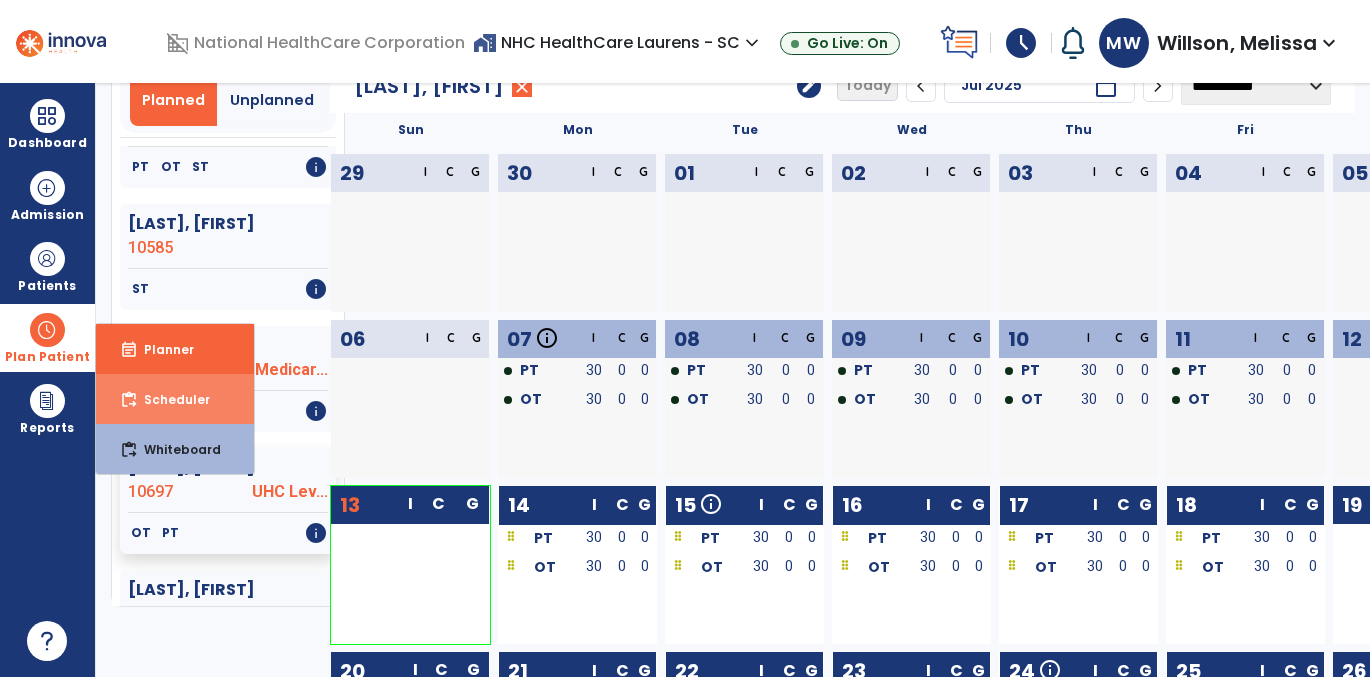 click on "content_paste_go  Scheduler" at bounding box center (175, 399) 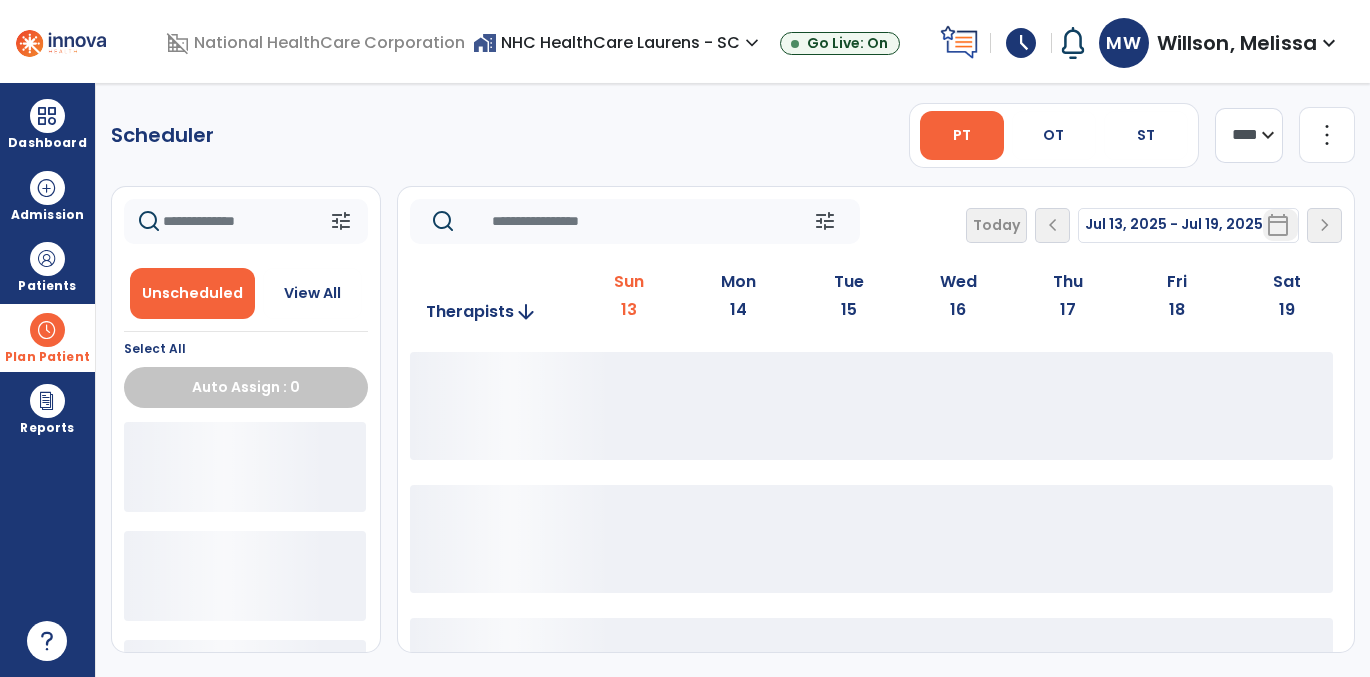 scroll, scrollTop: 0, scrollLeft: 0, axis: both 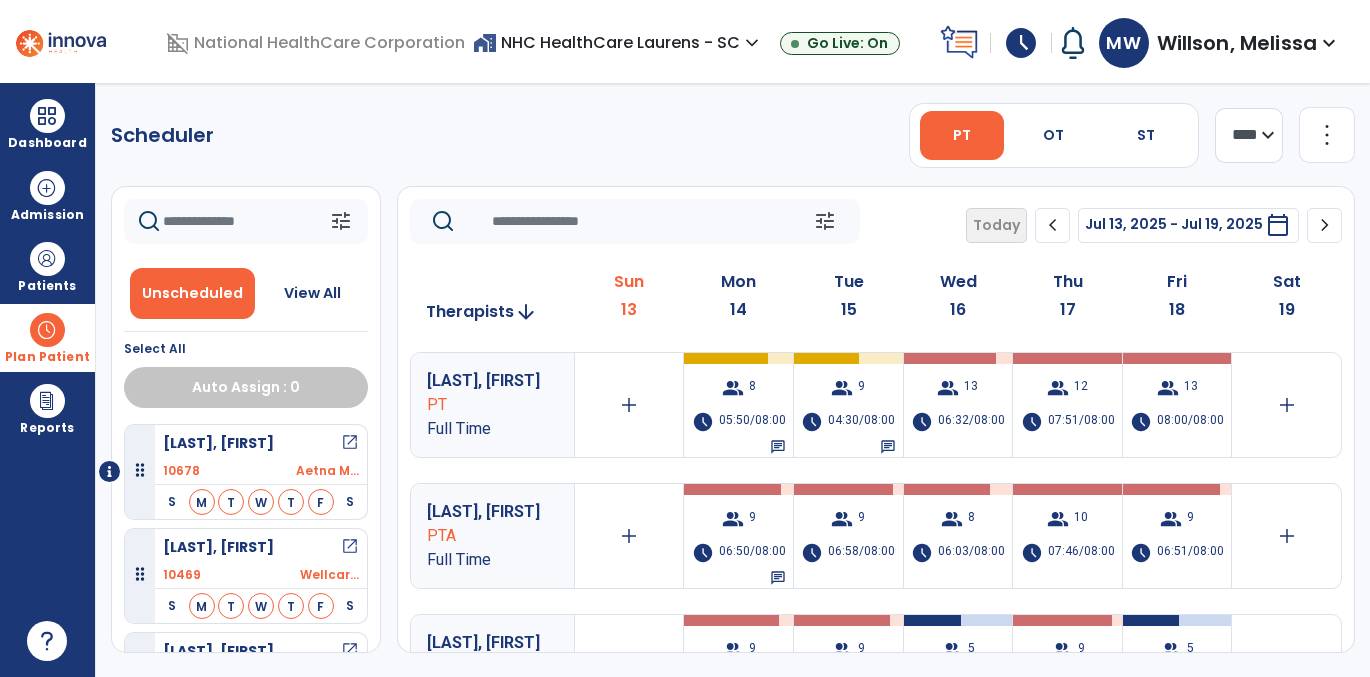 click on "PT   OT   ST" 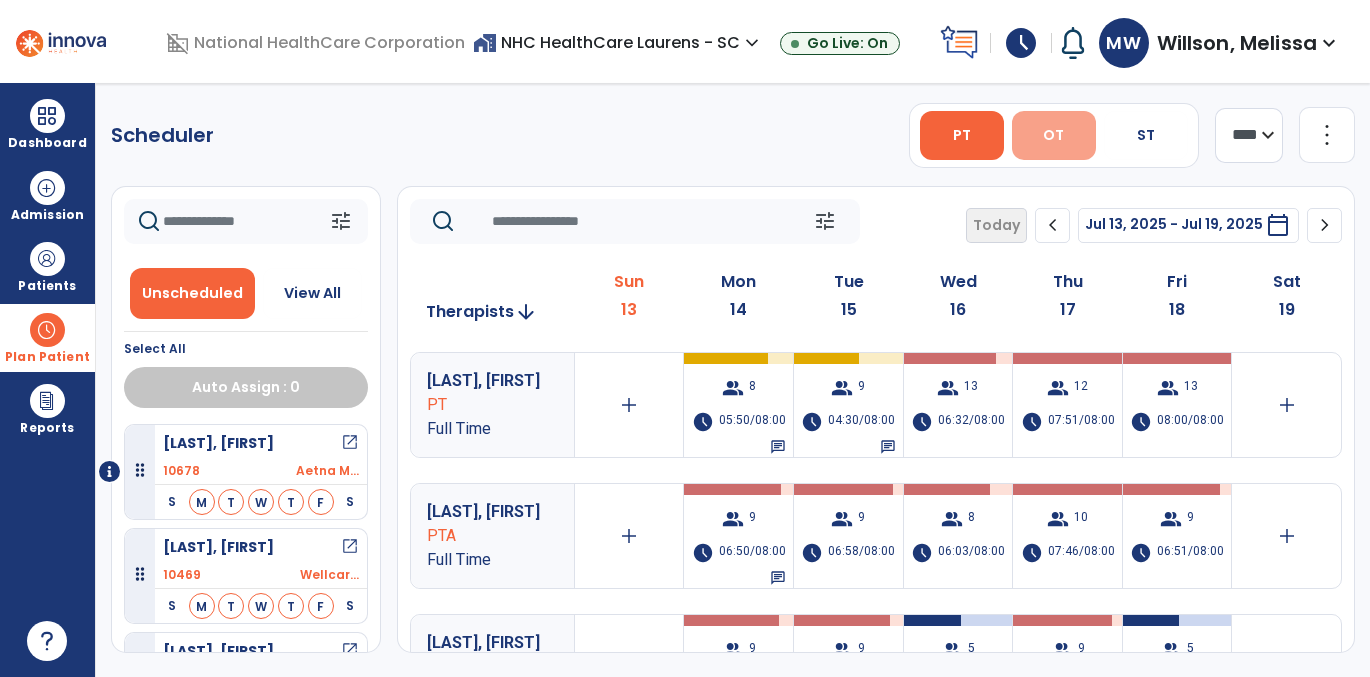 click on "OT" at bounding box center (1054, 135) 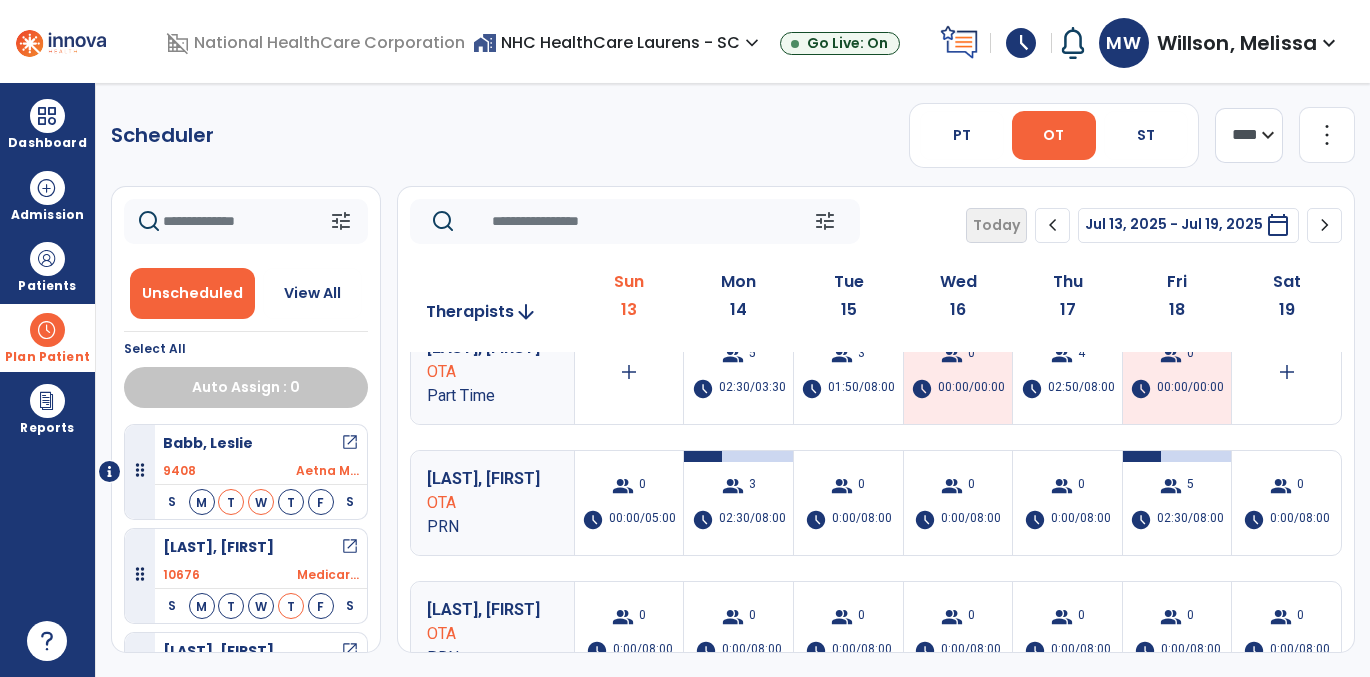 scroll, scrollTop: 309, scrollLeft: 0, axis: vertical 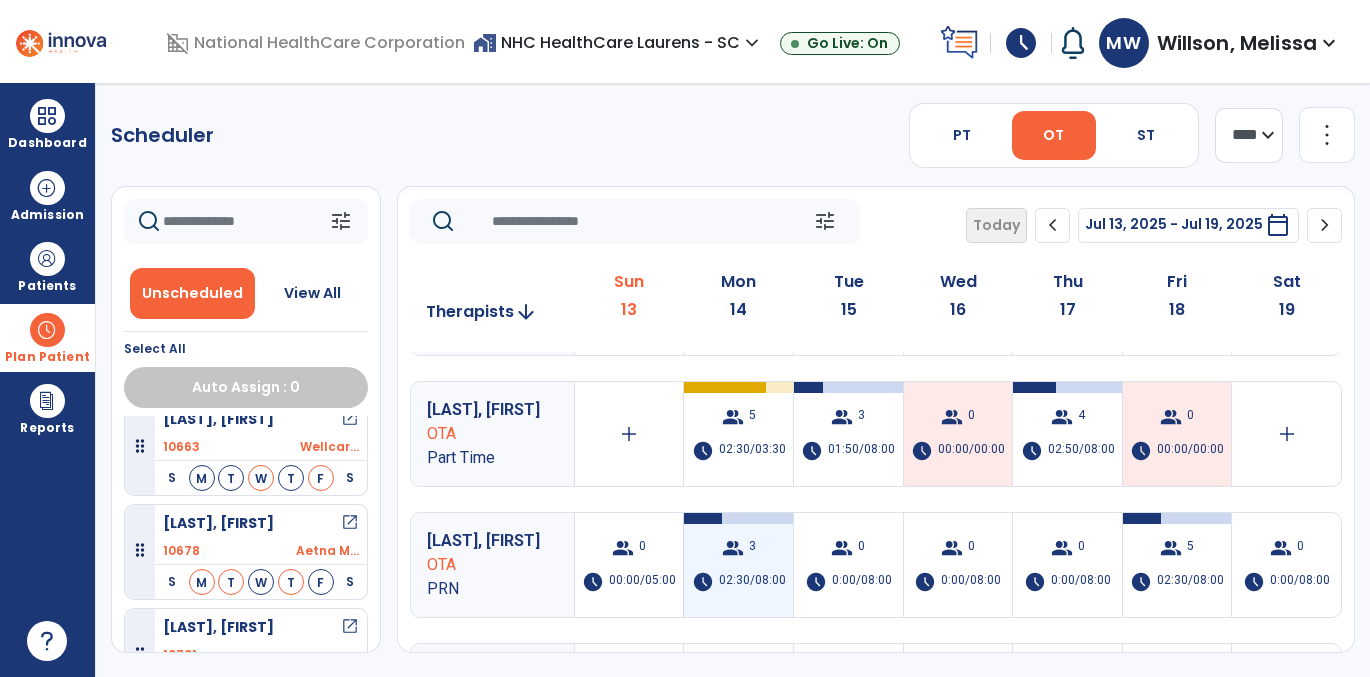 click on "02:30/08:00" at bounding box center (752, 582) 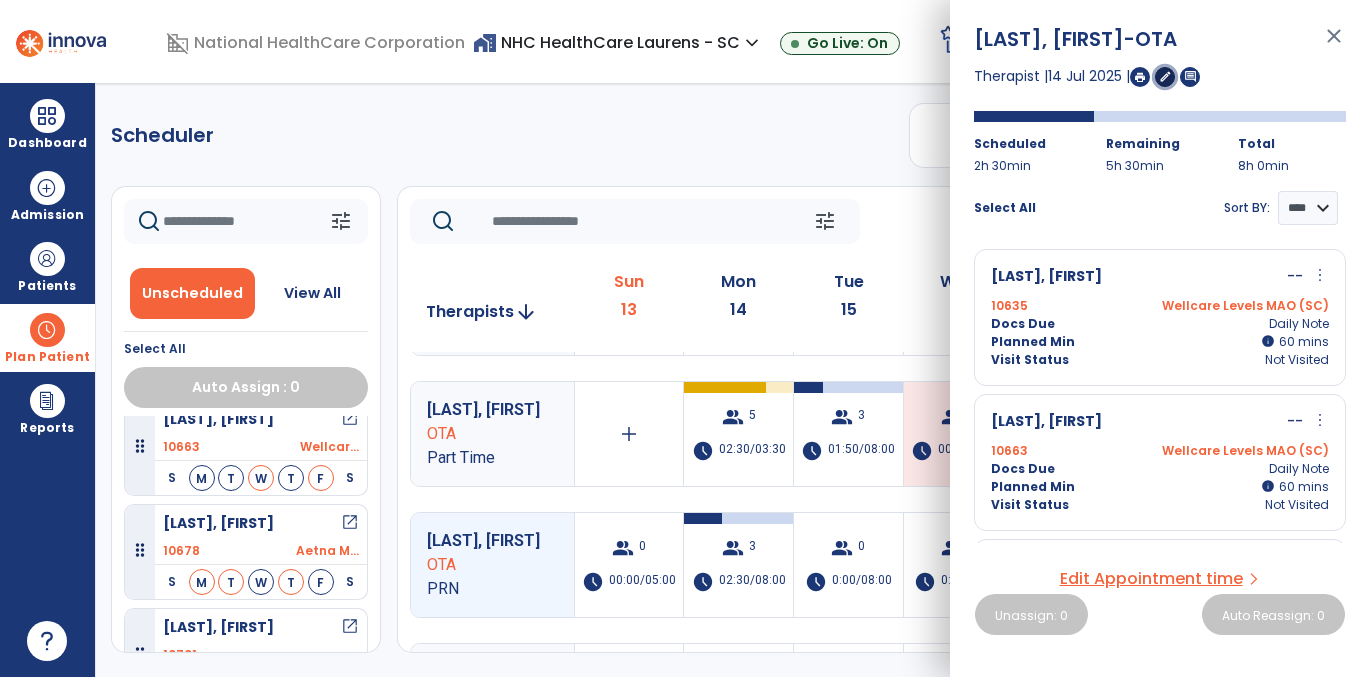 click on "edit" at bounding box center (1165, 76) 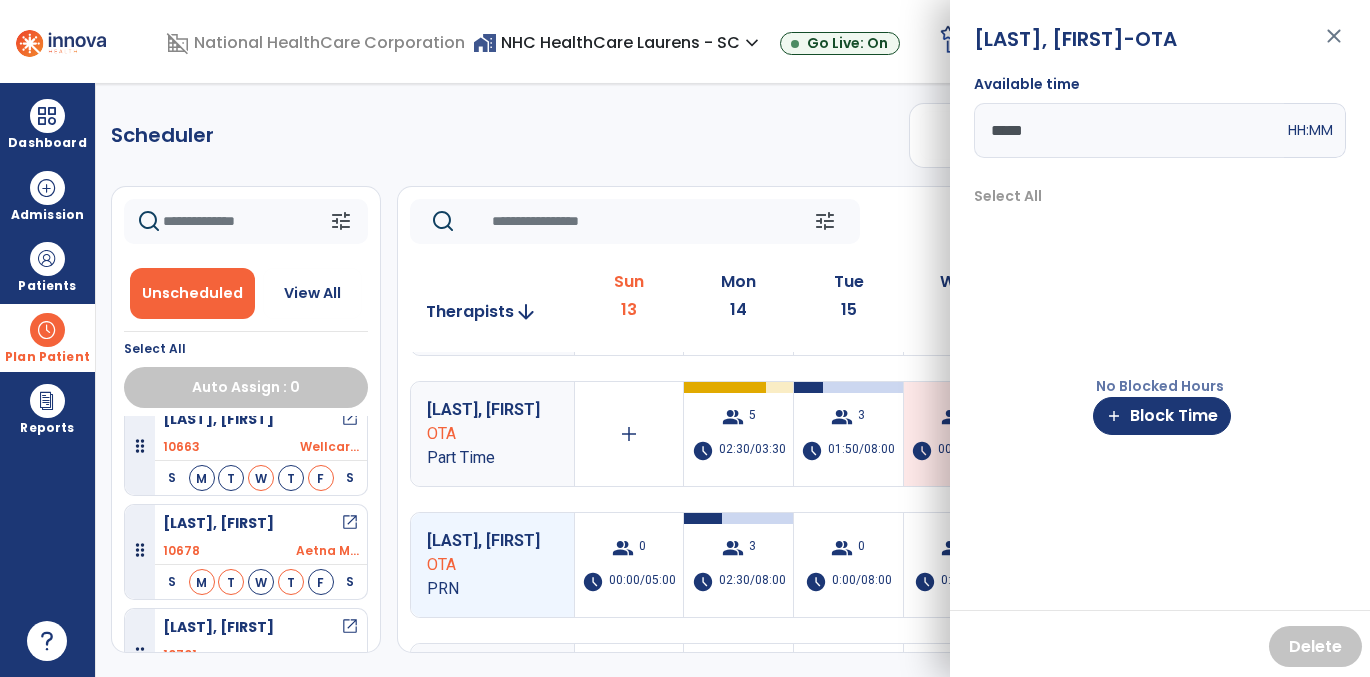 drag, startPoint x: 1045, startPoint y: 125, endPoint x: 984, endPoint y: 125, distance: 61 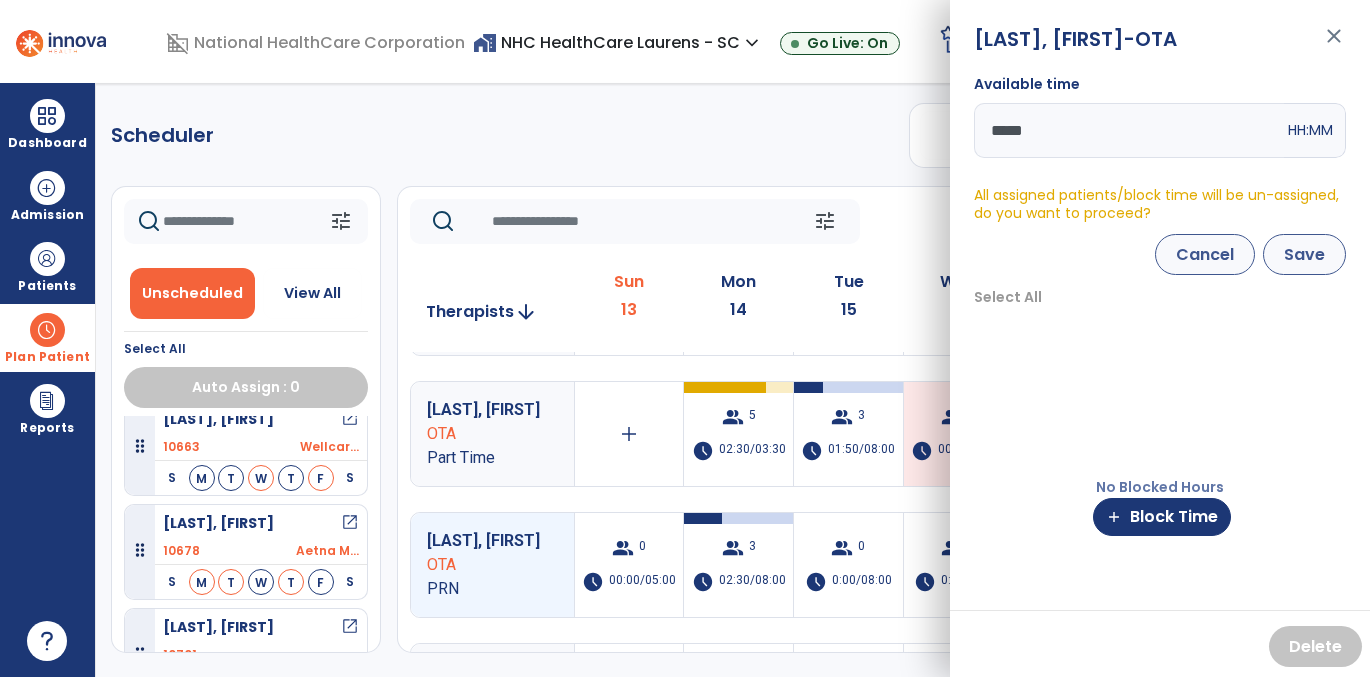 type on "*****" 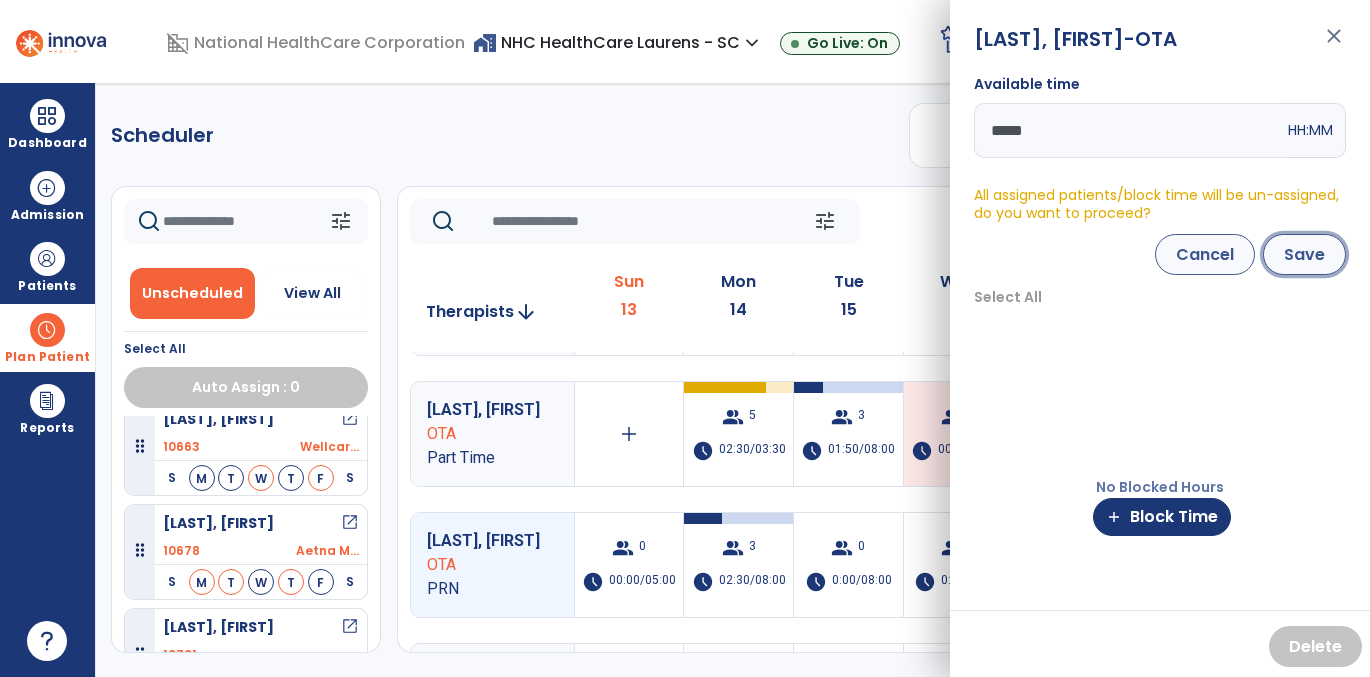 click on "Save" at bounding box center (1304, 254) 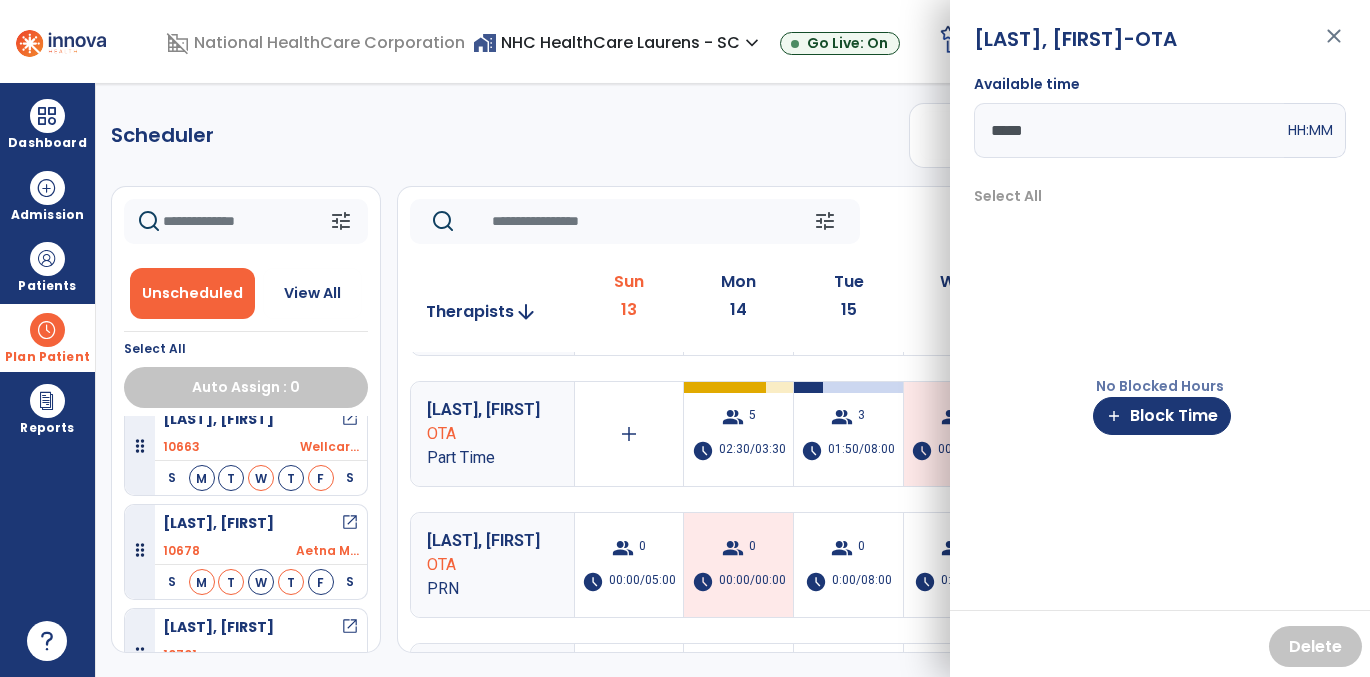 click on "Scheduler   PT   OT   ST  **** *** more_vert  Manage Labor   View All Therapists   Print" 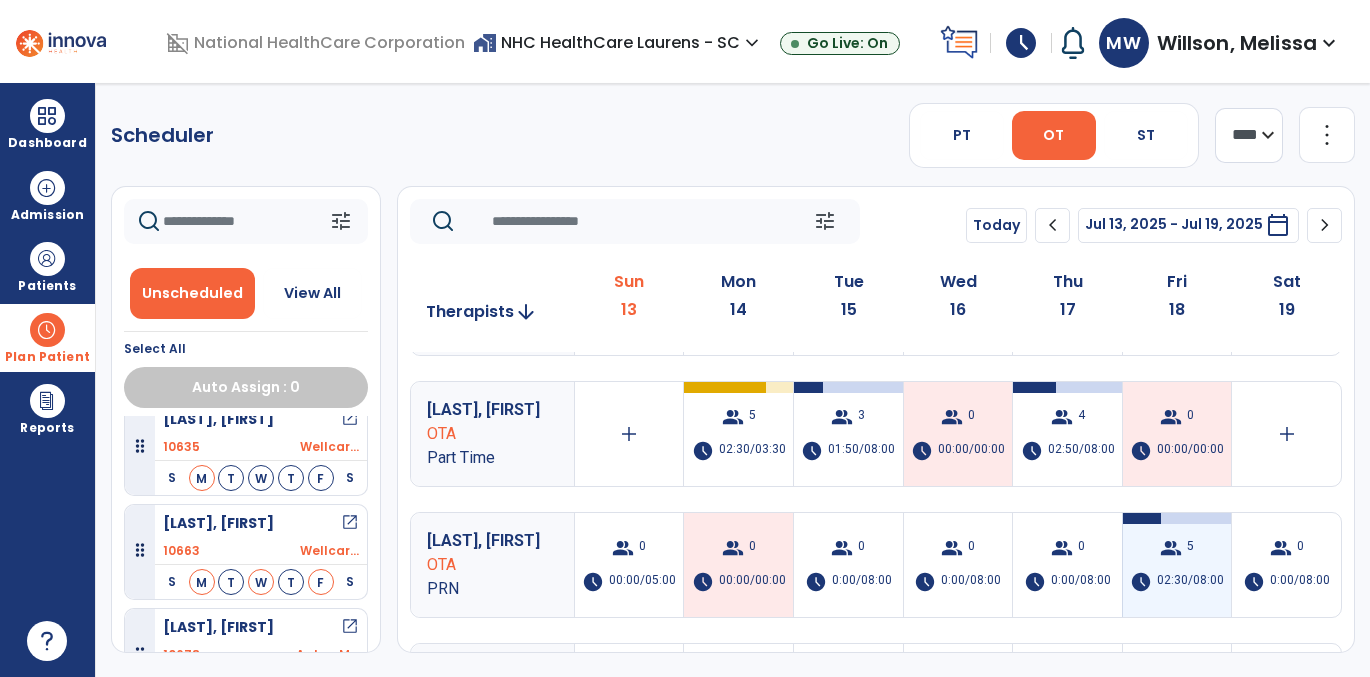 click on "02:30/08:00" at bounding box center [1190, 582] 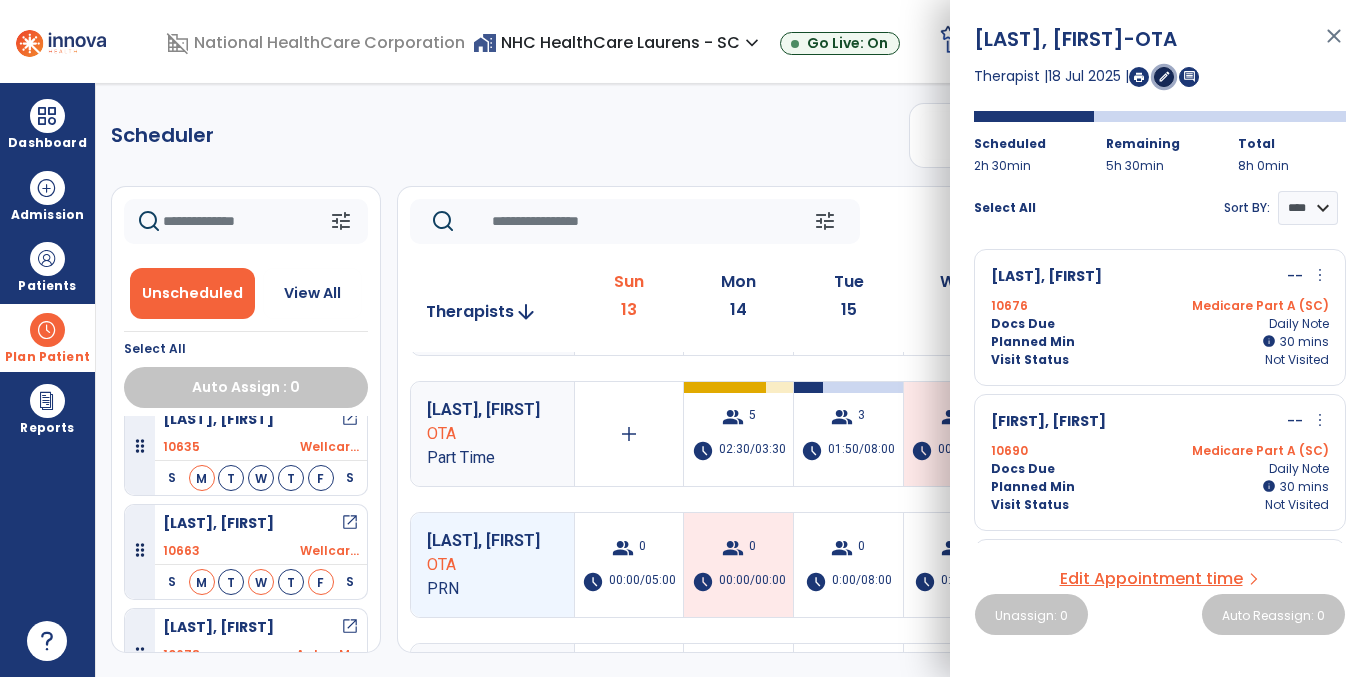 click on "edit" at bounding box center (1164, 76) 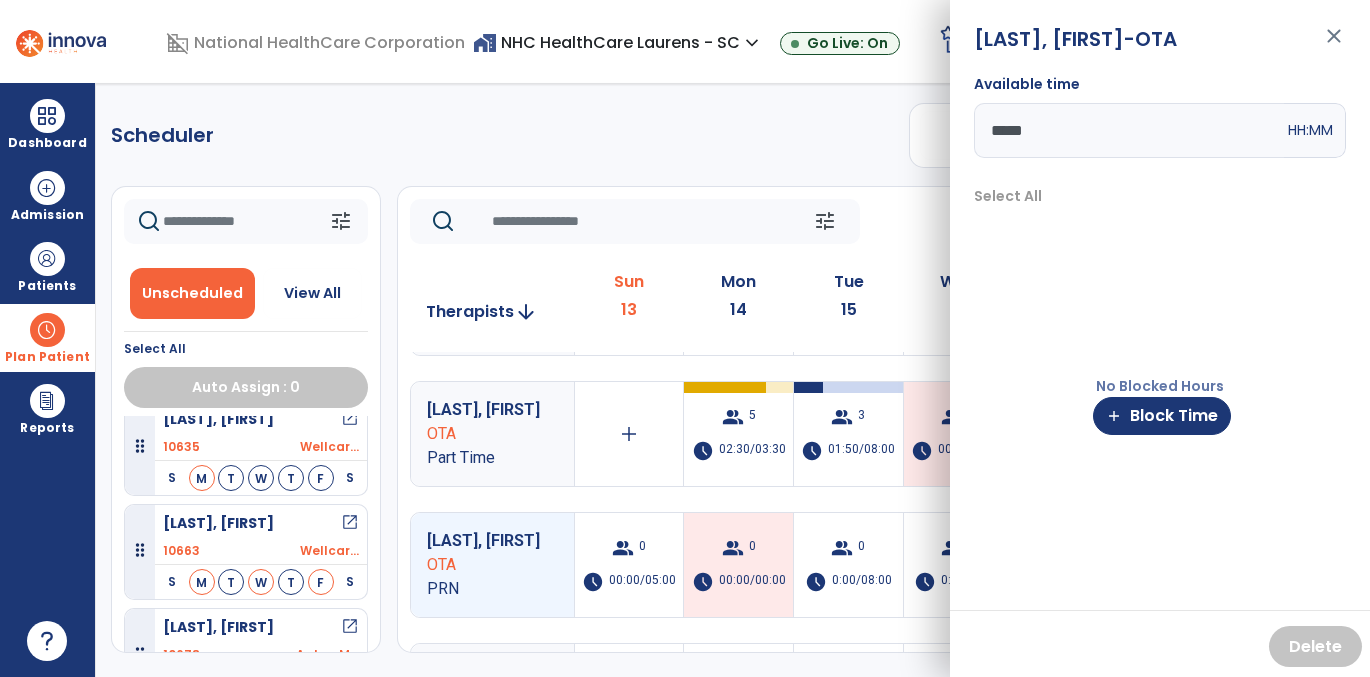 drag, startPoint x: 1061, startPoint y: 122, endPoint x: 963, endPoint y: 127, distance: 98.12747 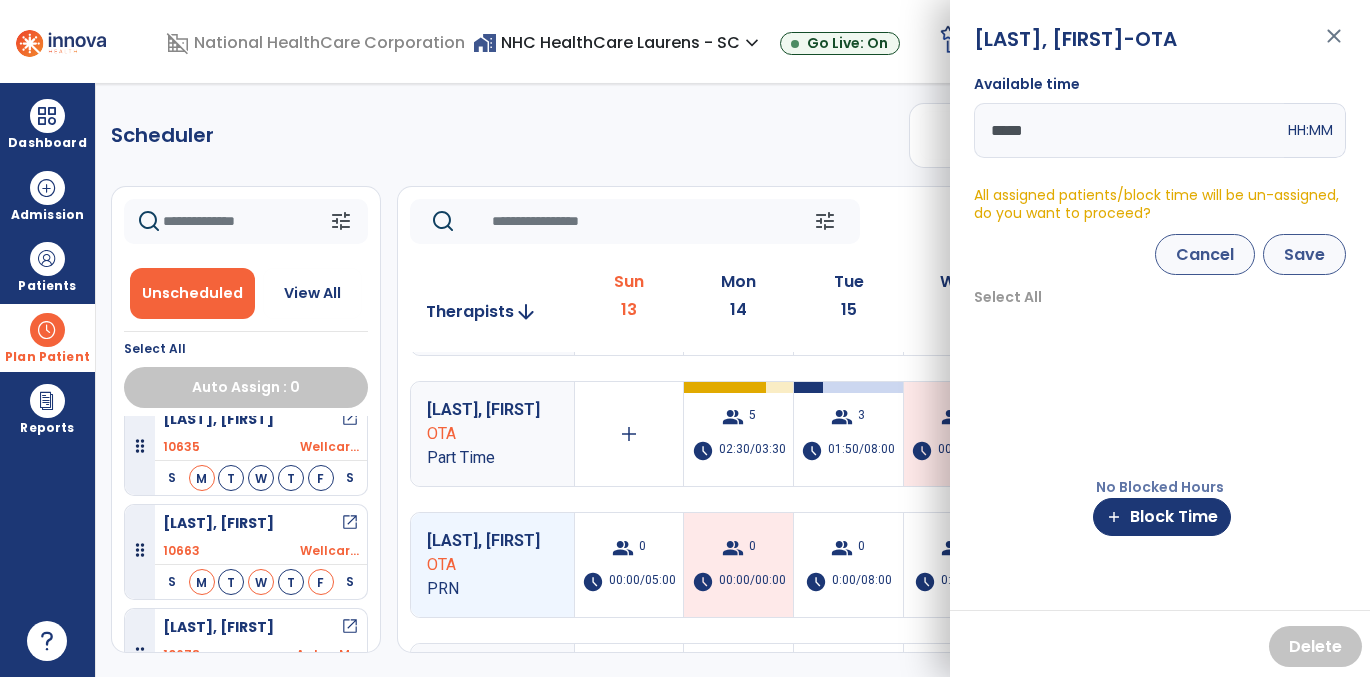 type on "*****" 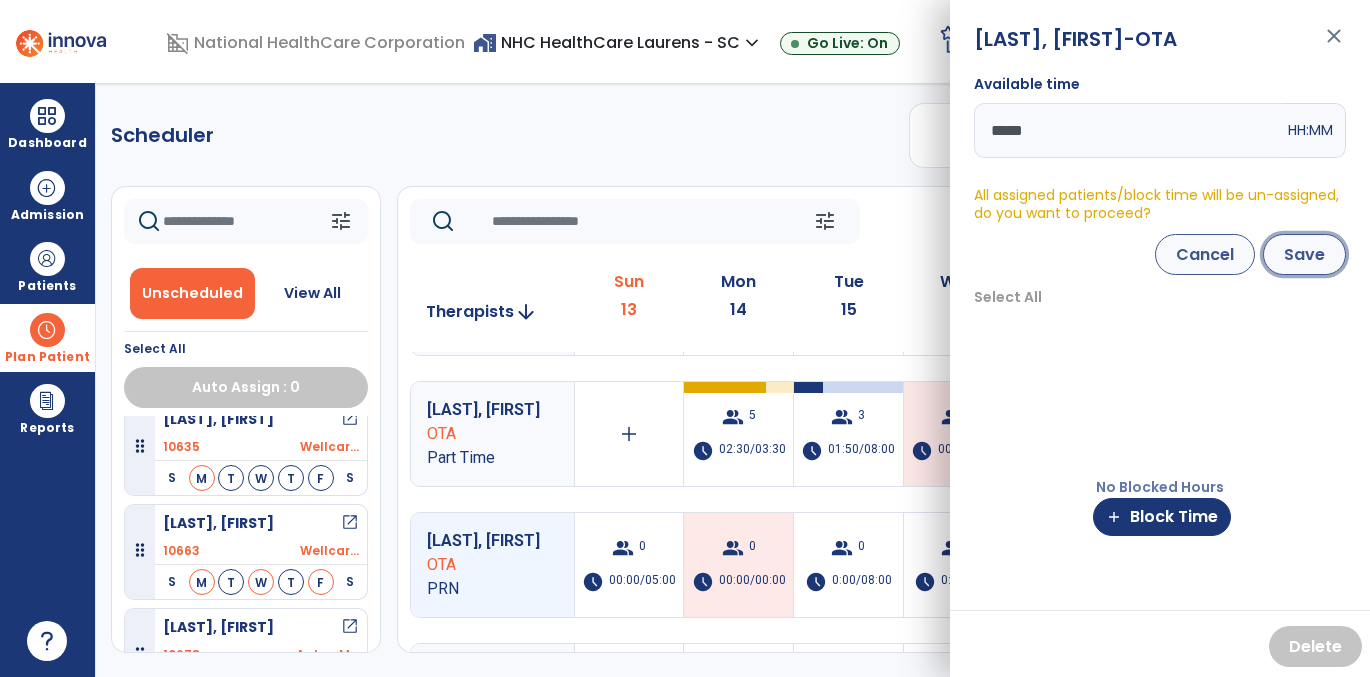 click on "Save" at bounding box center [1304, 254] 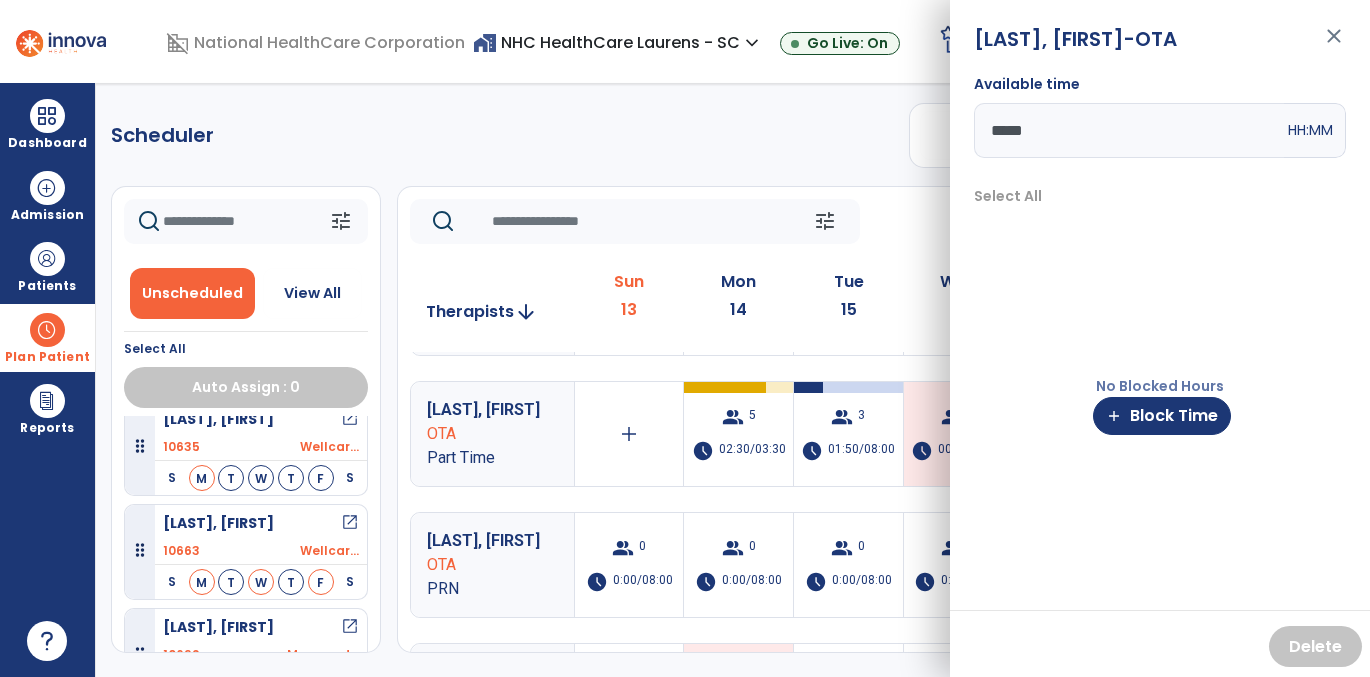click on "Scheduler   PT   OT   ST  **** *** more_vert  Manage Labor   View All Therapists   Print" 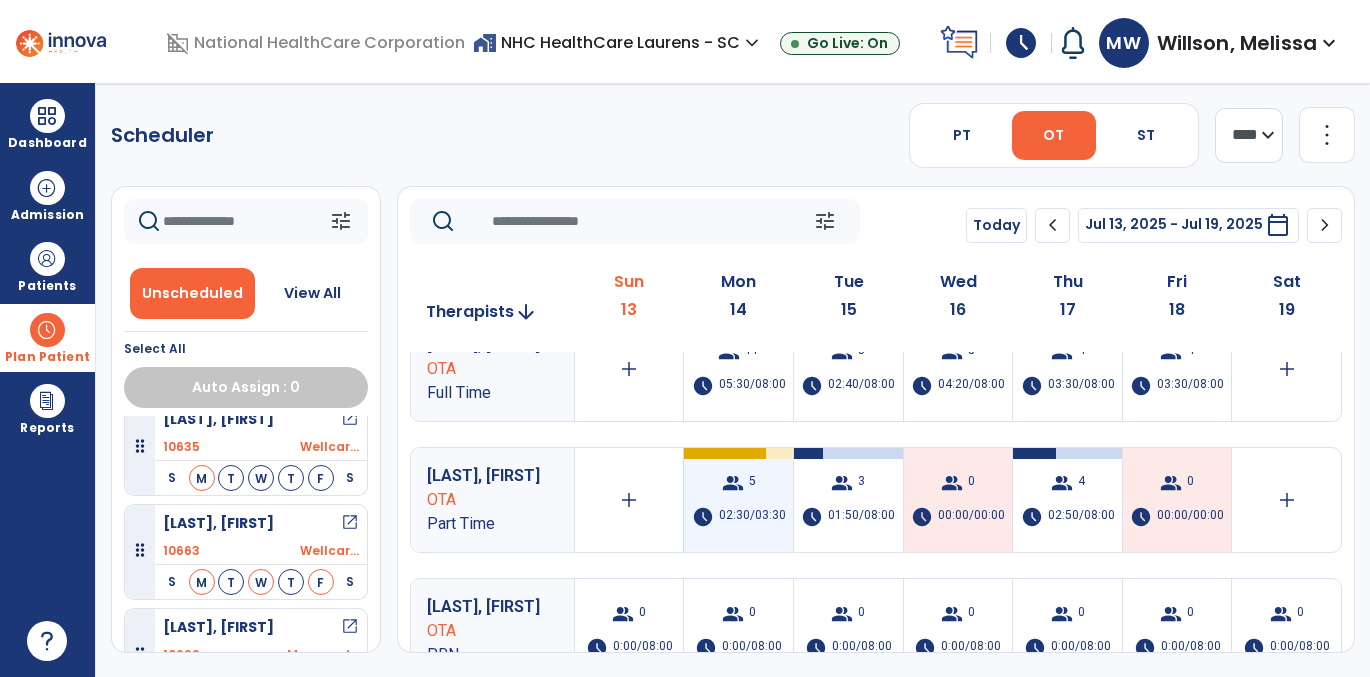scroll, scrollTop: 0, scrollLeft: 0, axis: both 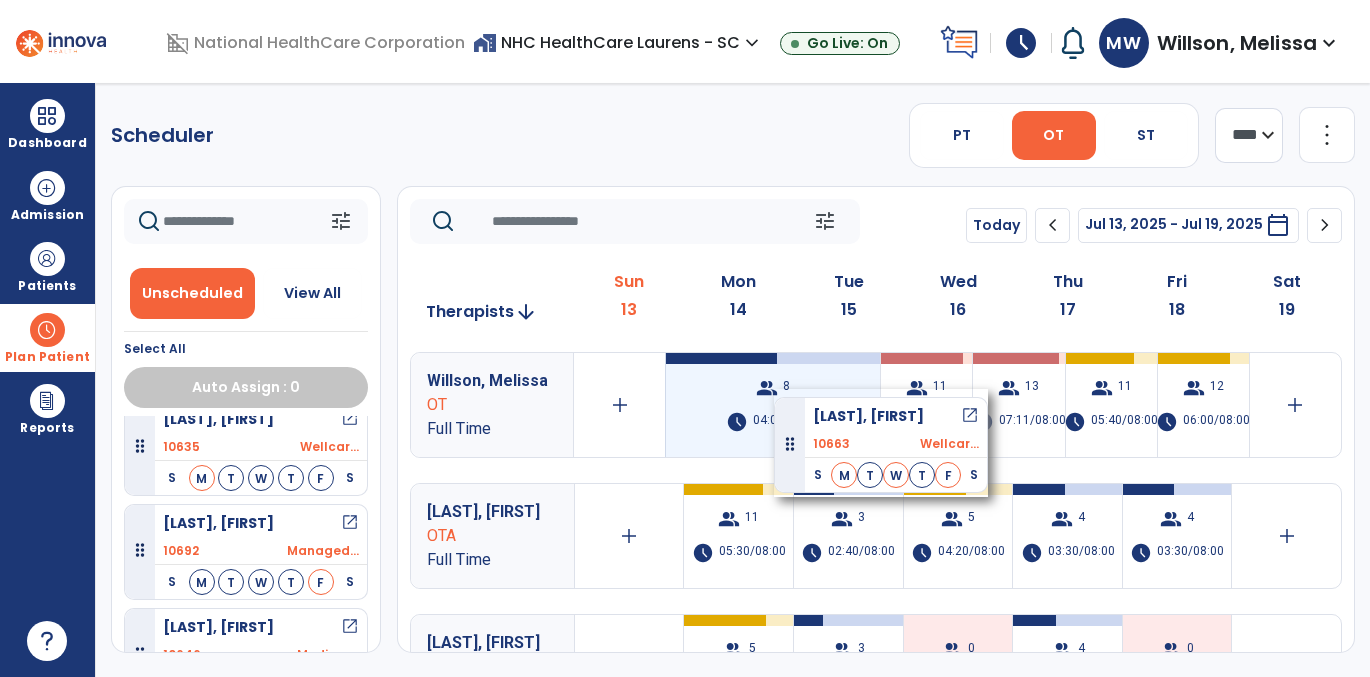 drag, startPoint x: 309, startPoint y: 523, endPoint x: 774, endPoint y: 389, distance: 483.92252 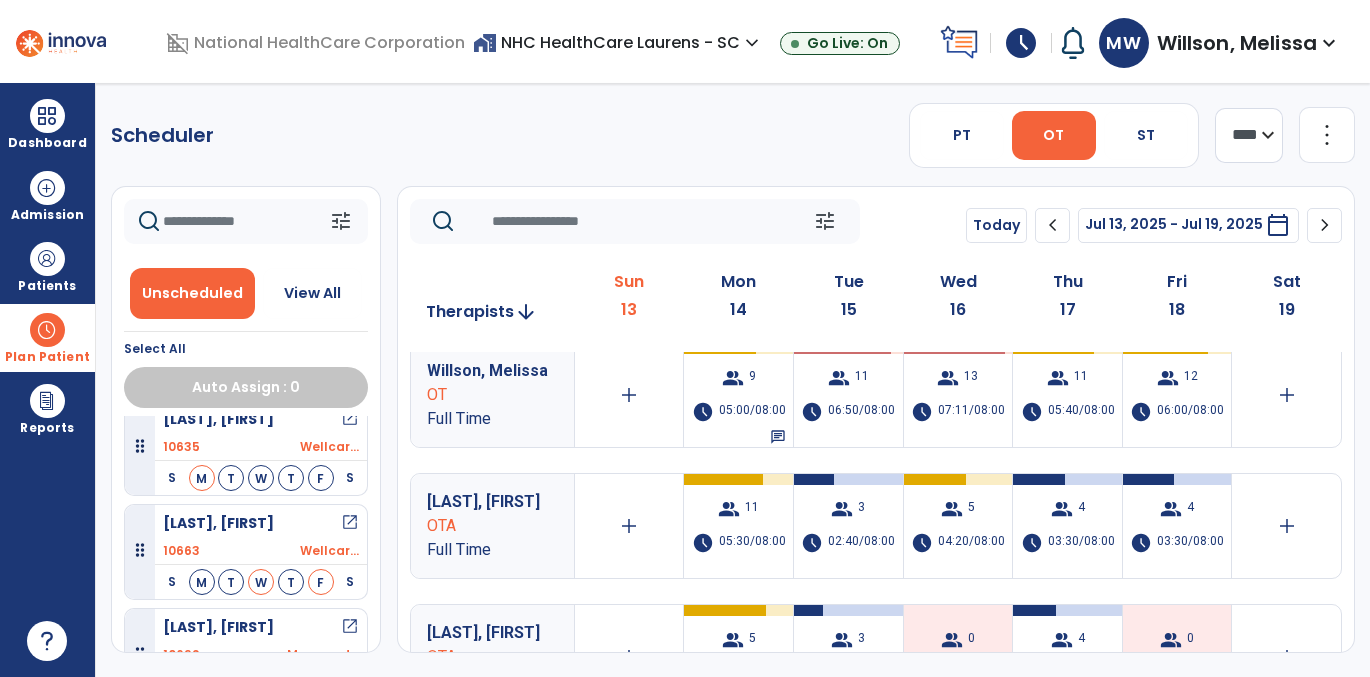scroll, scrollTop: 8, scrollLeft: 0, axis: vertical 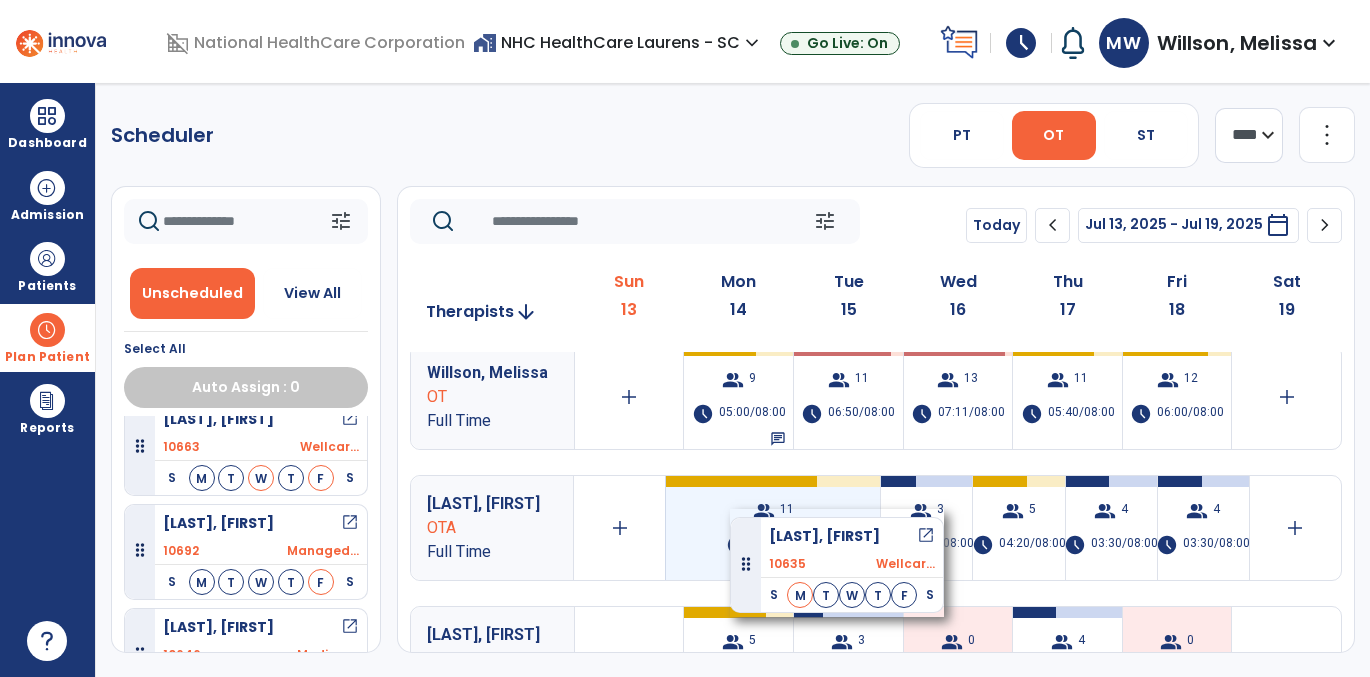 drag, startPoint x: 287, startPoint y: 426, endPoint x: 730, endPoint y: 509, distance: 450.70834 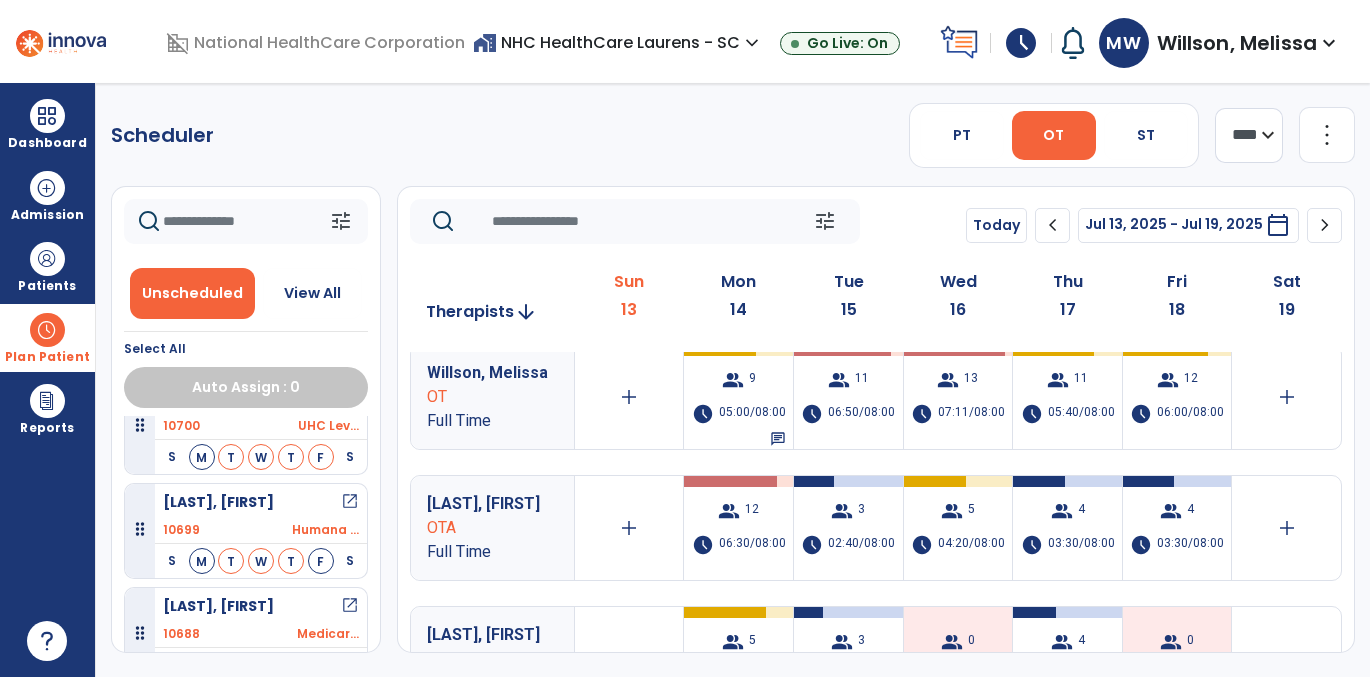 scroll, scrollTop: 1523, scrollLeft: 0, axis: vertical 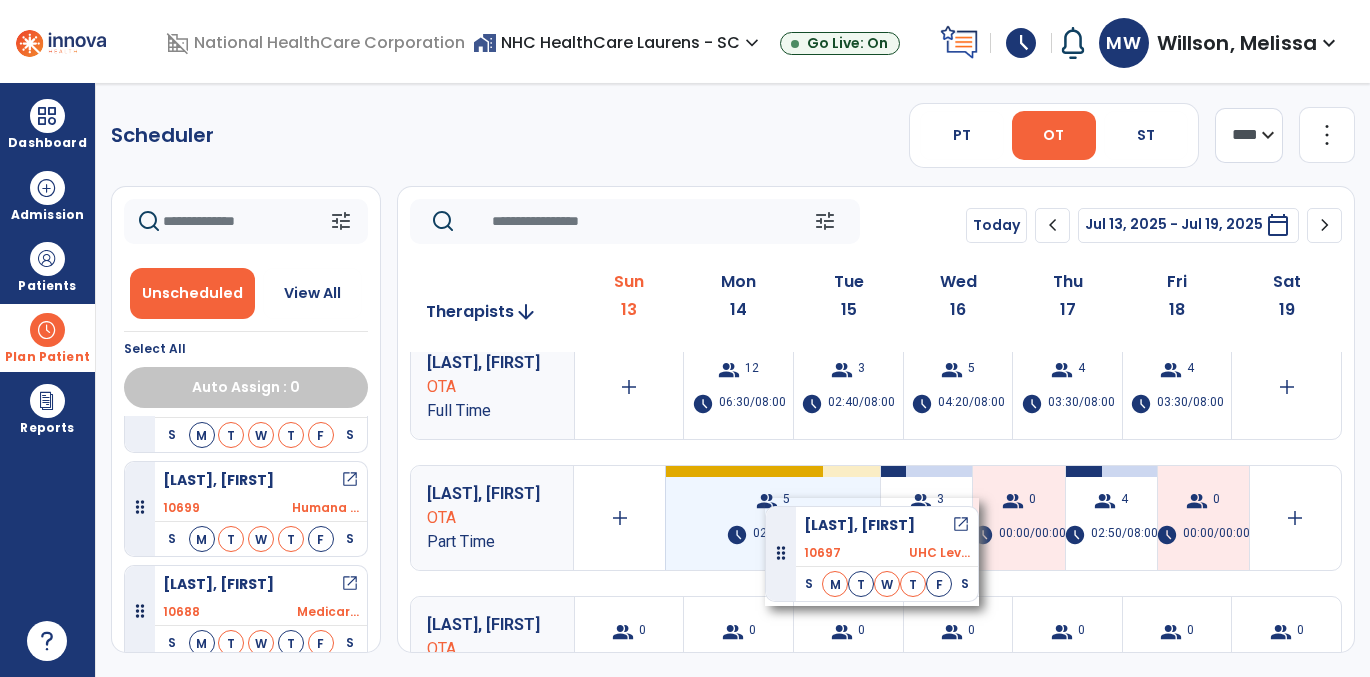 drag, startPoint x: 254, startPoint y: 589, endPoint x: 765, endPoint y: 498, distance: 519.0395 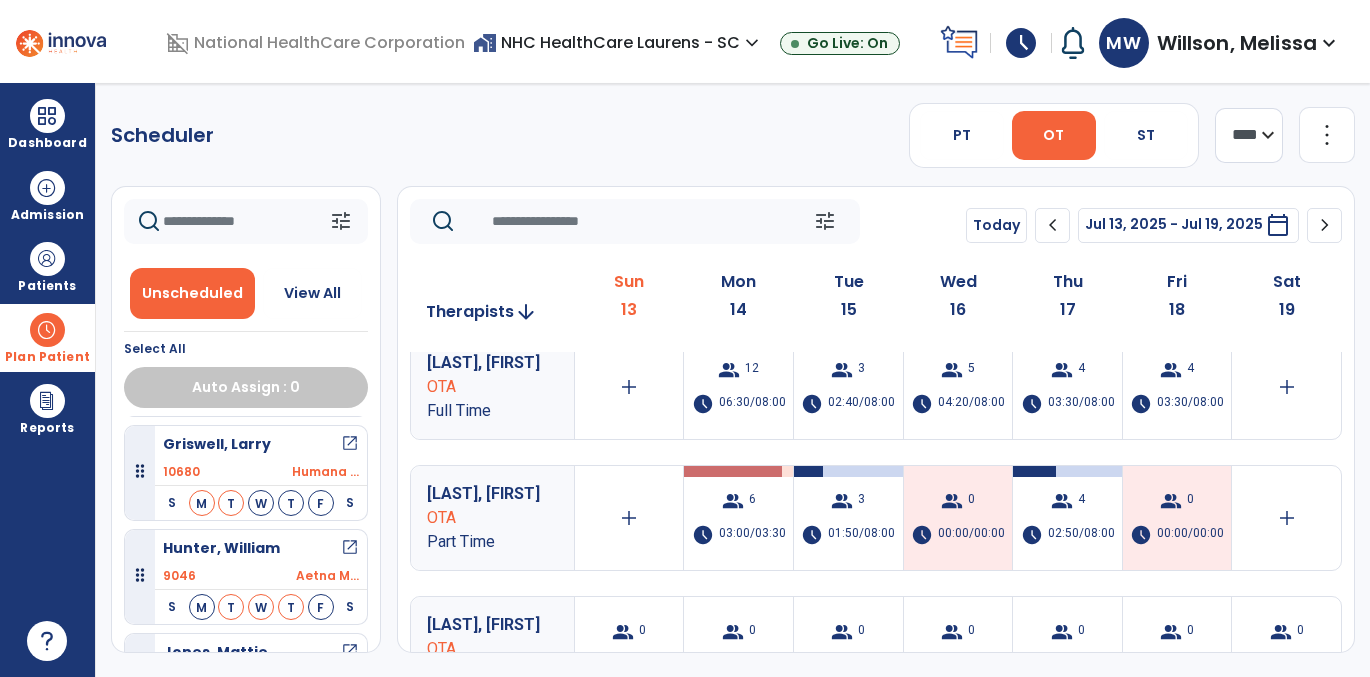 scroll, scrollTop: 707, scrollLeft: 0, axis: vertical 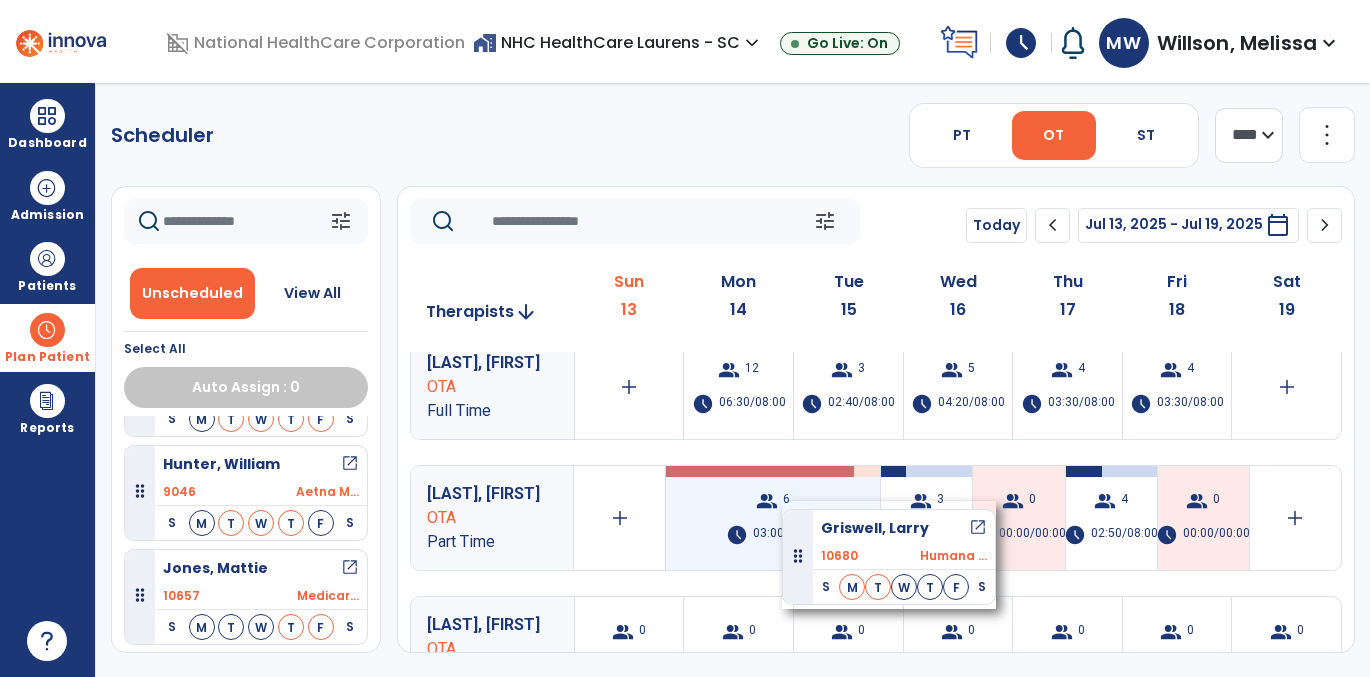 drag, startPoint x: 240, startPoint y: 479, endPoint x: 782, endPoint y: 501, distance: 542.4463 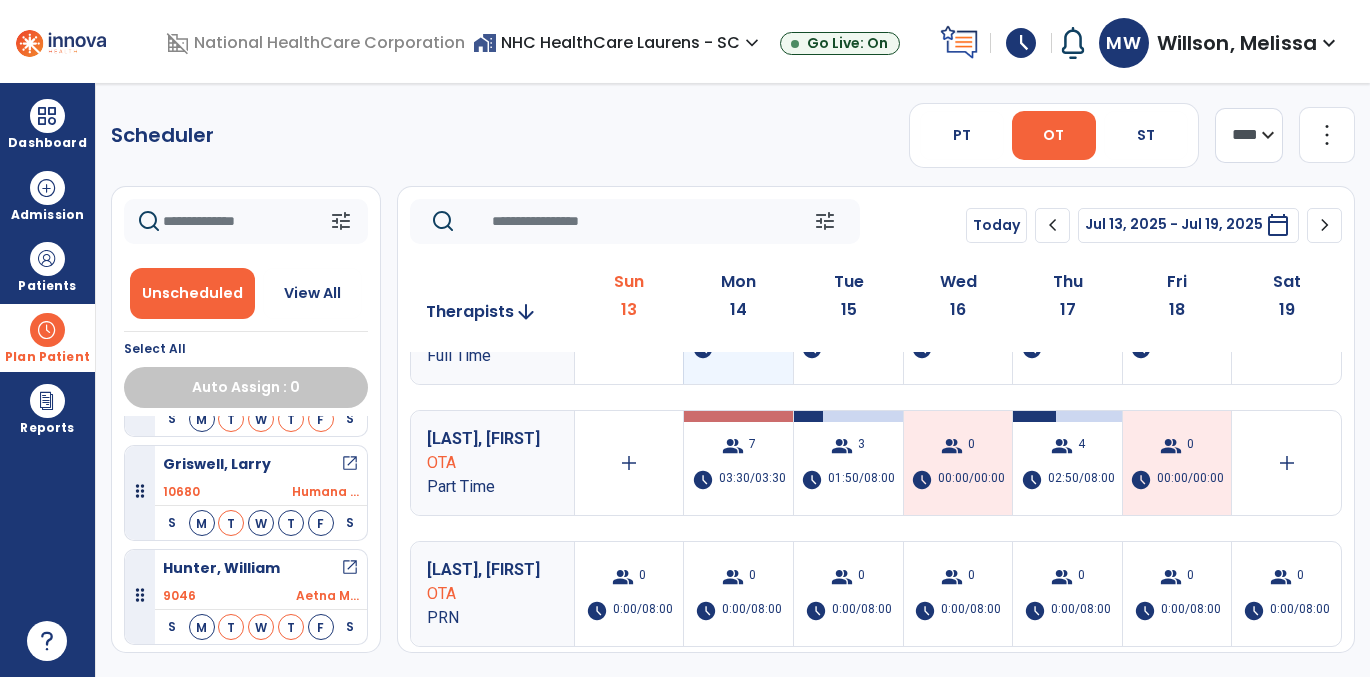 scroll, scrollTop: 205, scrollLeft: 0, axis: vertical 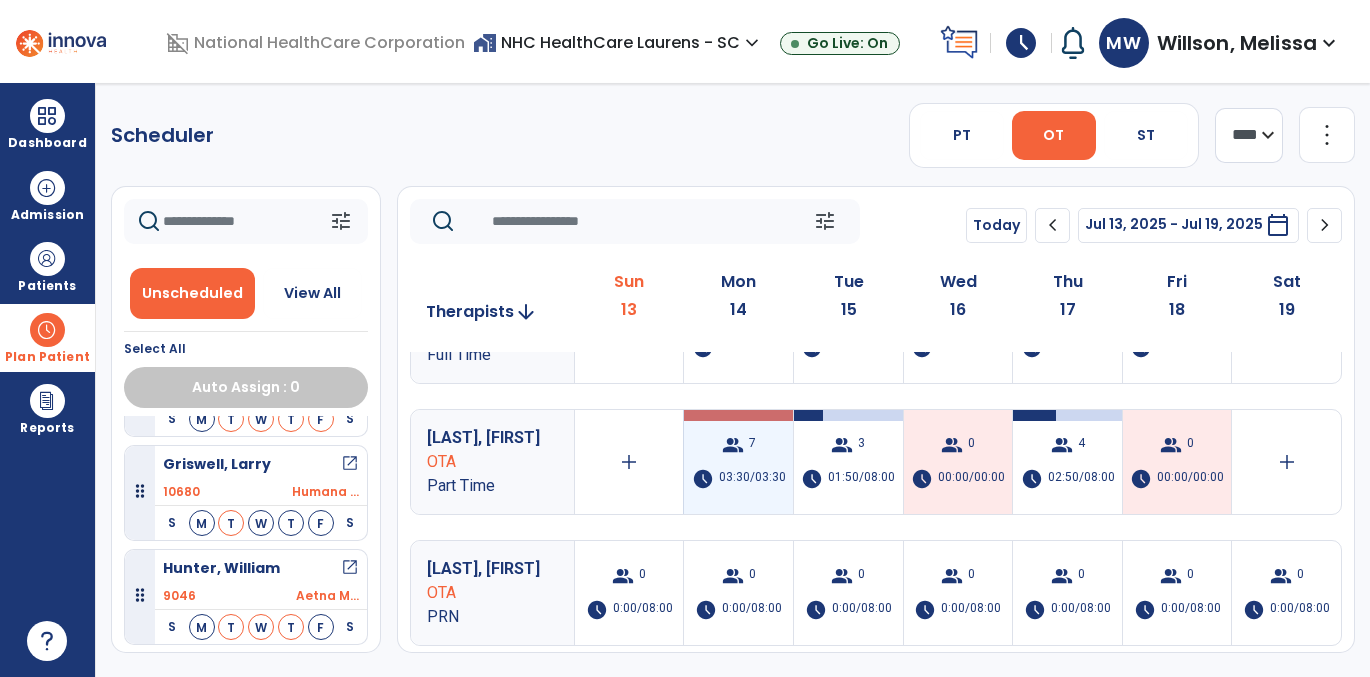 click on "group  7  schedule  03:30/03:30" at bounding box center (738, 462) 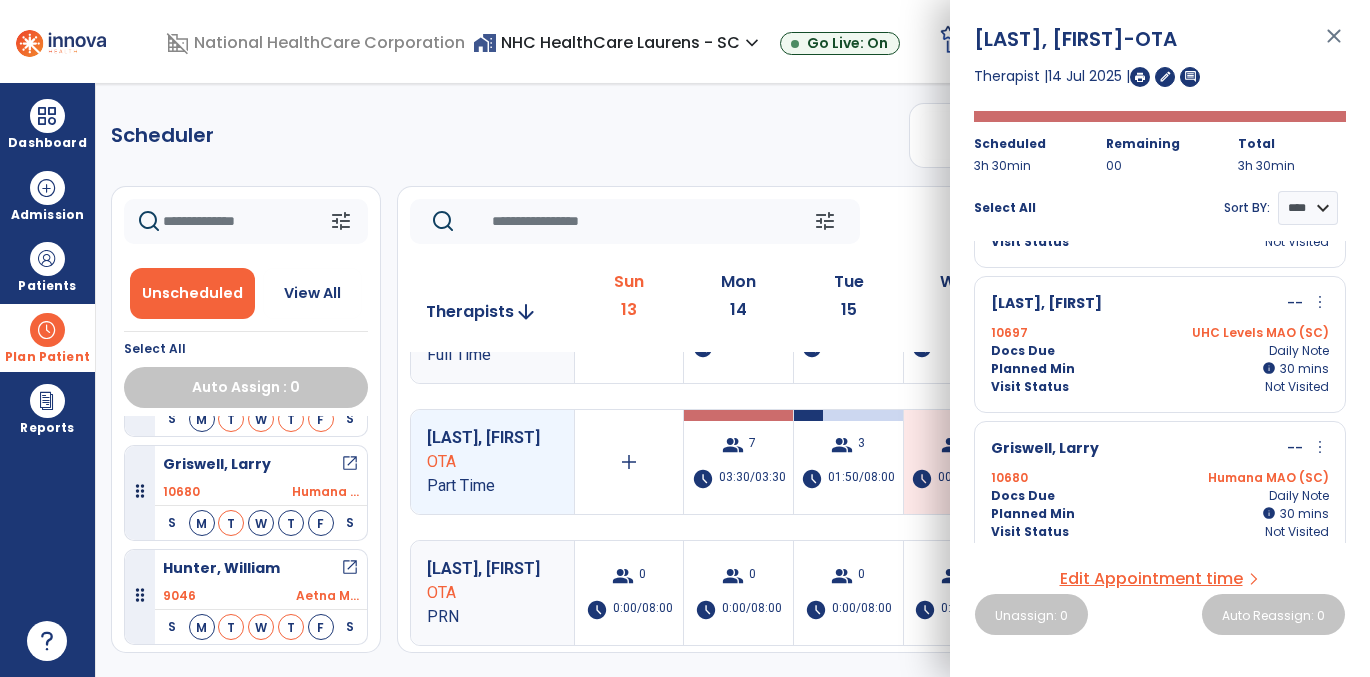 scroll, scrollTop: 141, scrollLeft: 0, axis: vertical 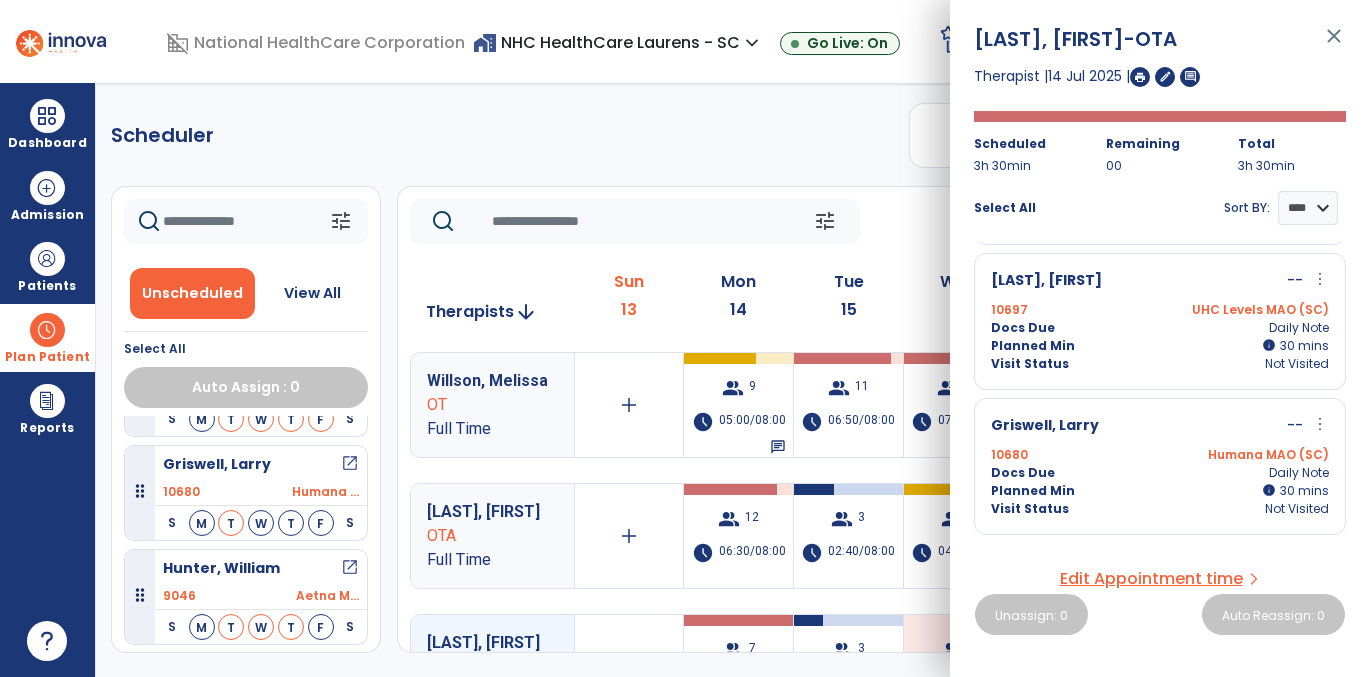 click on "Docs Due Daily Note" at bounding box center [1160, 473] 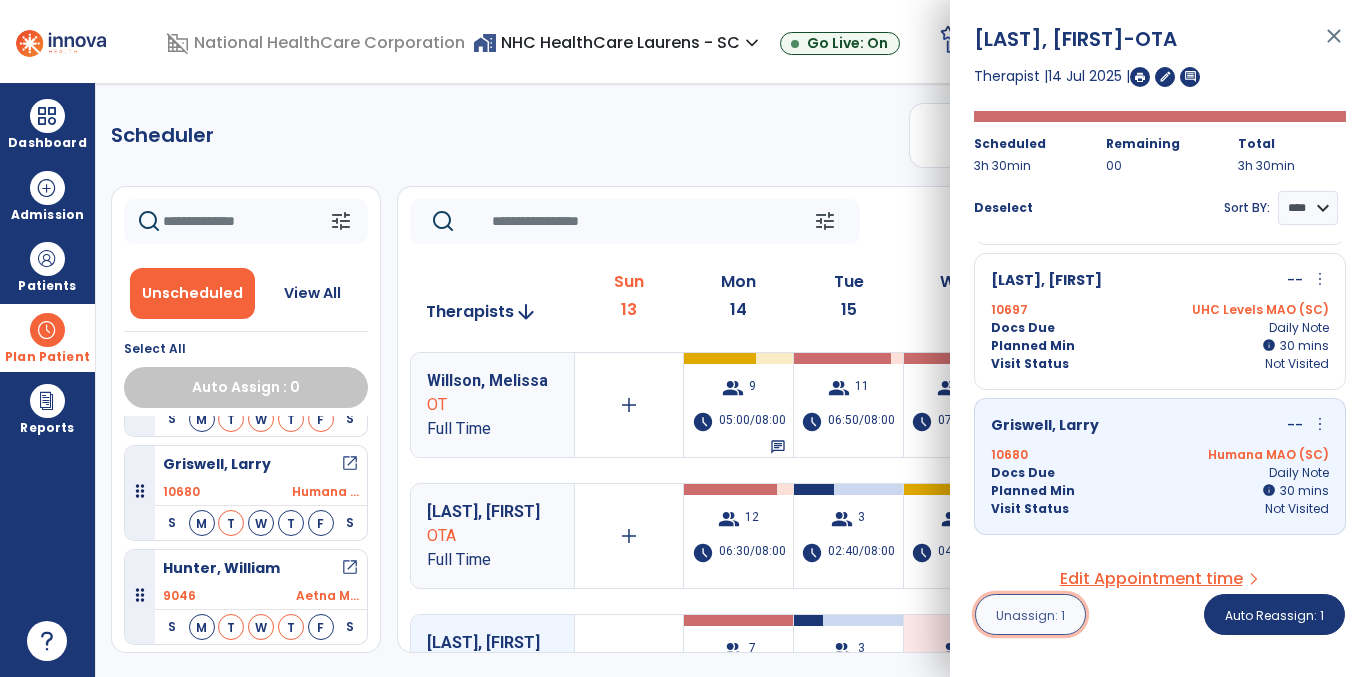 click on "Unassign: 1" at bounding box center (1030, 614) 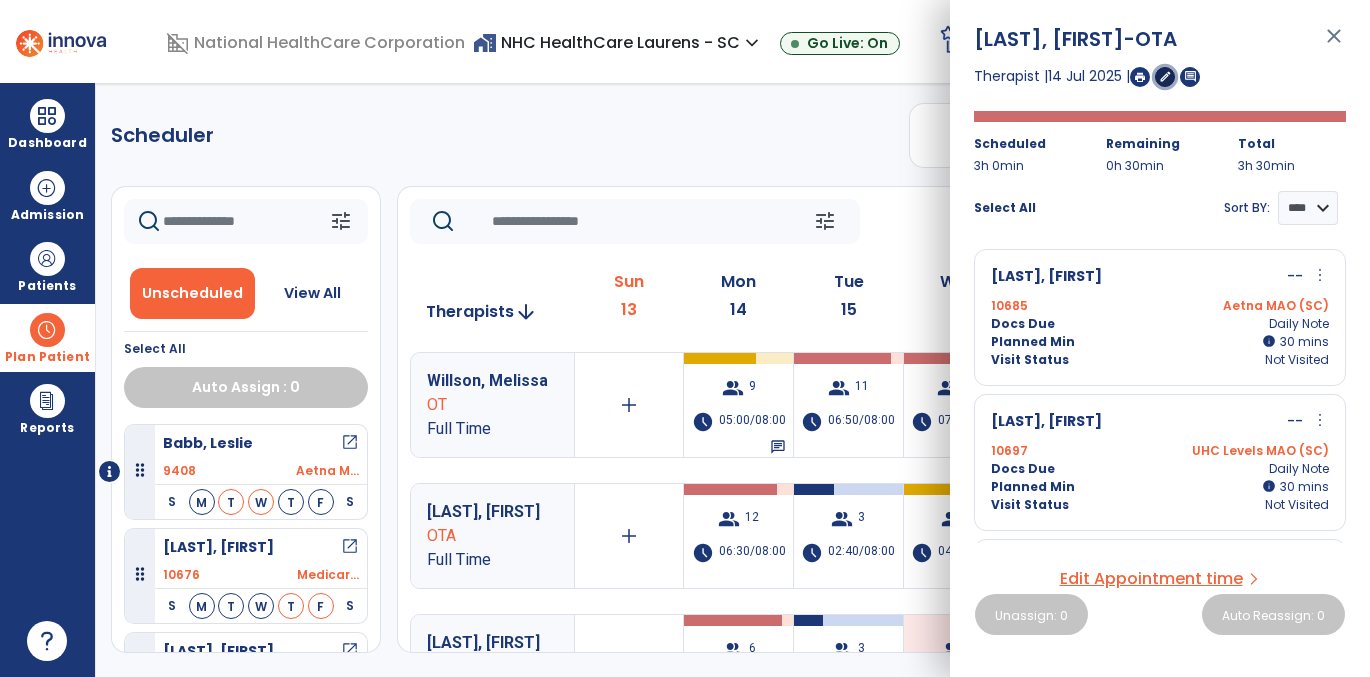 click on "edit" at bounding box center [1165, 76] 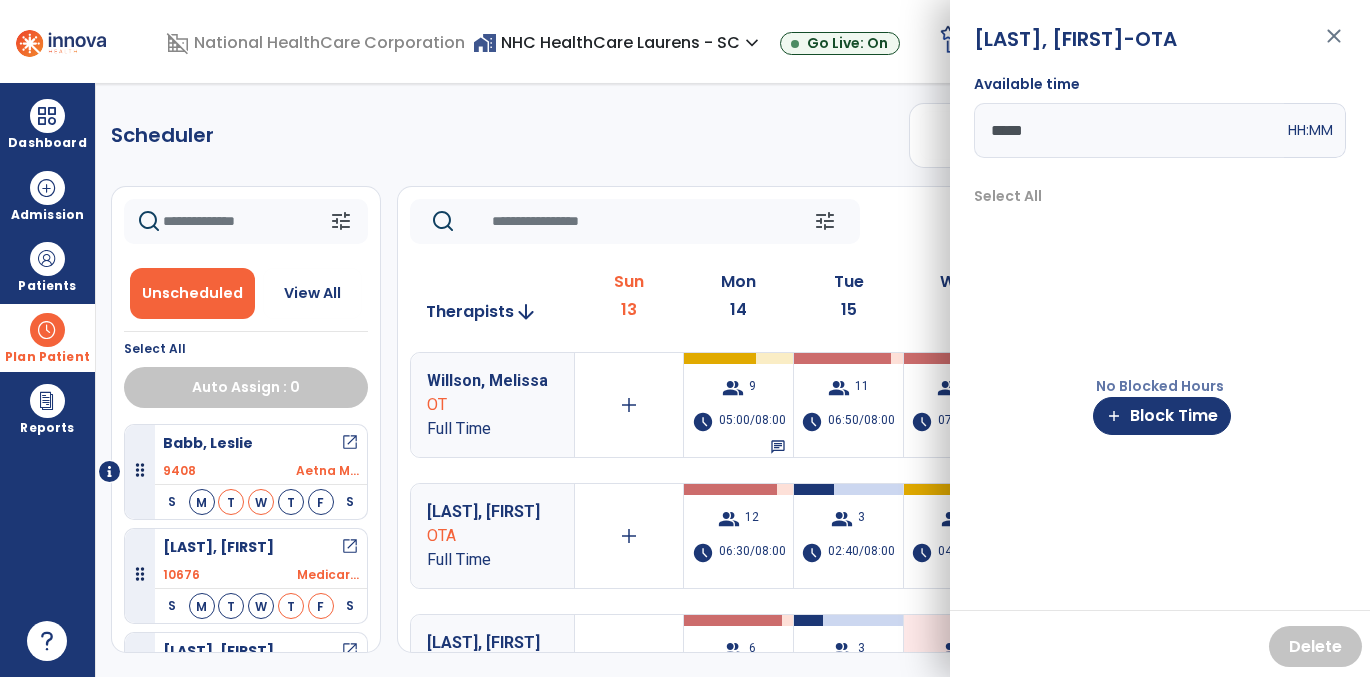click on "*****" at bounding box center [1129, 130] 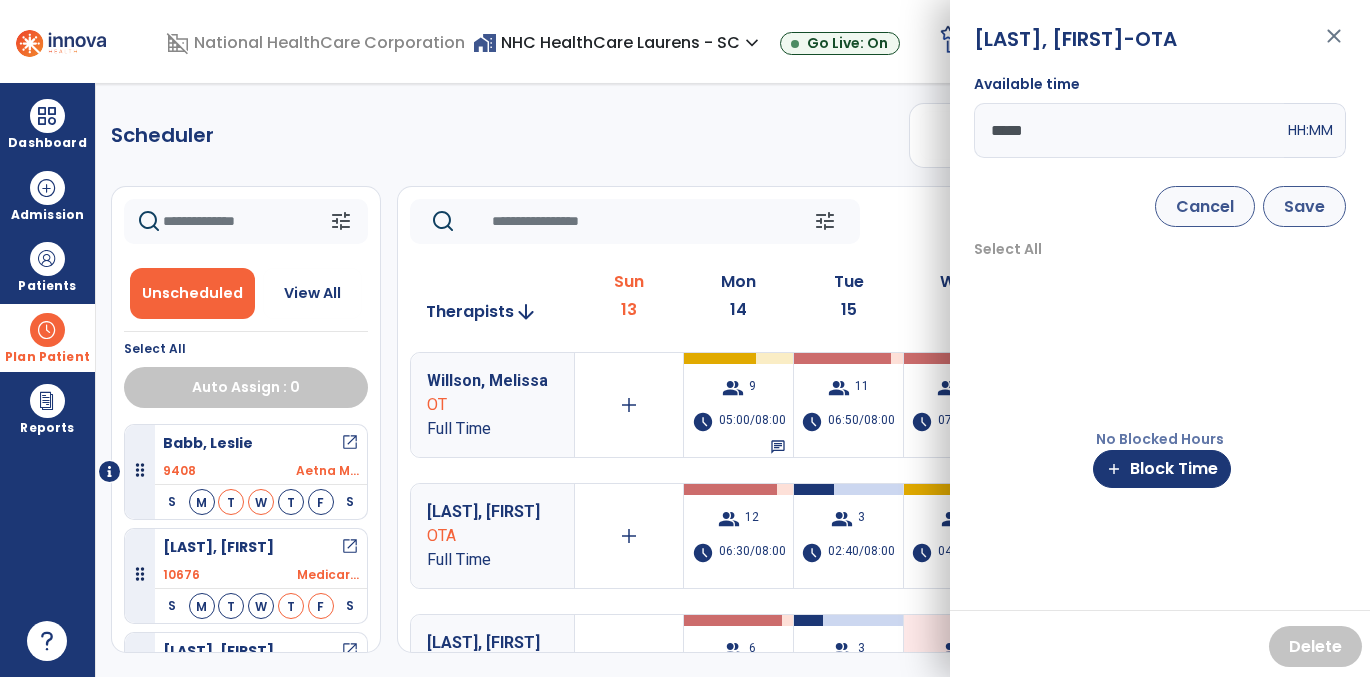 type on "*****" 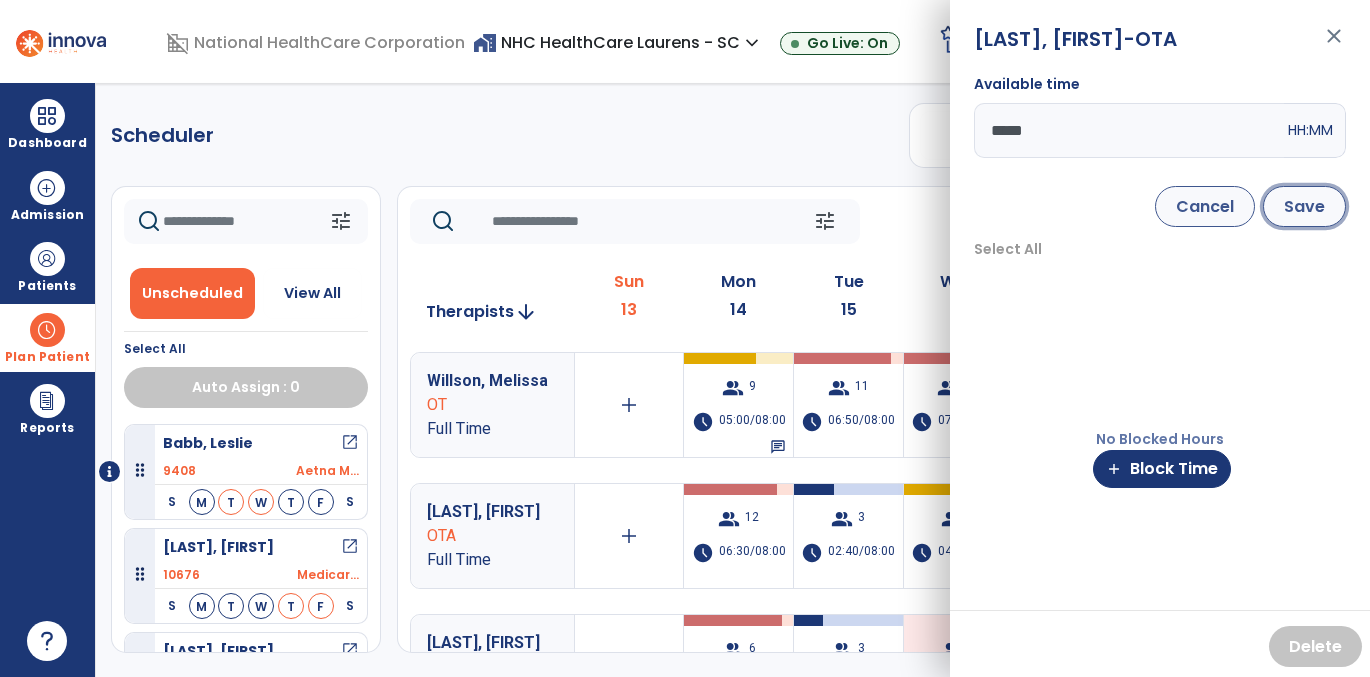 click on "Save" at bounding box center (1304, 206) 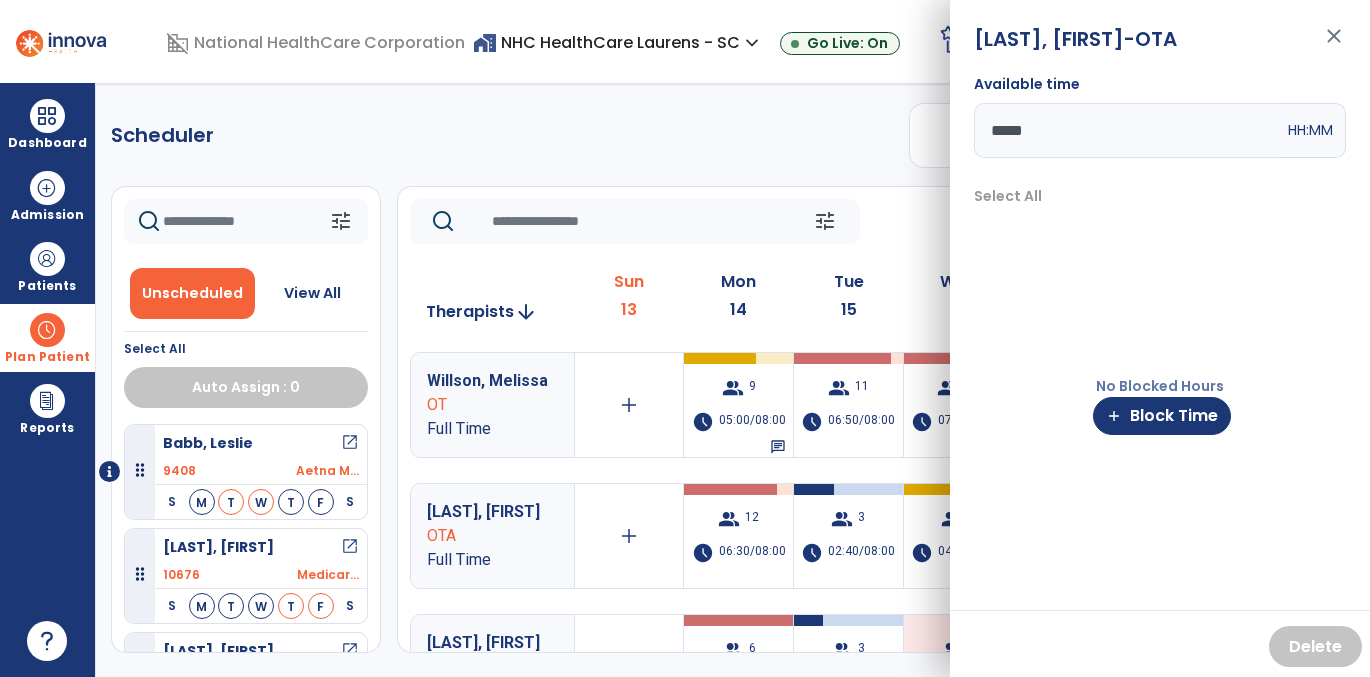 click on "close" at bounding box center (1334, 45) 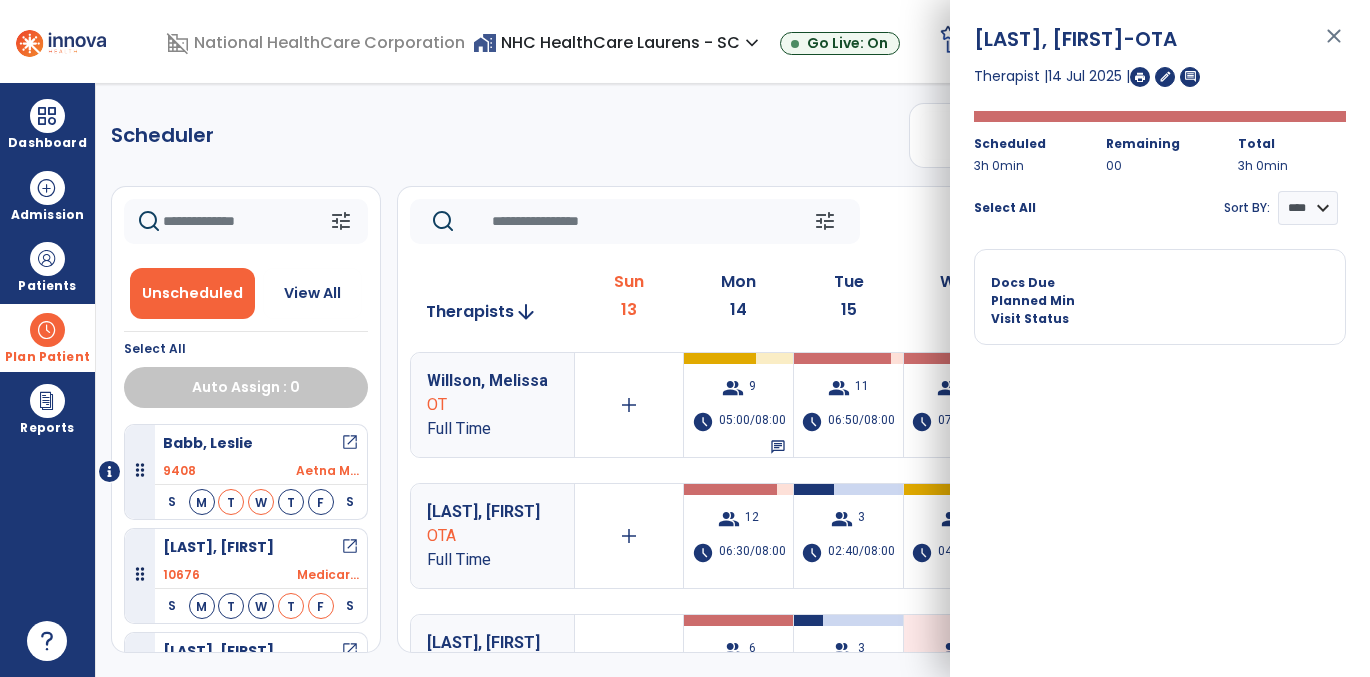 click on "Scheduler   PT   OT   ST  **** *** more_vert  Manage Labor   View All Therapists   Print" 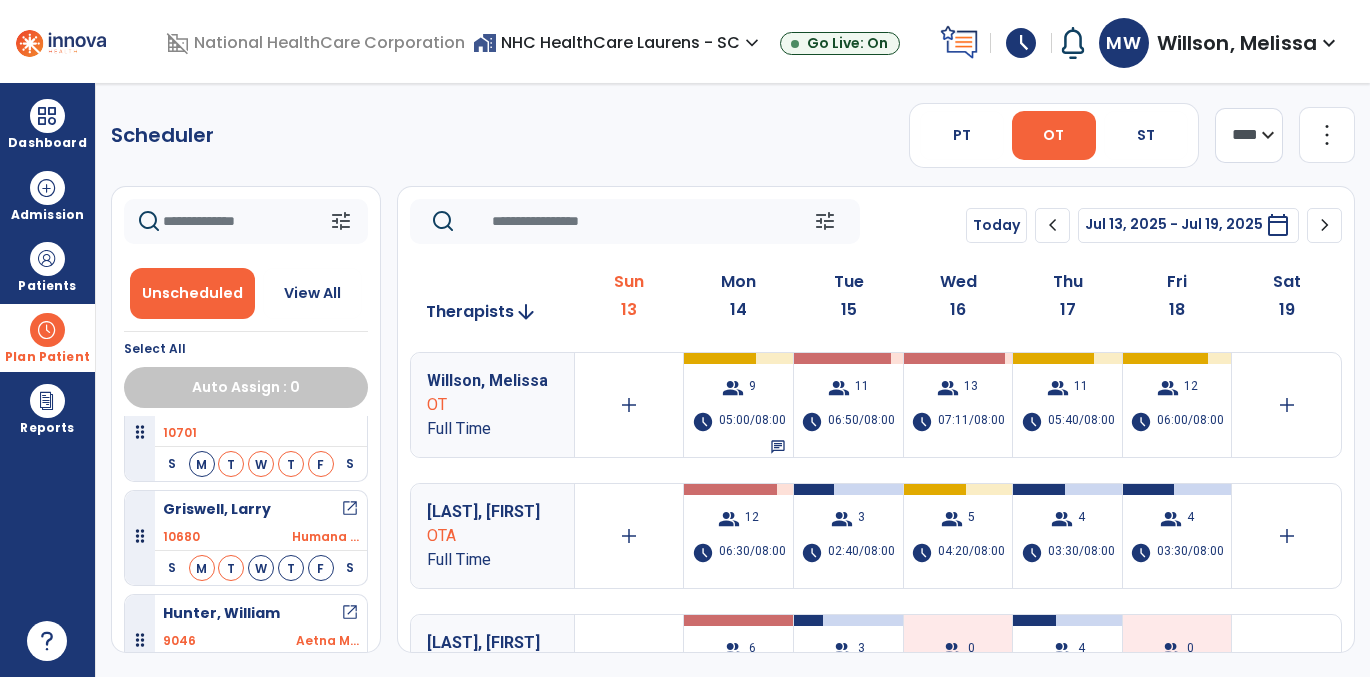 scroll, scrollTop: 688, scrollLeft: 0, axis: vertical 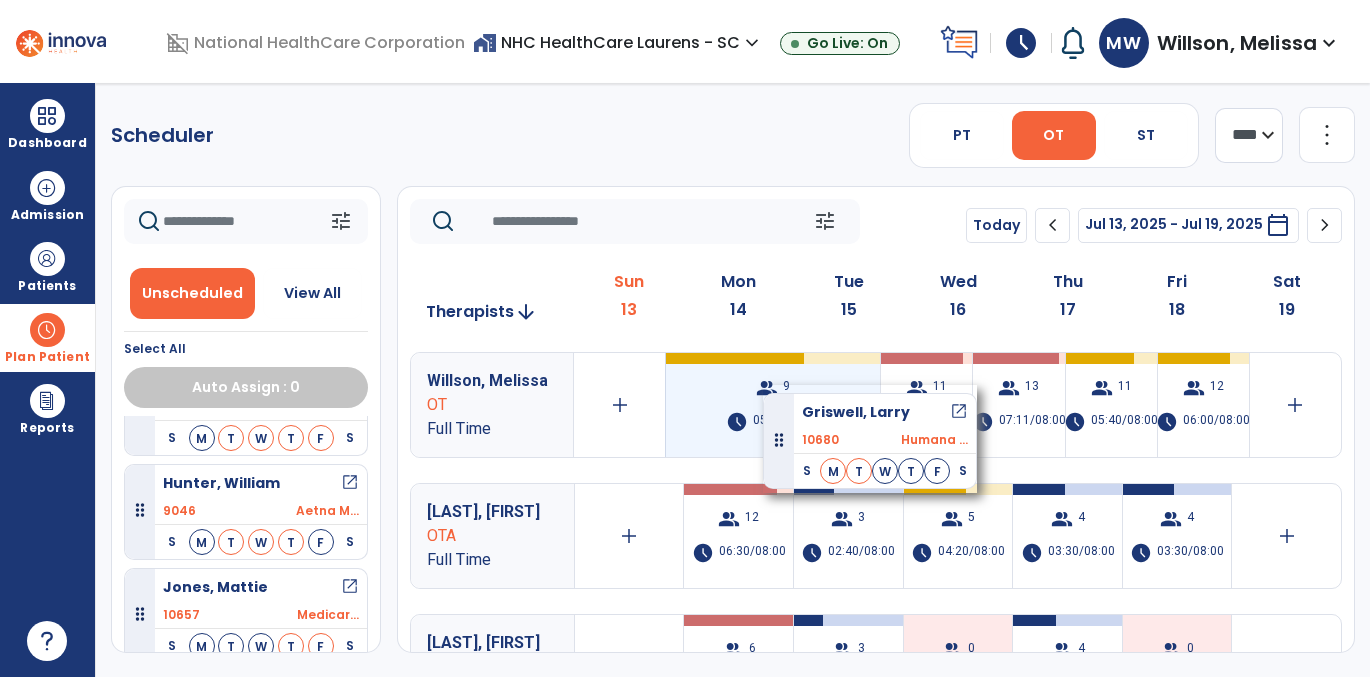 drag, startPoint x: 273, startPoint y: 492, endPoint x: 763, endPoint y: 385, distance: 501.5466 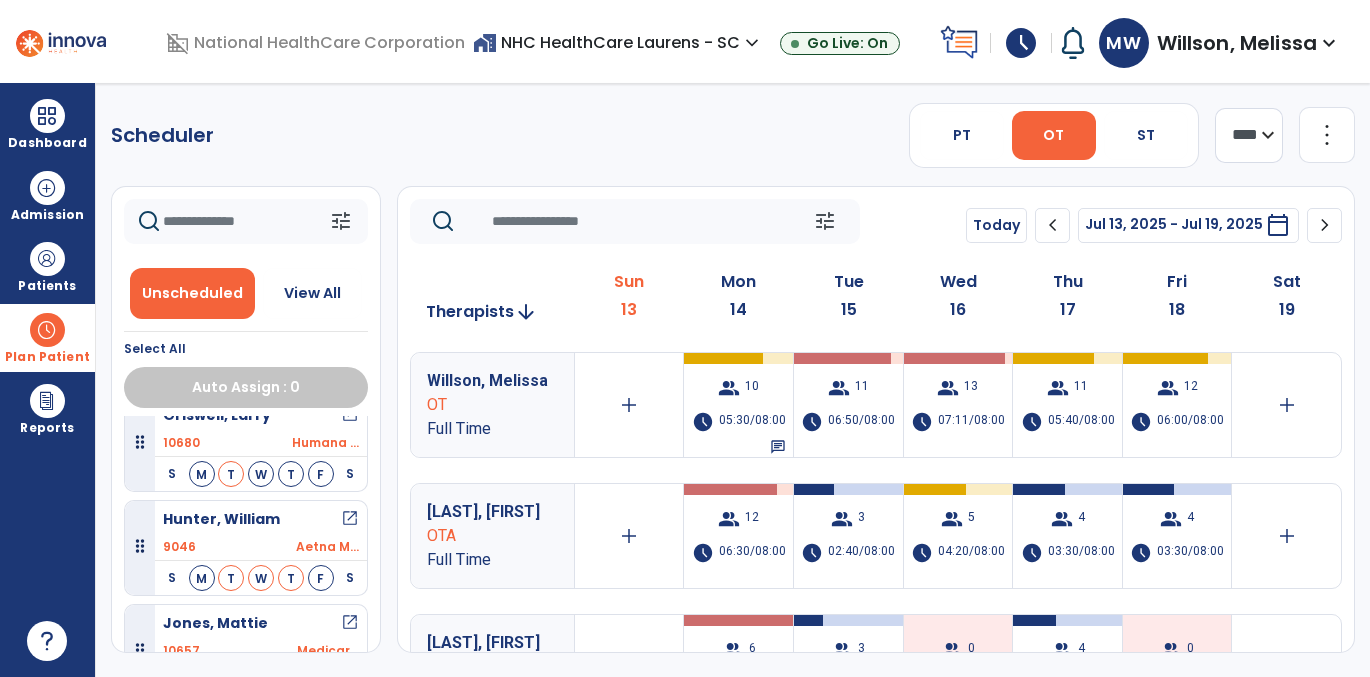 scroll, scrollTop: 745, scrollLeft: 0, axis: vertical 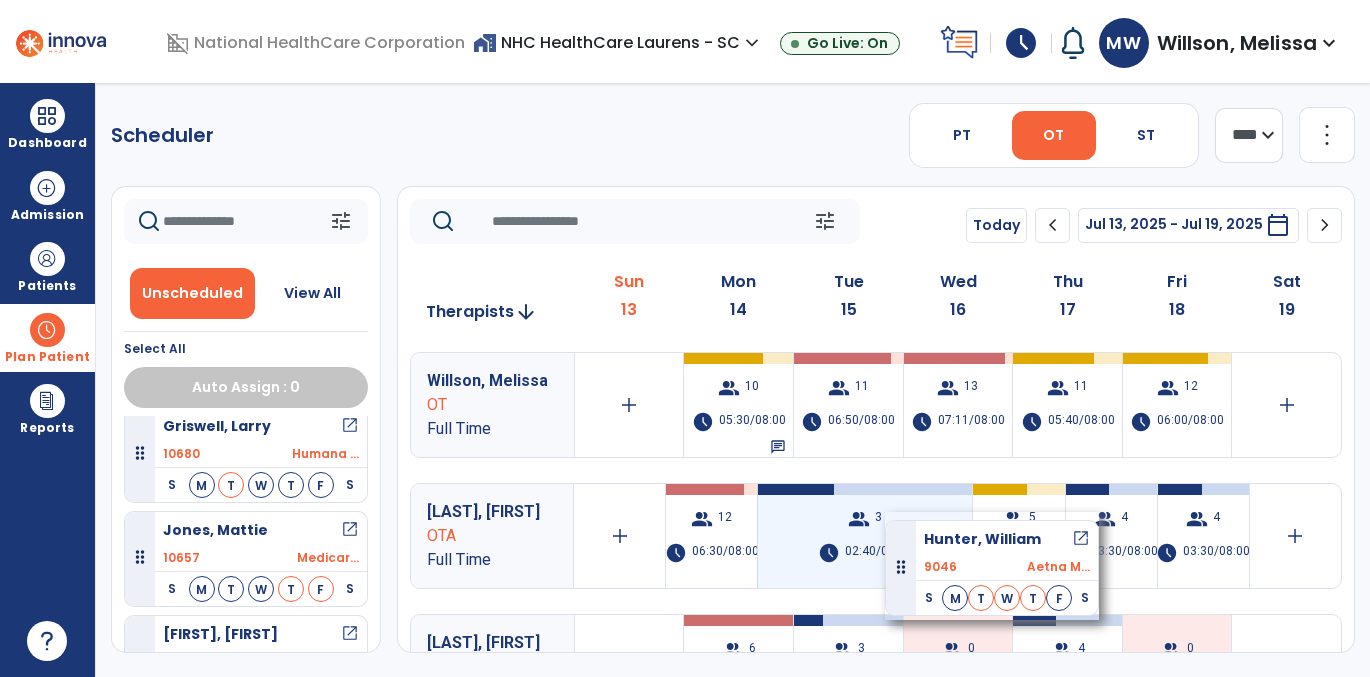 drag, startPoint x: 227, startPoint y: 530, endPoint x: 885, endPoint y: 512, distance: 658.24615 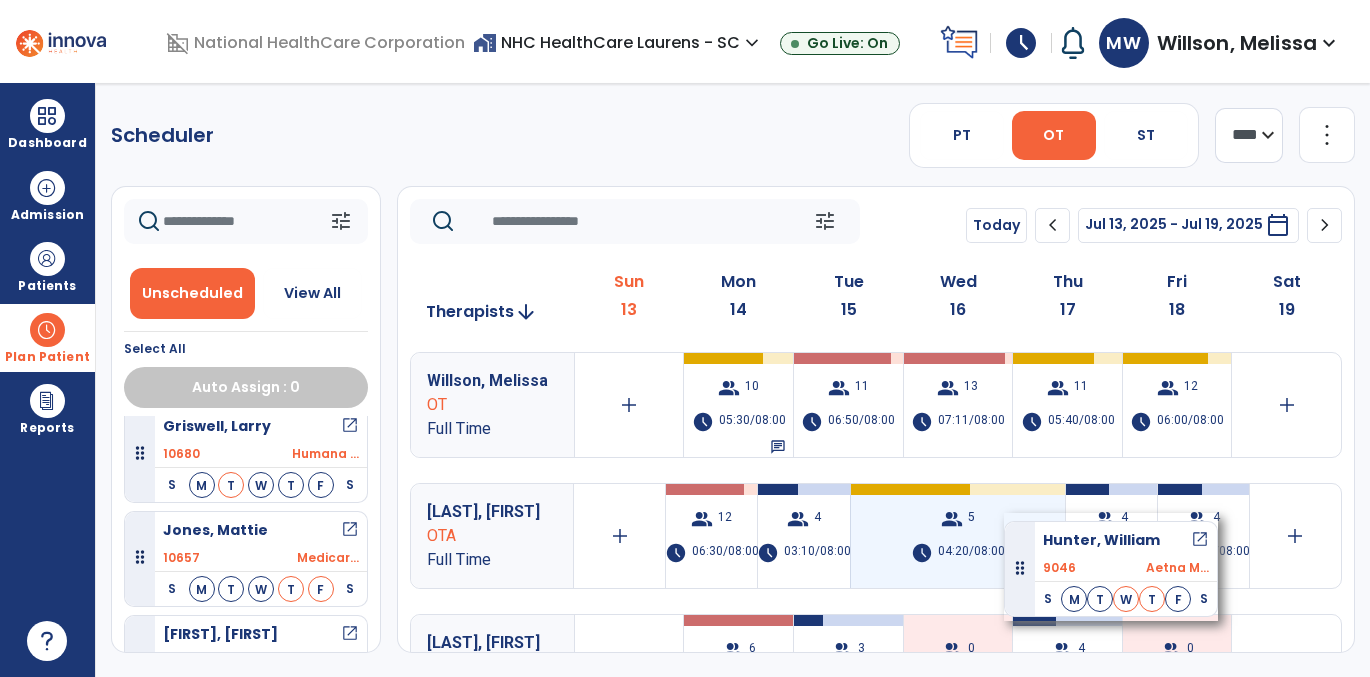 drag, startPoint x: 519, startPoint y: 537, endPoint x: 1004, endPoint y: 513, distance: 485.59344 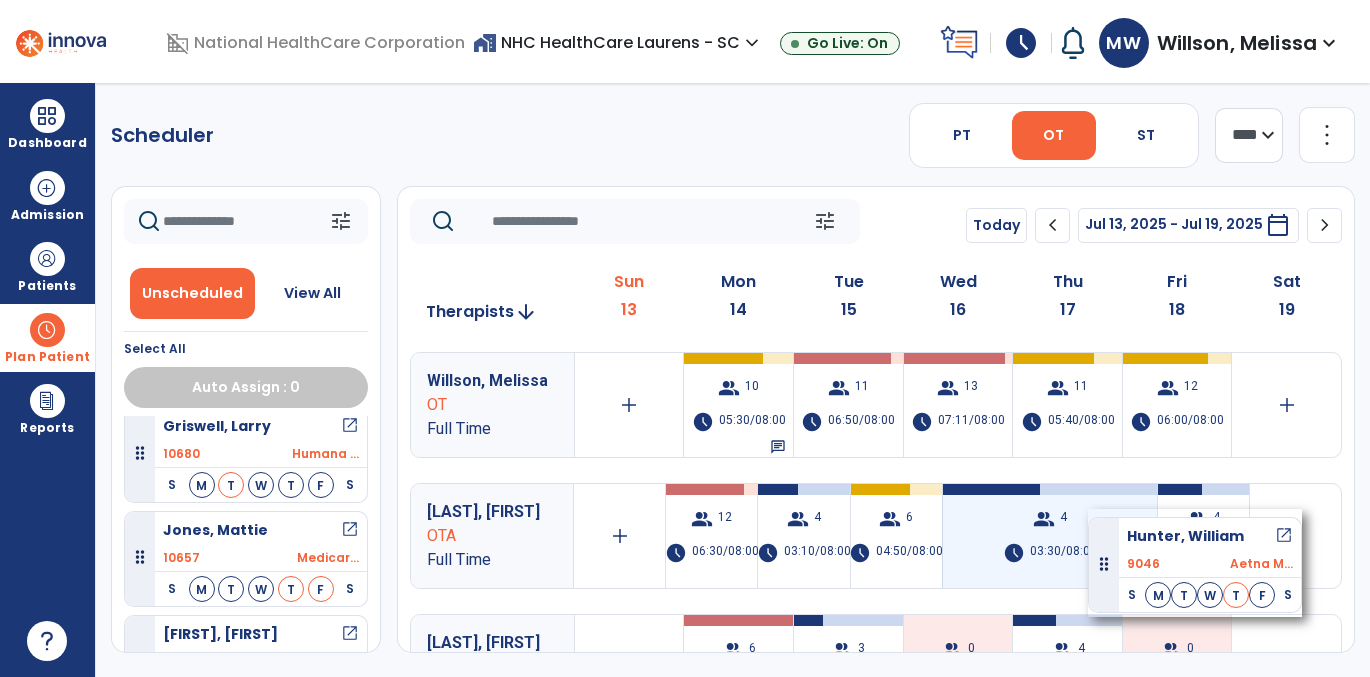 drag, startPoint x: 286, startPoint y: 525, endPoint x: 1091, endPoint y: 509, distance: 805.159 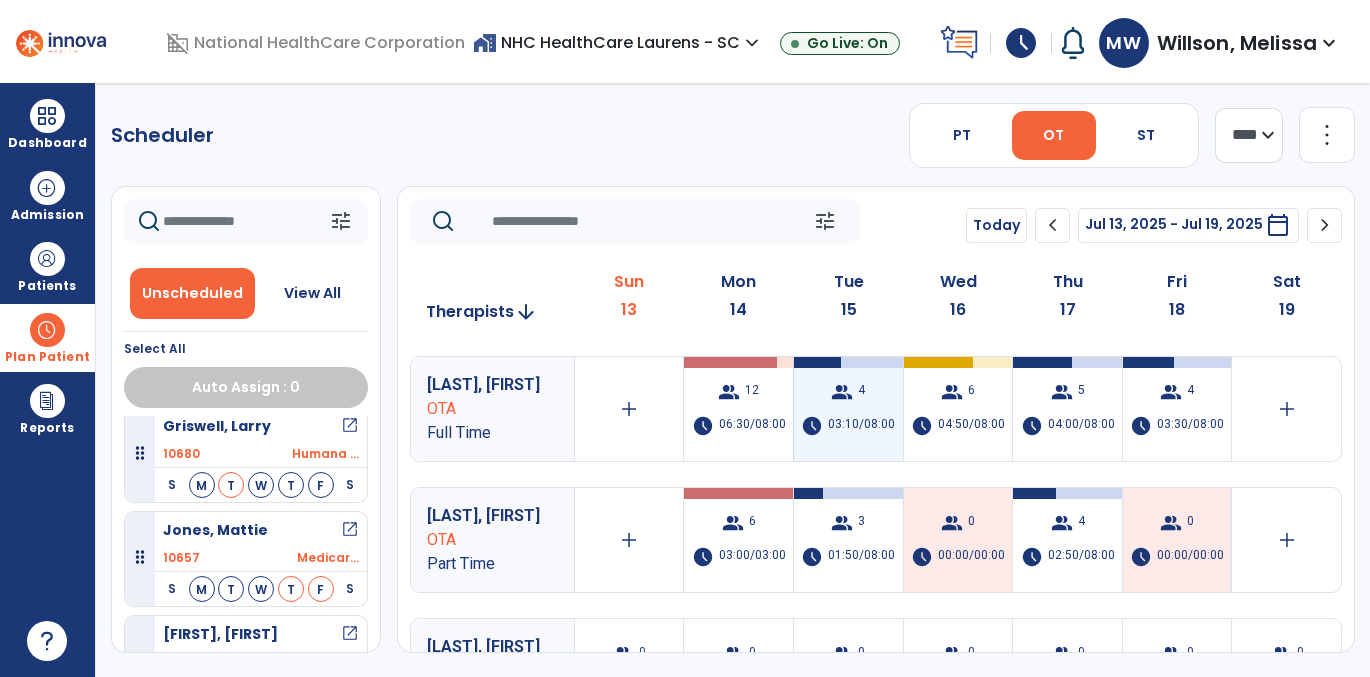 scroll, scrollTop: 125, scrollLeft: 0, axis: vertical 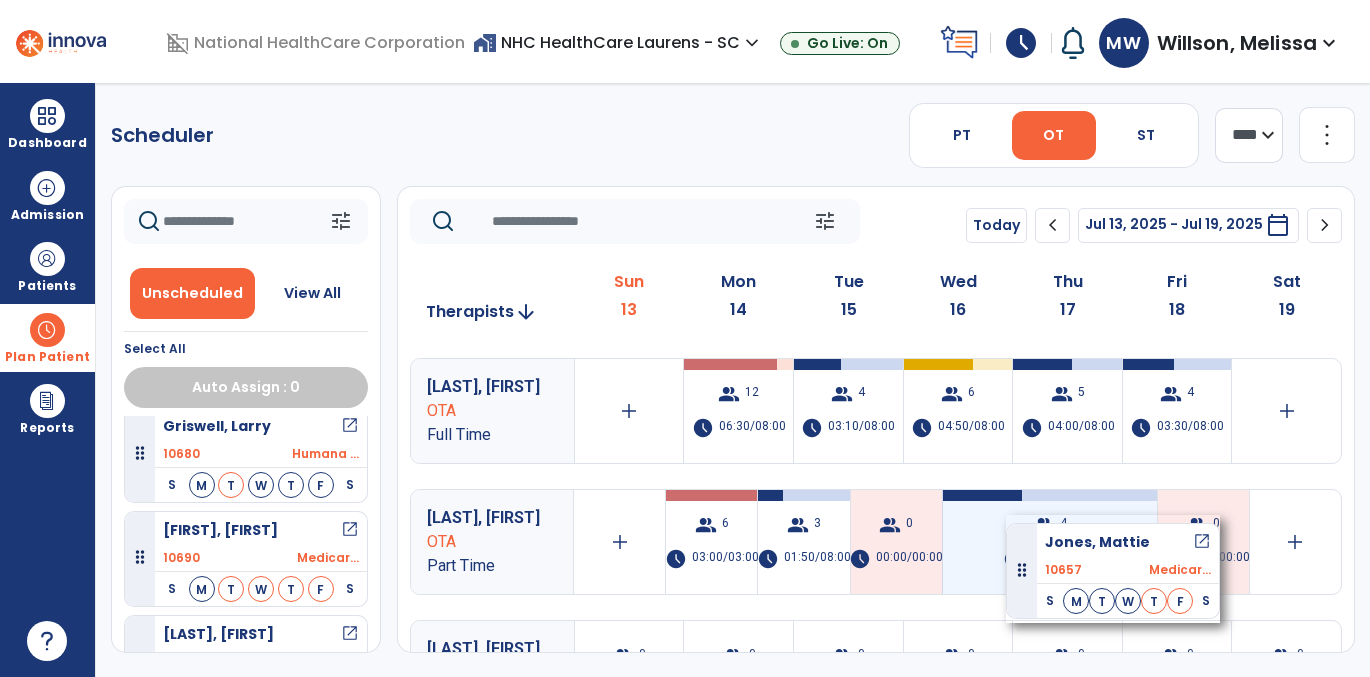 drag, startPoint x: 281, startPoint y: 520, endPoint x: 1006, endPoint y: 515, distance: 725.0172 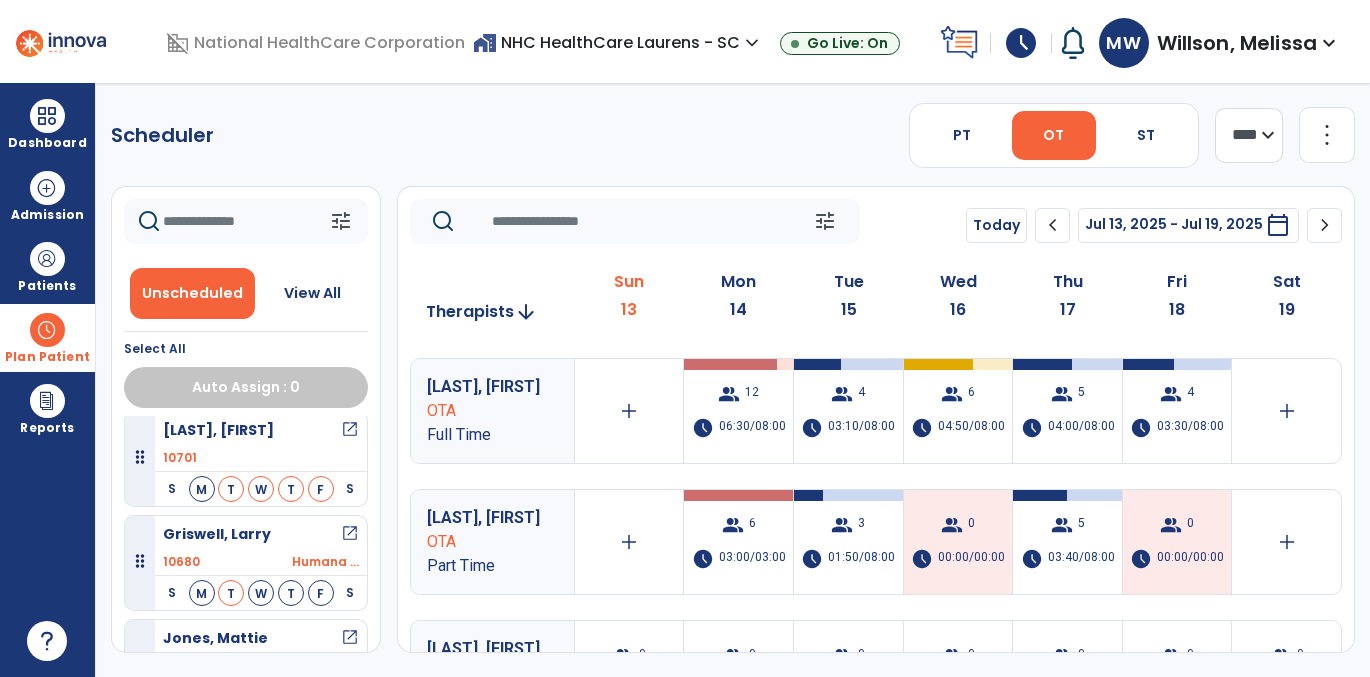 scroll, scrollTop: 635, scrollLeft: 0, axis: vertical 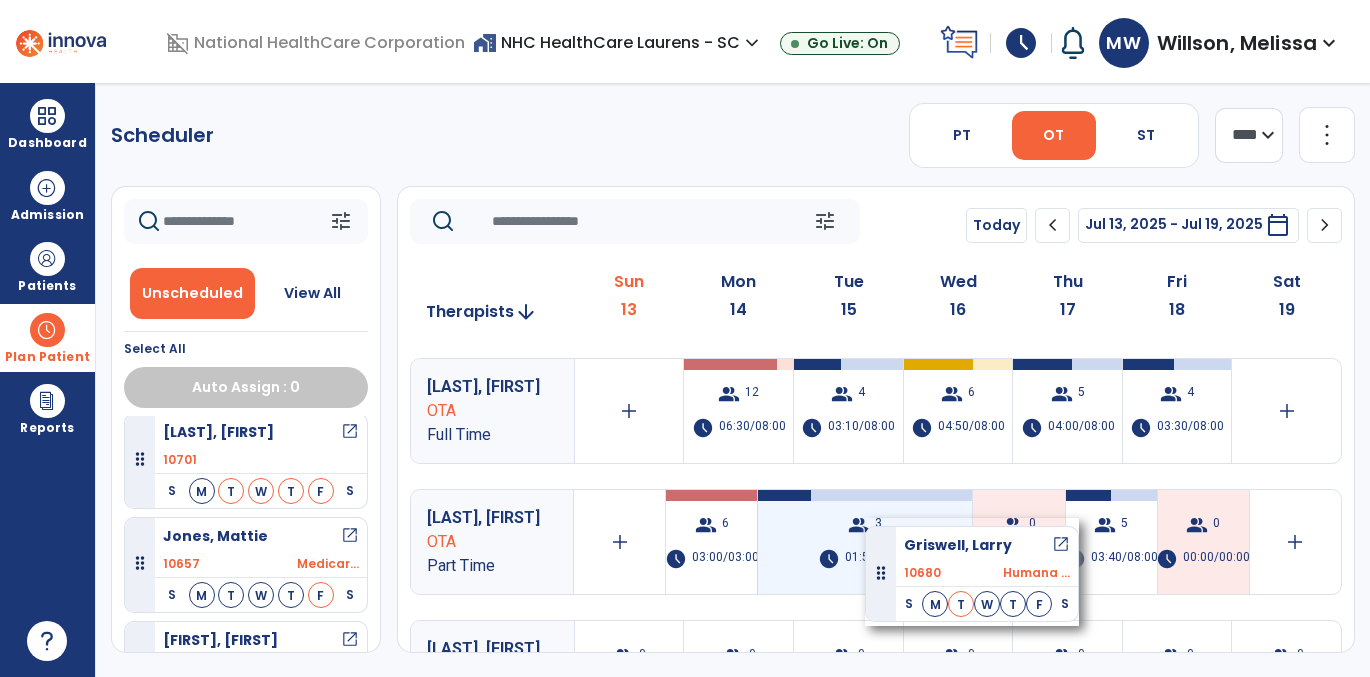 drag, startPoint x: 258, startPoint y: 543, endPoint x: 864, endPoint y: 519, distance: 606.47504 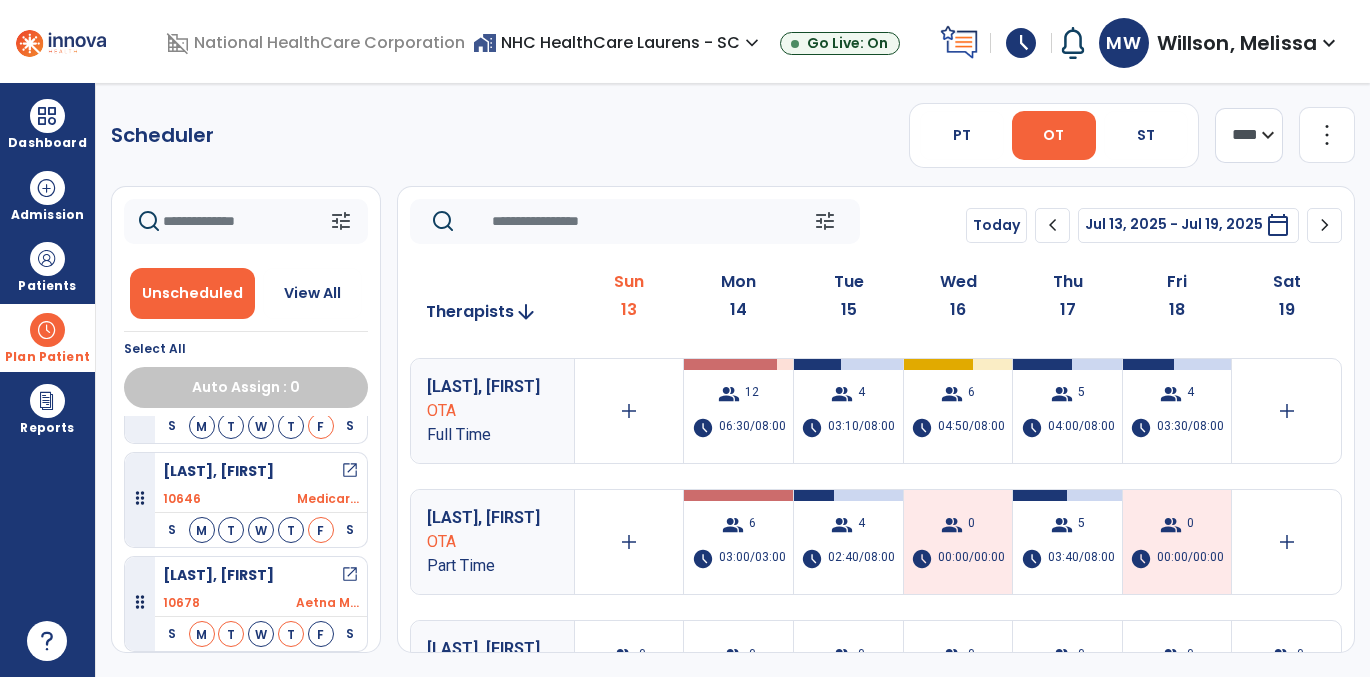 scroll, scrollTop: 387, scrollLeft: 0, axis: vertical 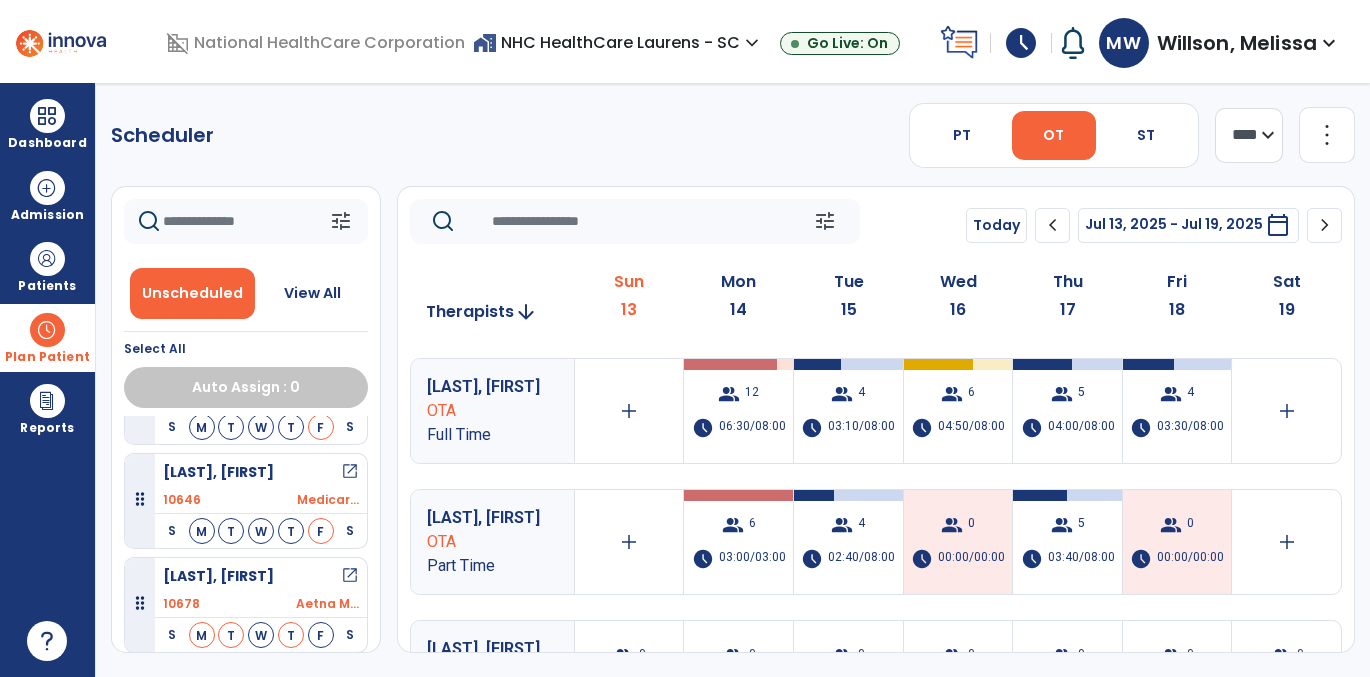 click on "[LAST], [FIRST] open_in_new" at bounding box center [261, 576] 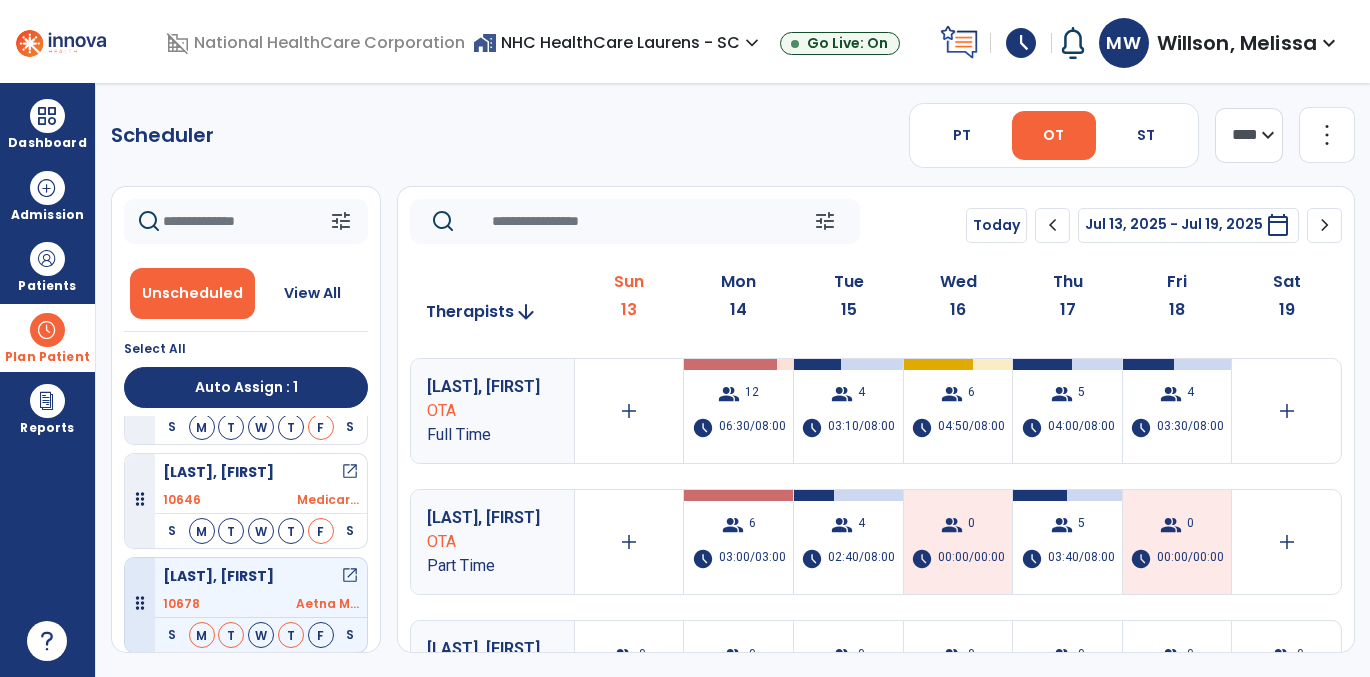click on "open_in_new" at bounding box center [350, 576] 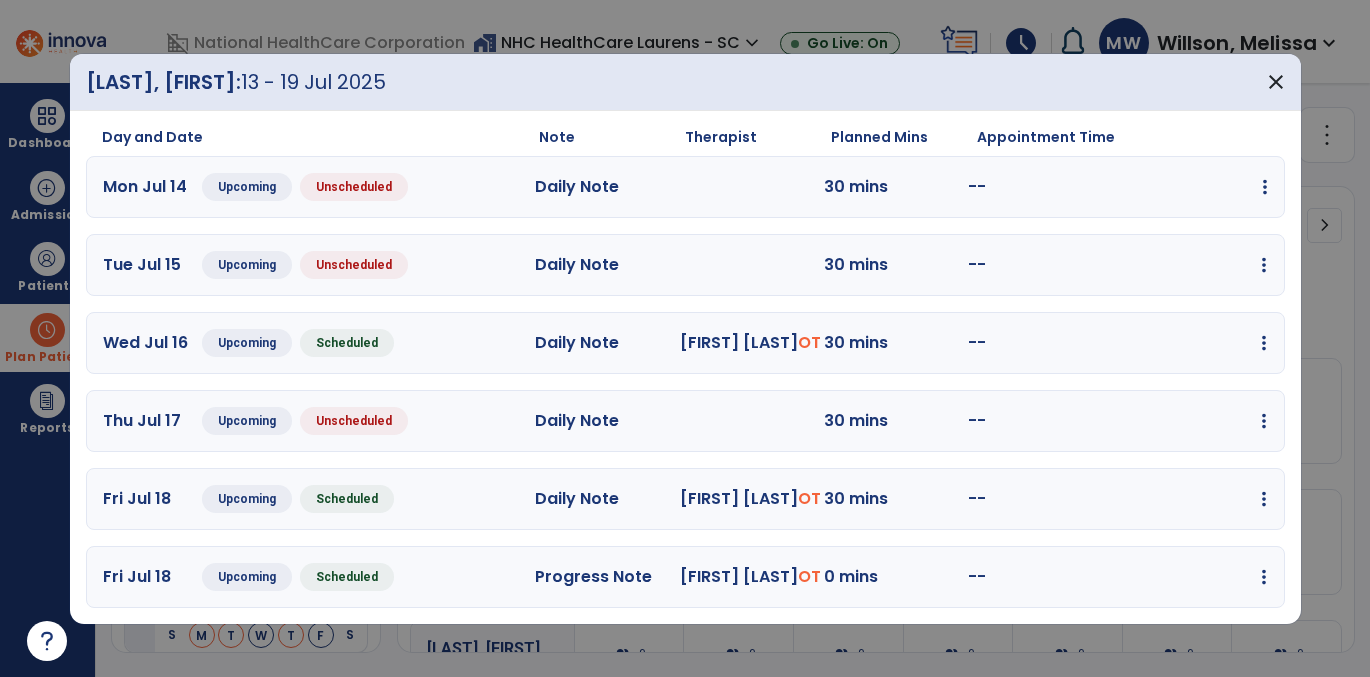 click at bounding box center (1265, 187) 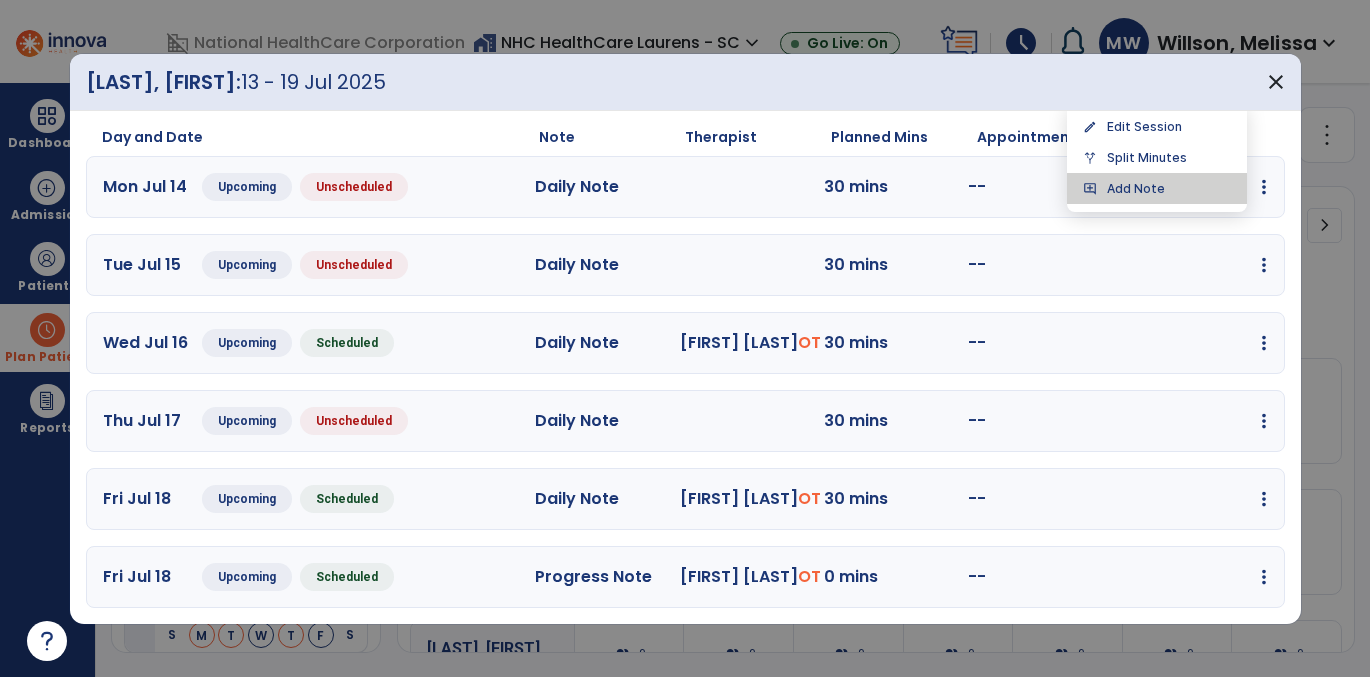 click on "add_comment  Add Note" at bounding box center [1157, 188] 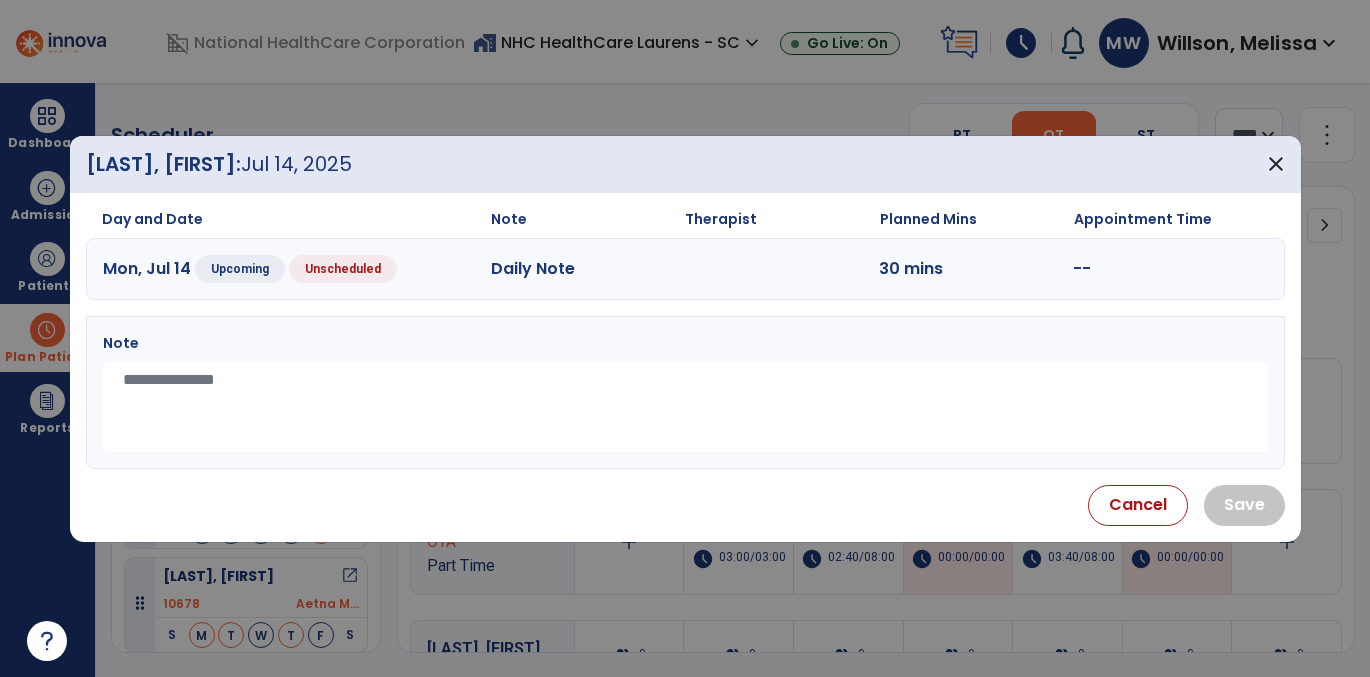 click at bounding box center [685, 407] 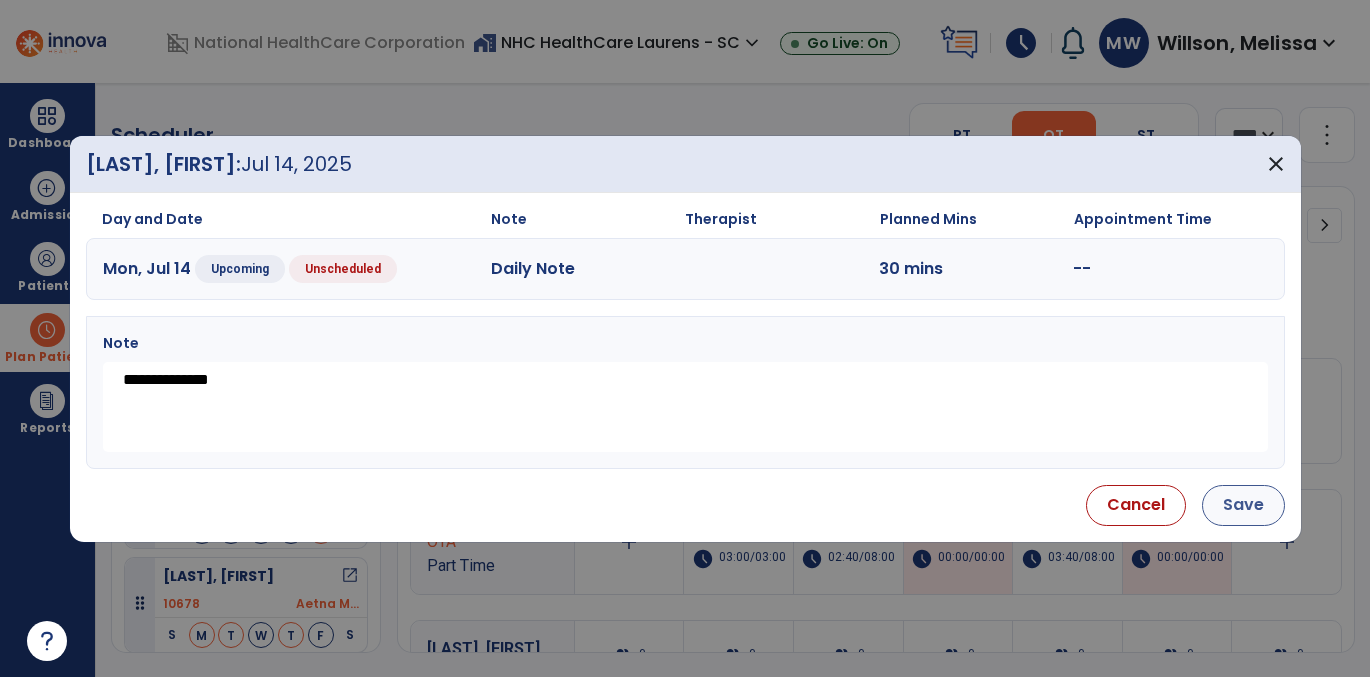type on "**********" 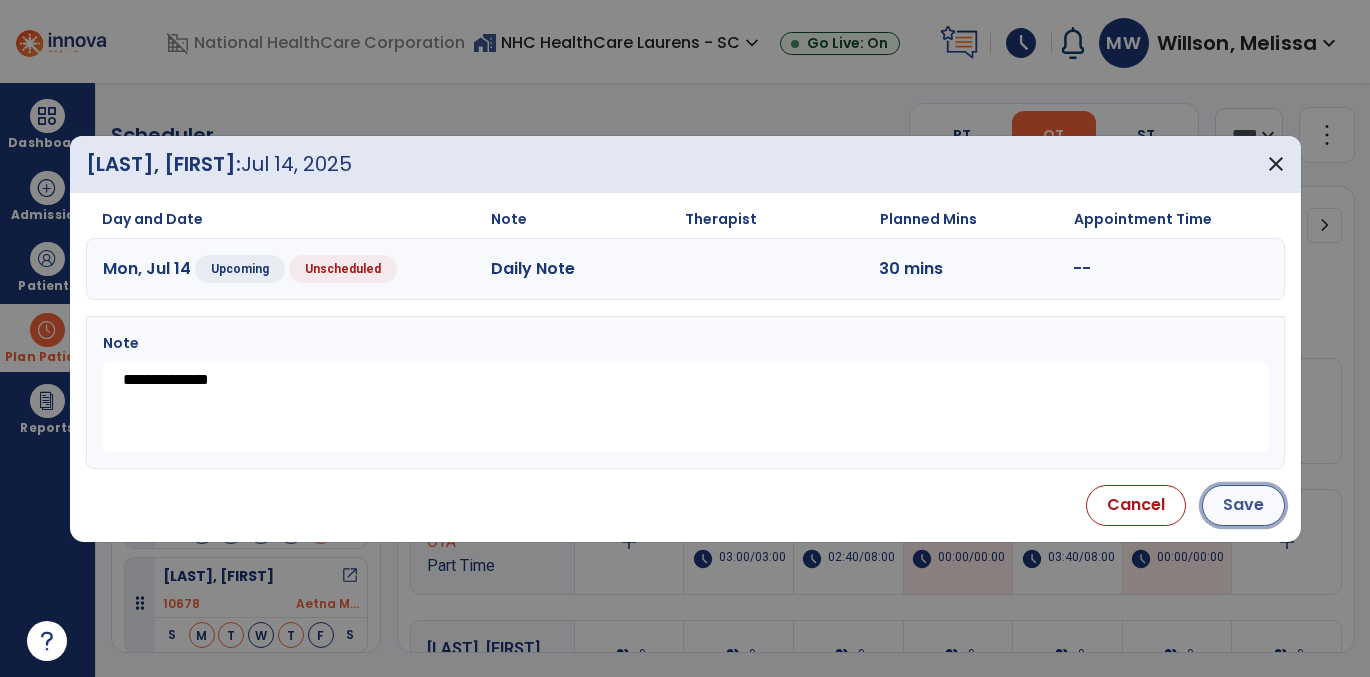 click on "Save" at bounding box center (1243, 505) 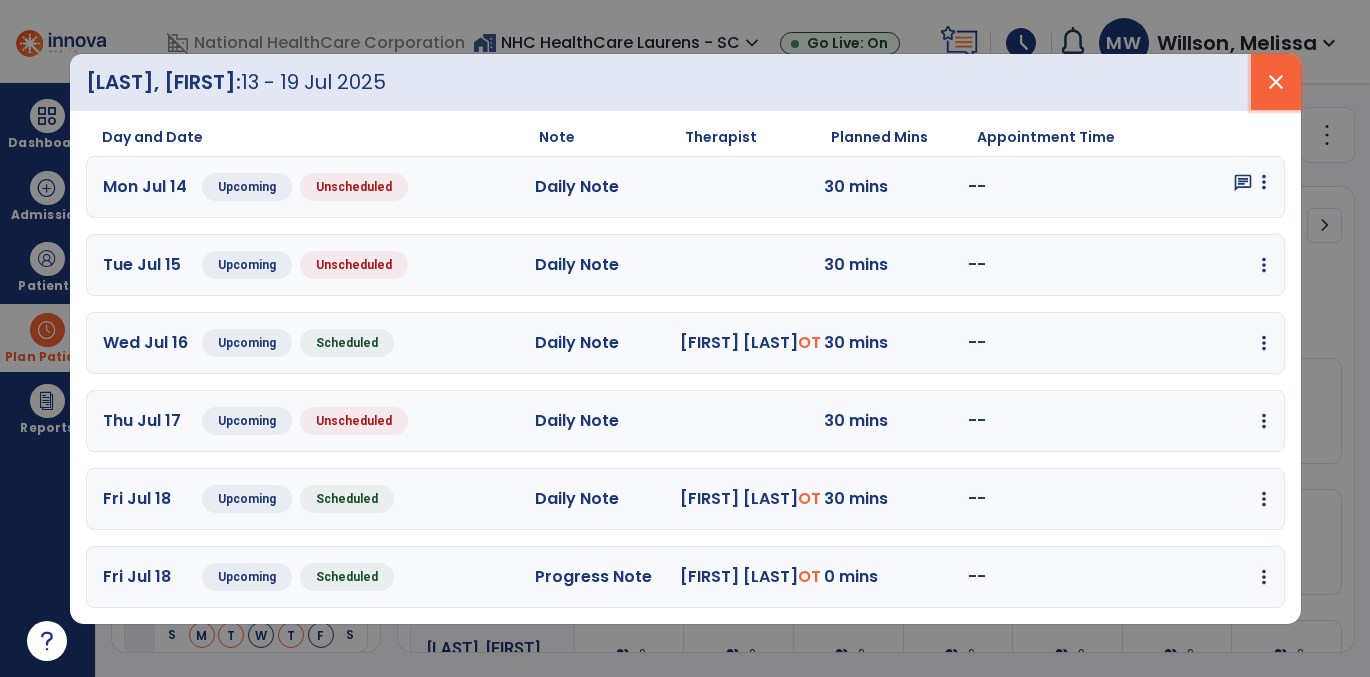 click on "close" at bounding box center [1276, 82] 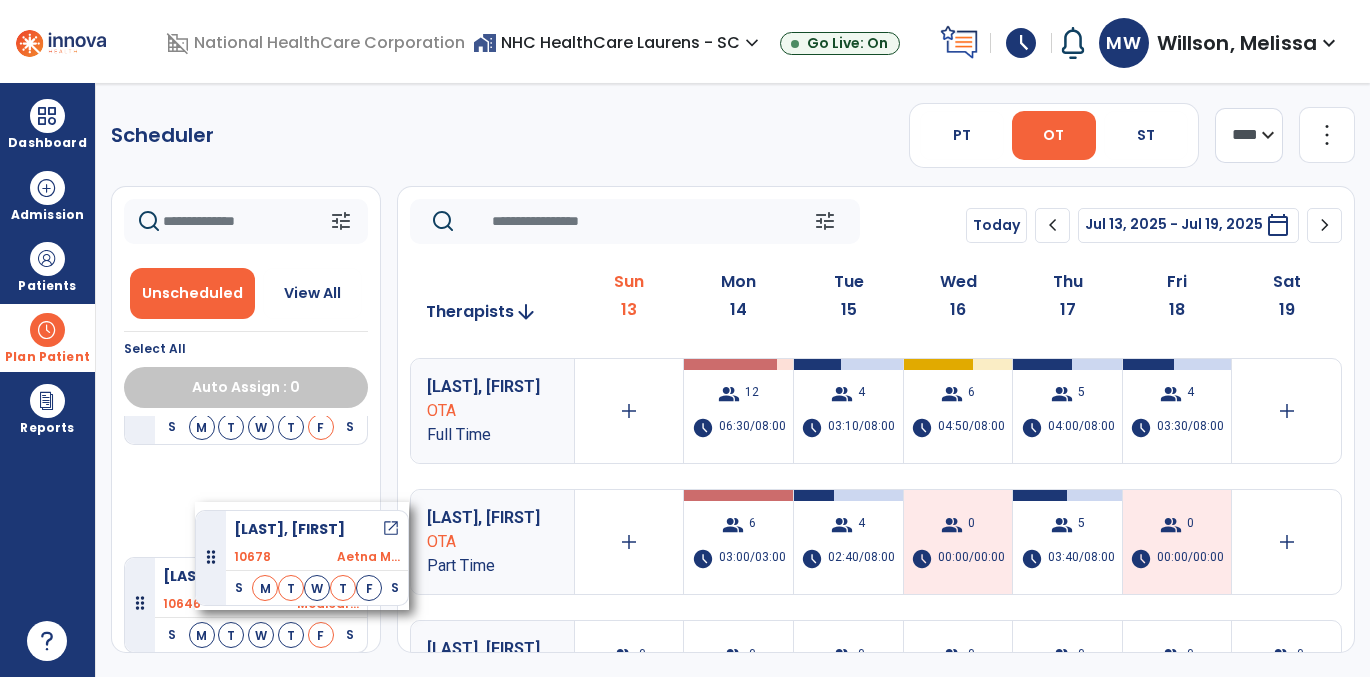 drag, startPoint x: 257, startPoint y: 592, endPoint x: 178, endPoint y: 482, distance: 135.42896 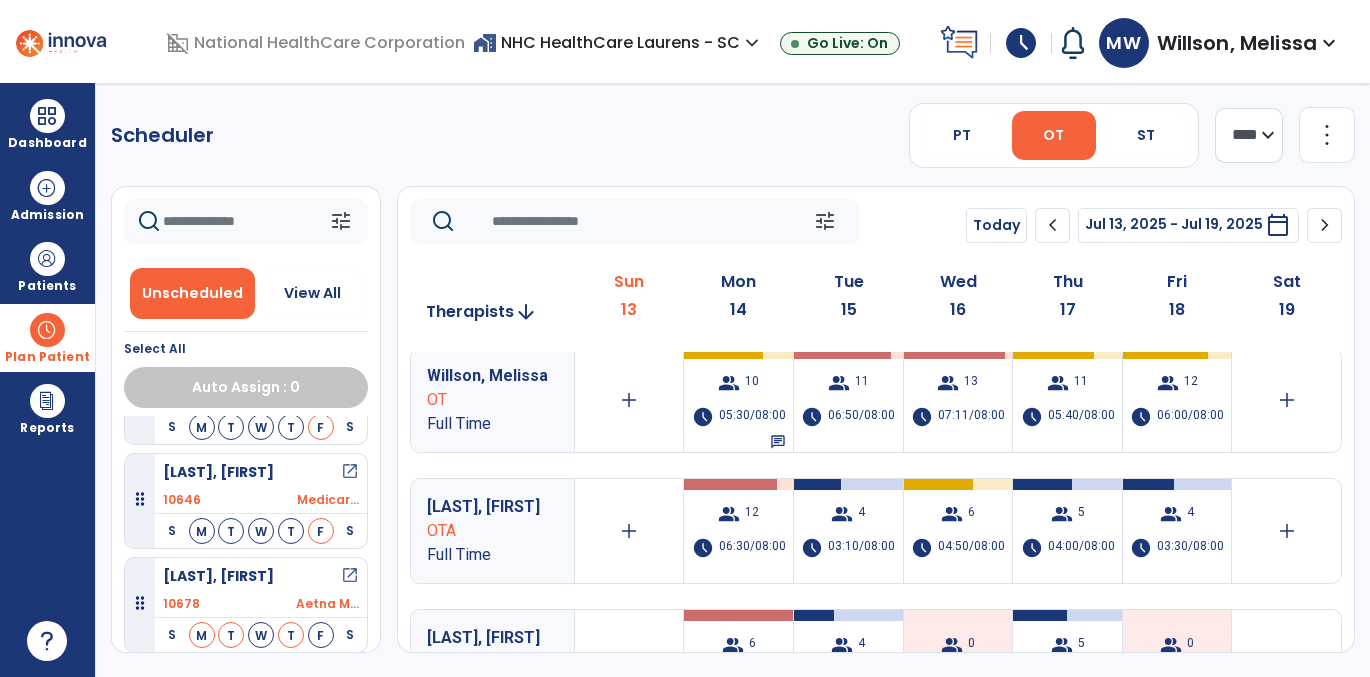 scroll, scrollTop: 0, scrollLeft: 0, axis: both 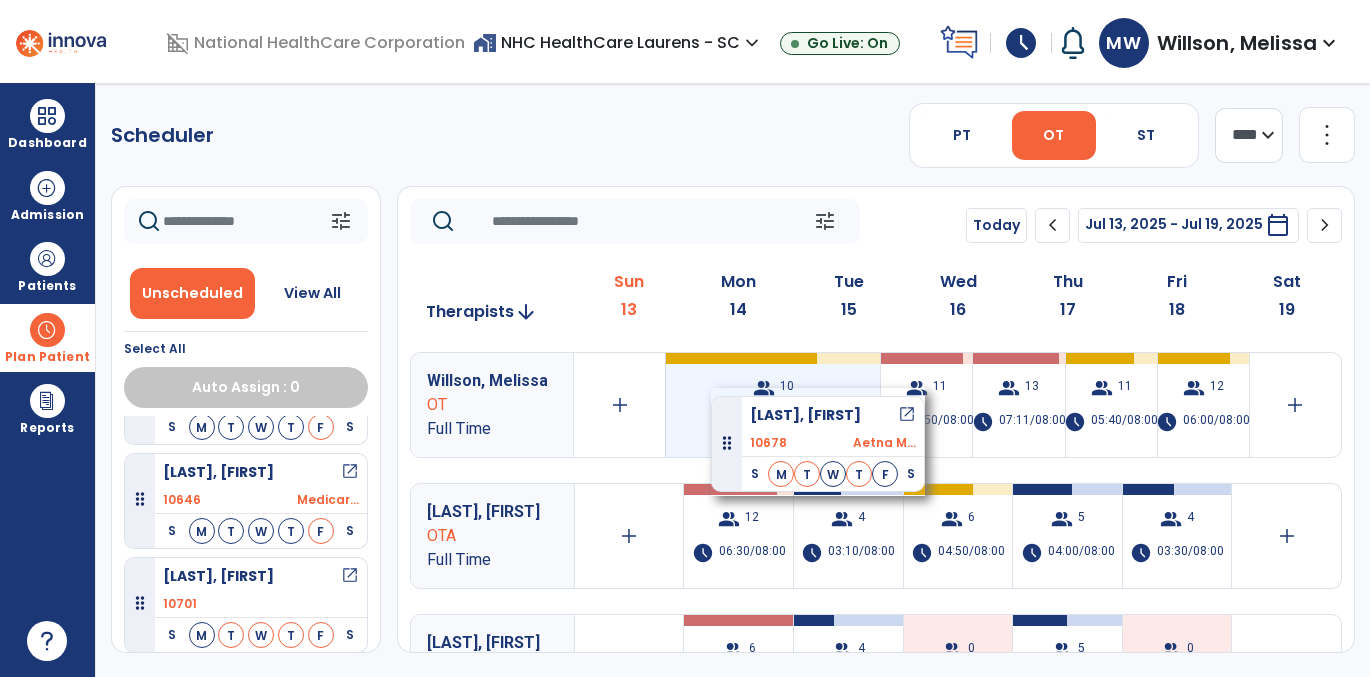 drag, startPoint x: 308, startPoint y: 579, endPoint x: 712, endPoint y: 388, distance: 446.8747 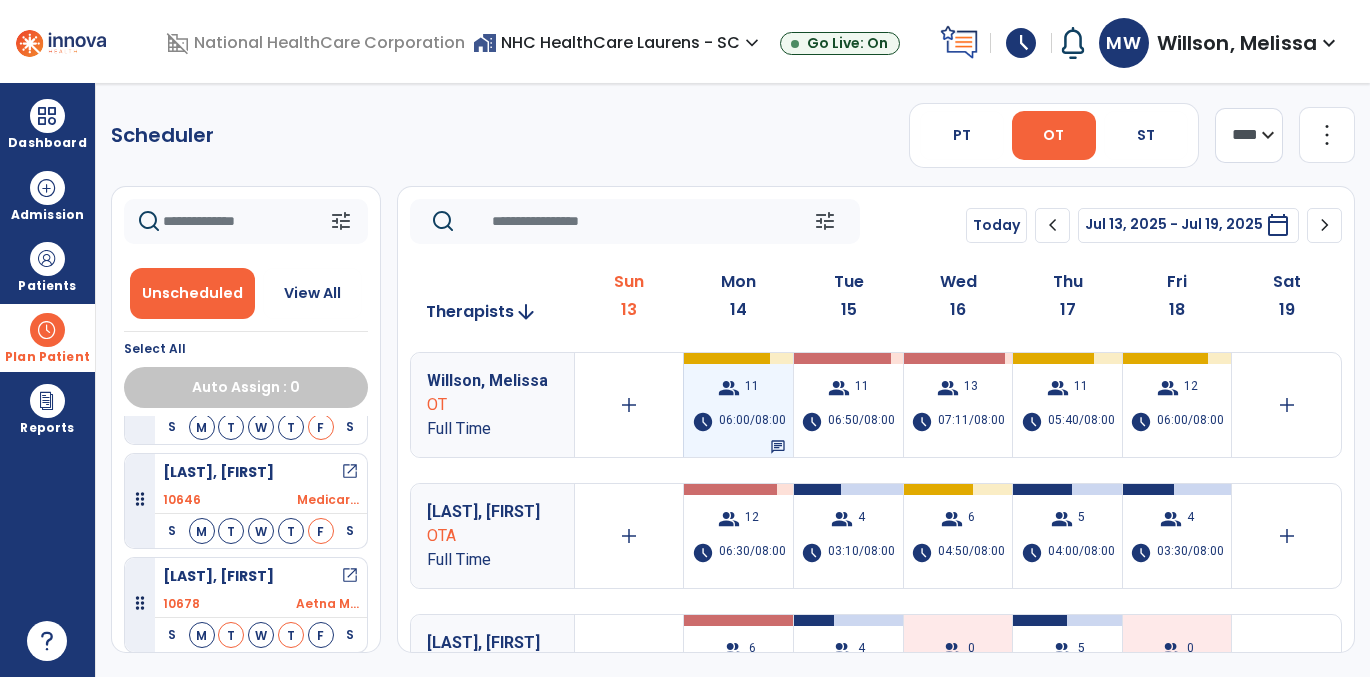 click on "group  11  schedule  06:00/08:00   chat" at bounding box center [738, 405] 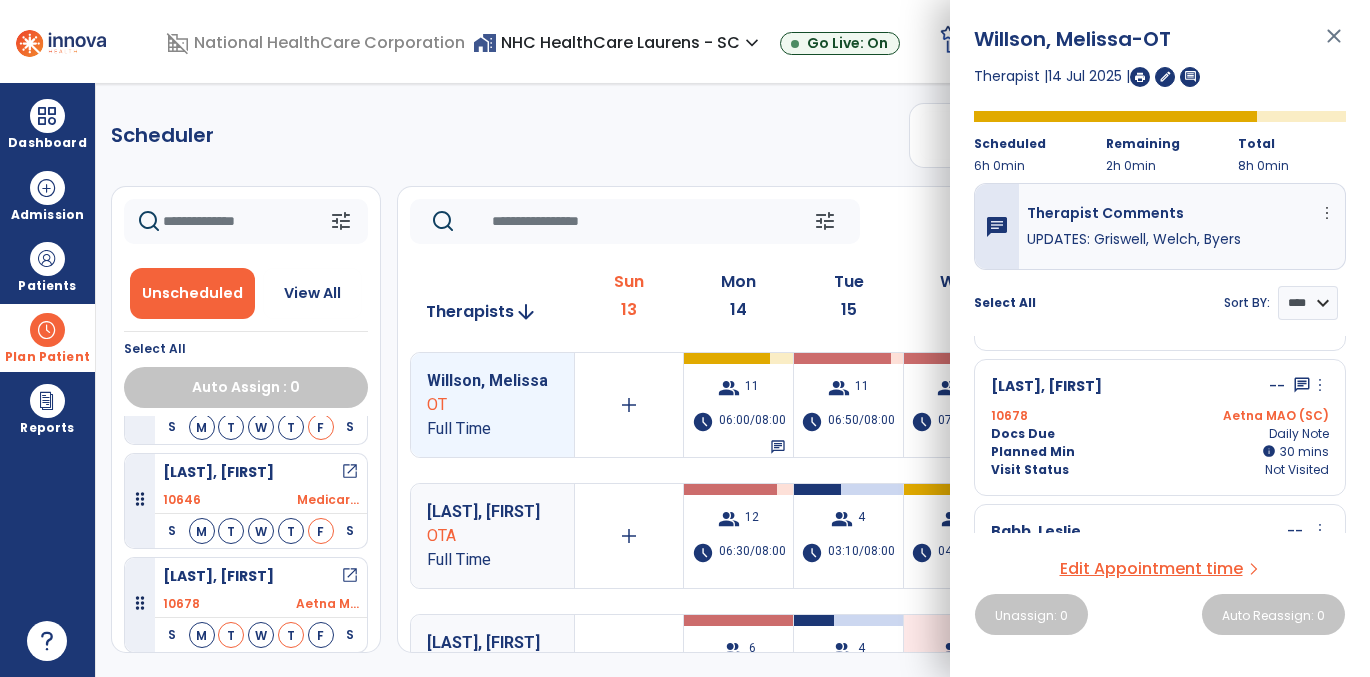 scroll, scrollTop: 572, scrollLeft: 0, axis: vertical 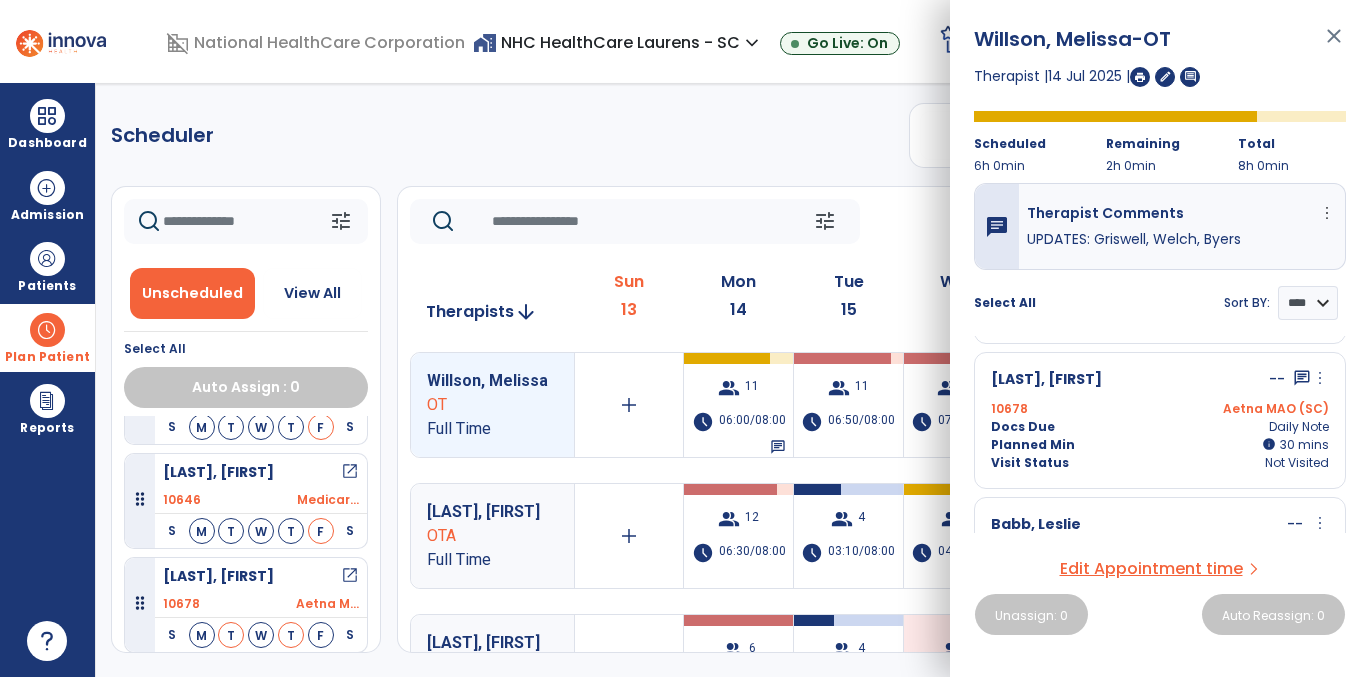 click on "more_vert" at bounding box center (1320, 378) 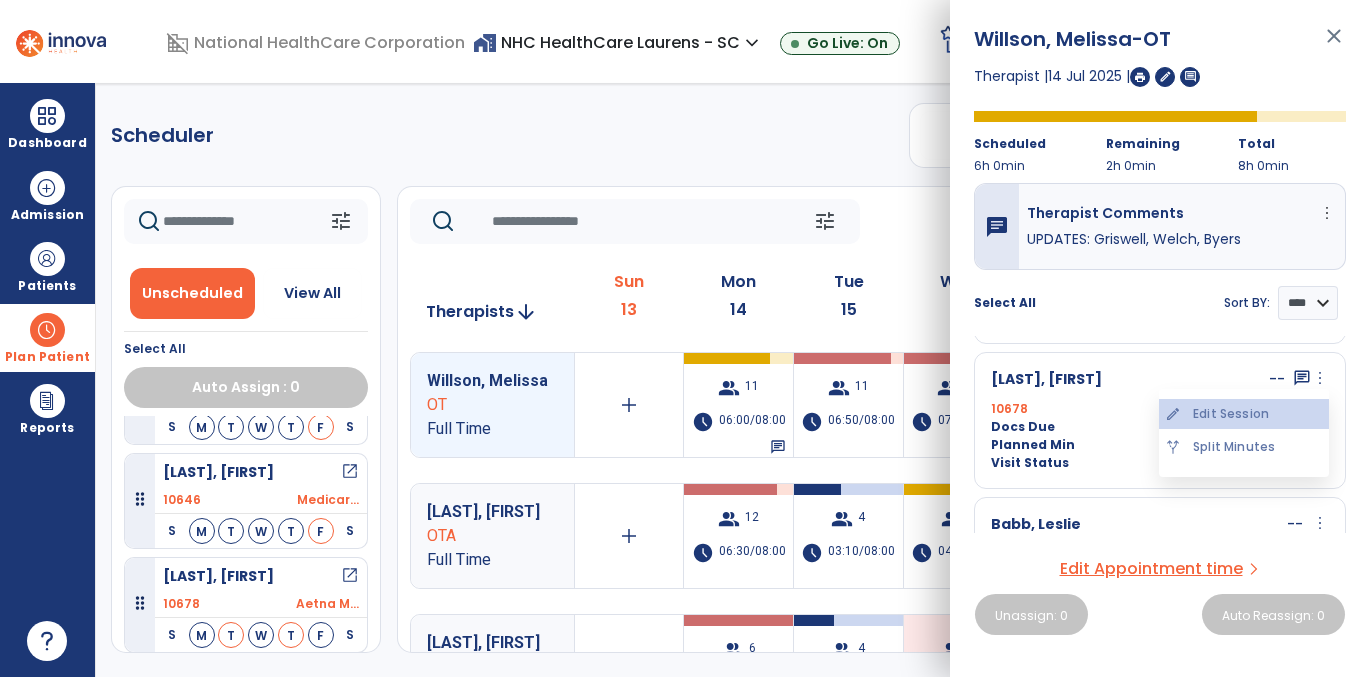 click on "edit   Edit Session" at bounding box center [1244, 414] 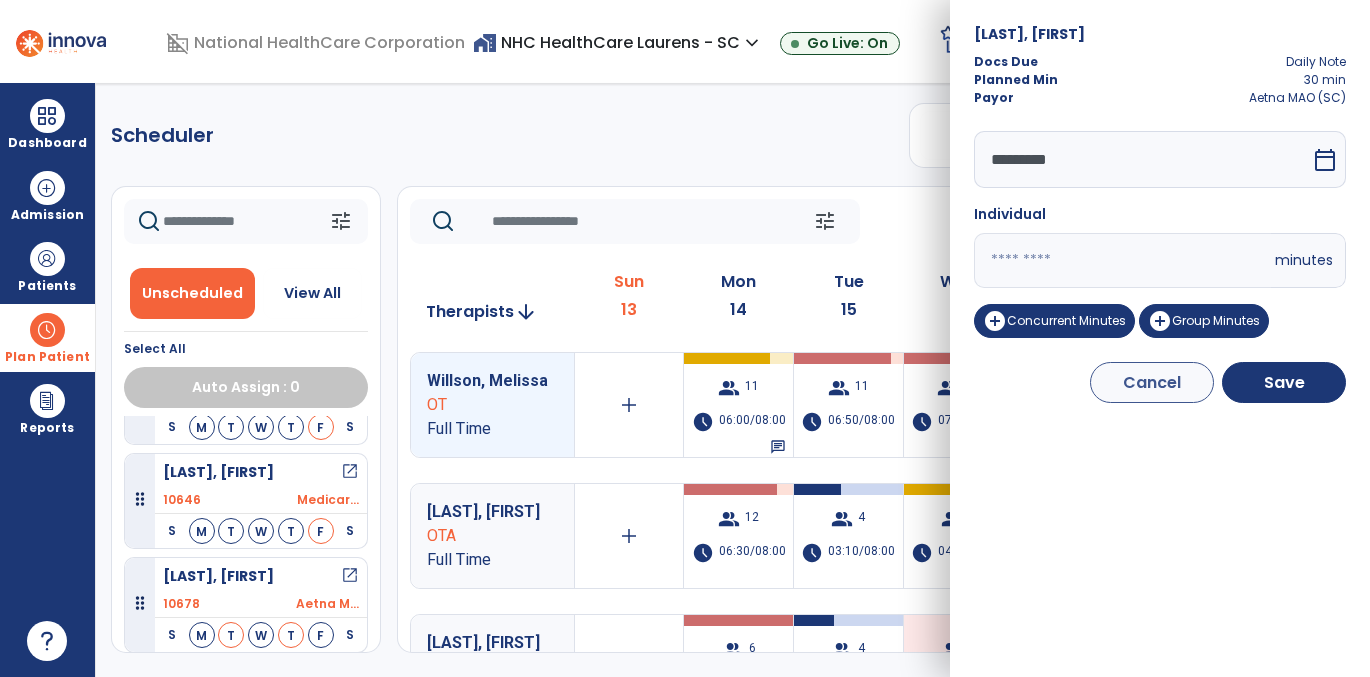 drag, startPoint x: 1020, startPoint y: 254, endPoint x: 917, endPoint y: 252, distance: 103.01942 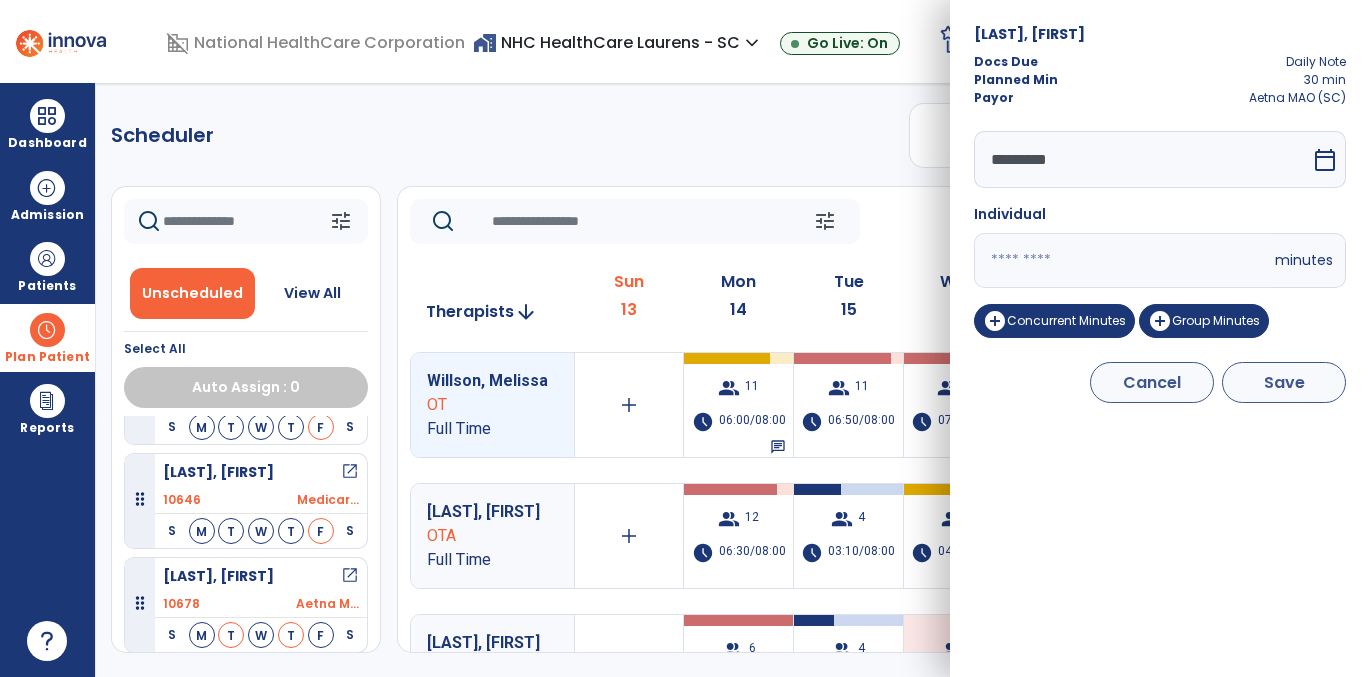 type on "*" 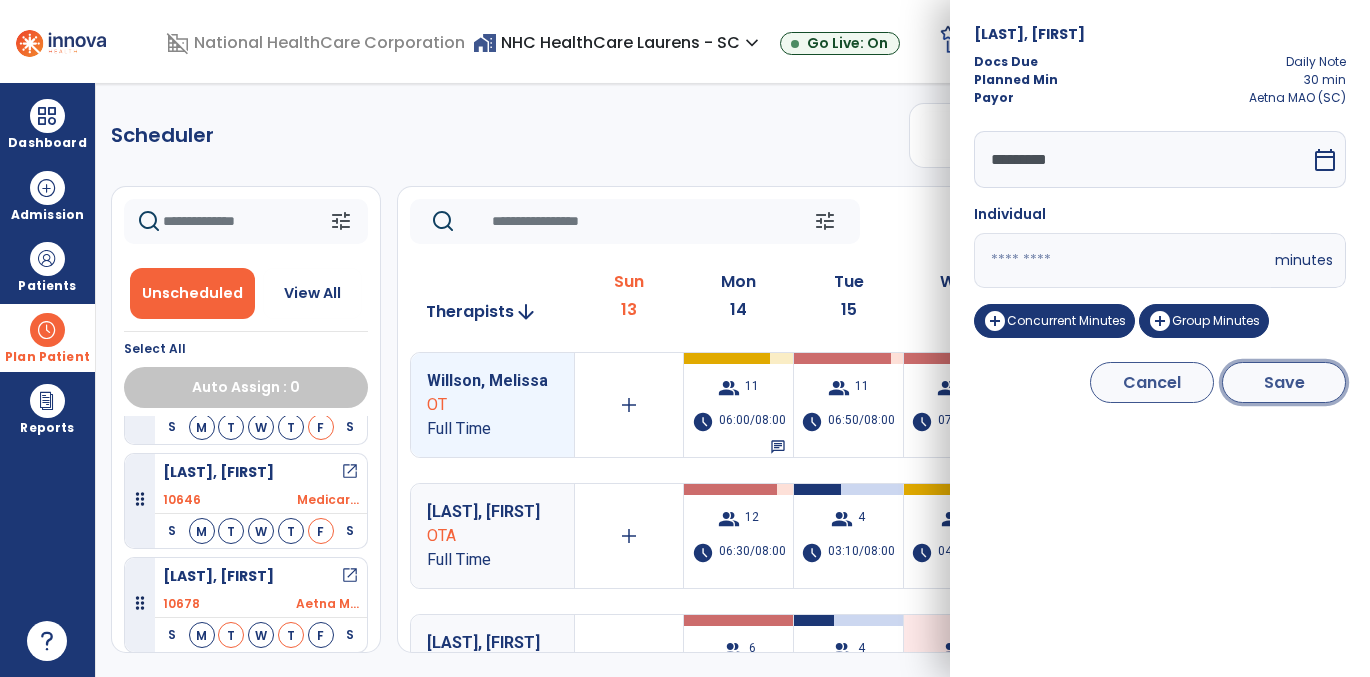 click on "Save" at bounding box center (1284, 382) 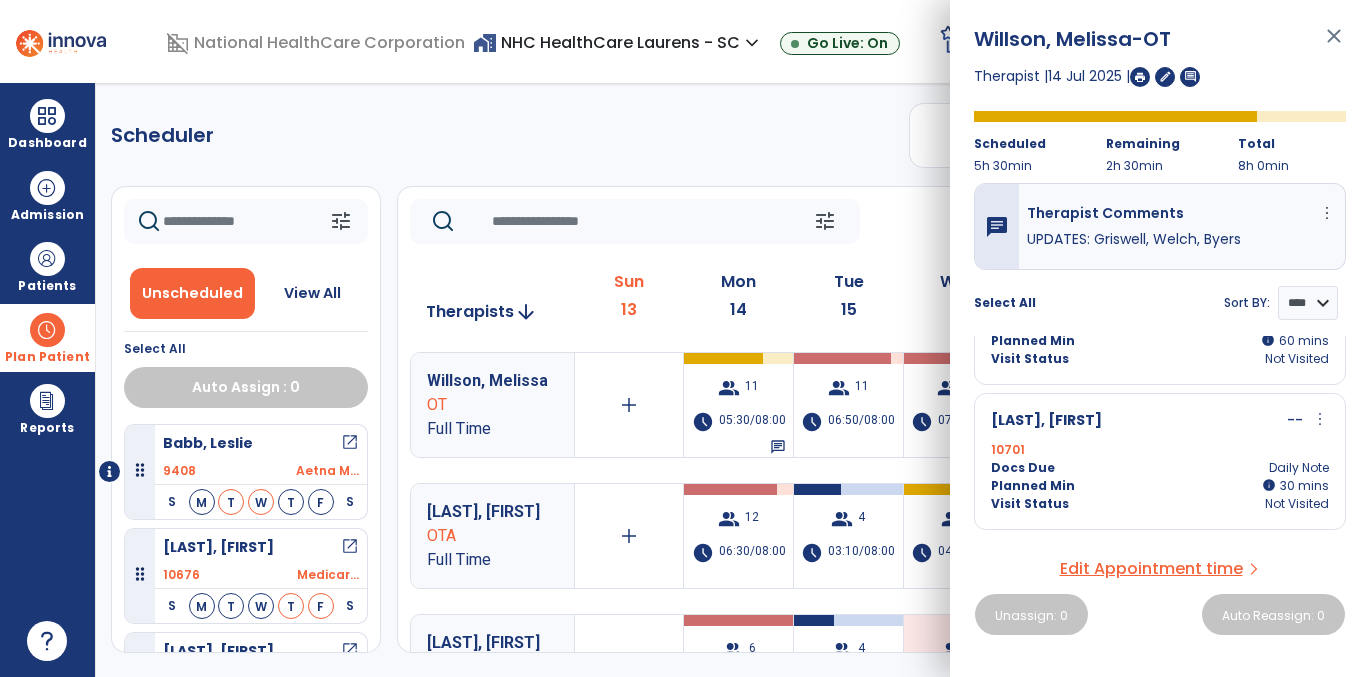 scroll, scrollTop: 534, scrollLeft: 0, axis: vertical 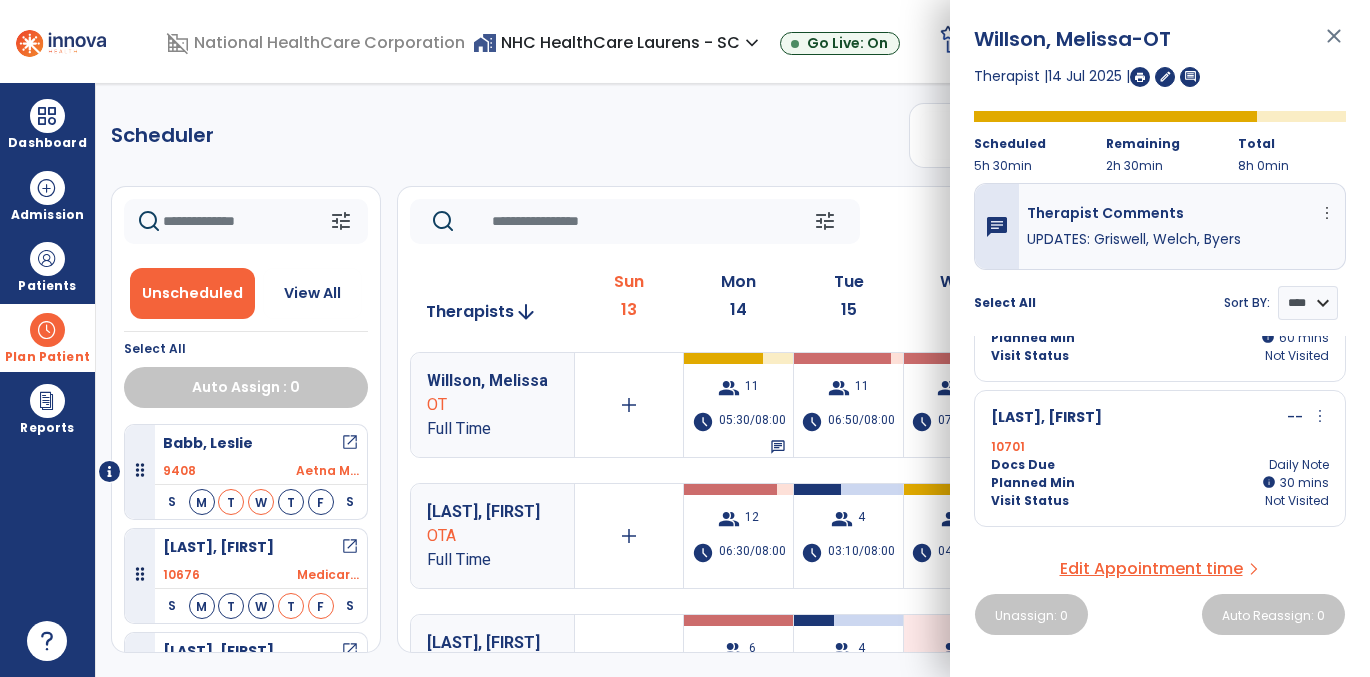 click on "[LAST], [FIRST] -- more_vert edit Edit Session alt_route Split Minutes" at bounding box center [1160, 418] 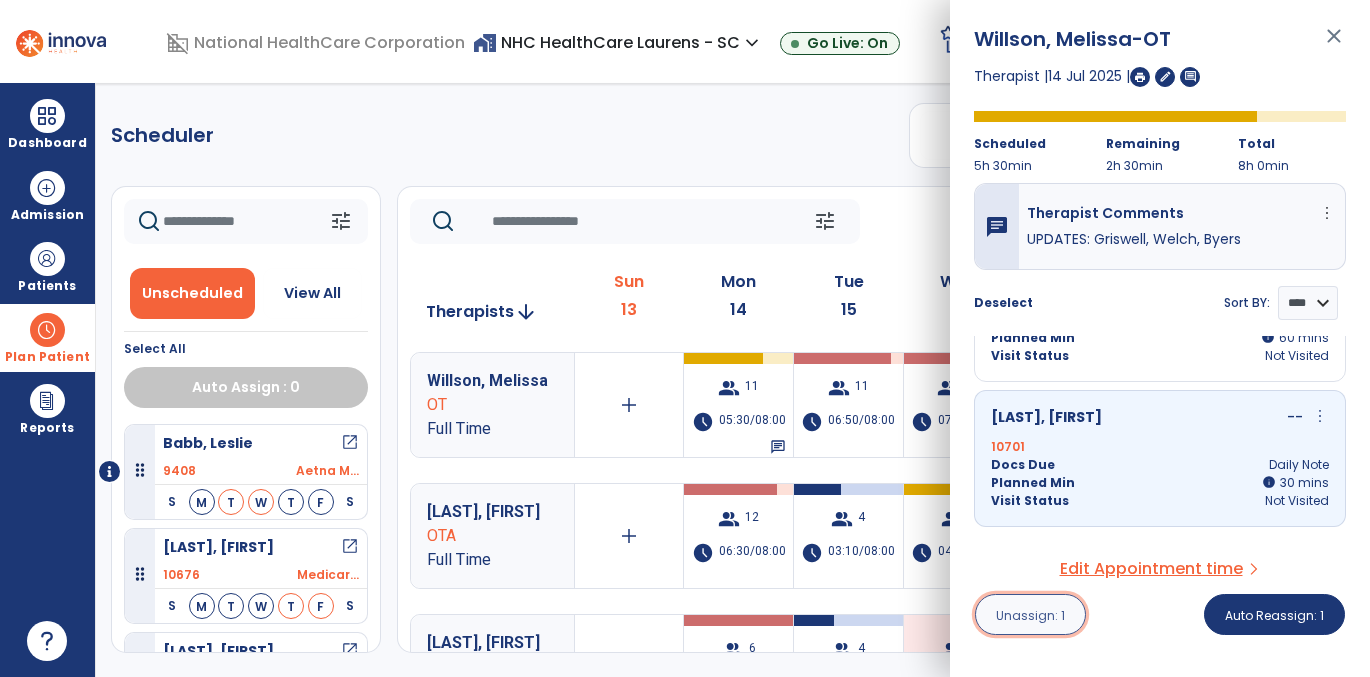 click on "Unassign: 1" at bounding box center (1030, 614) 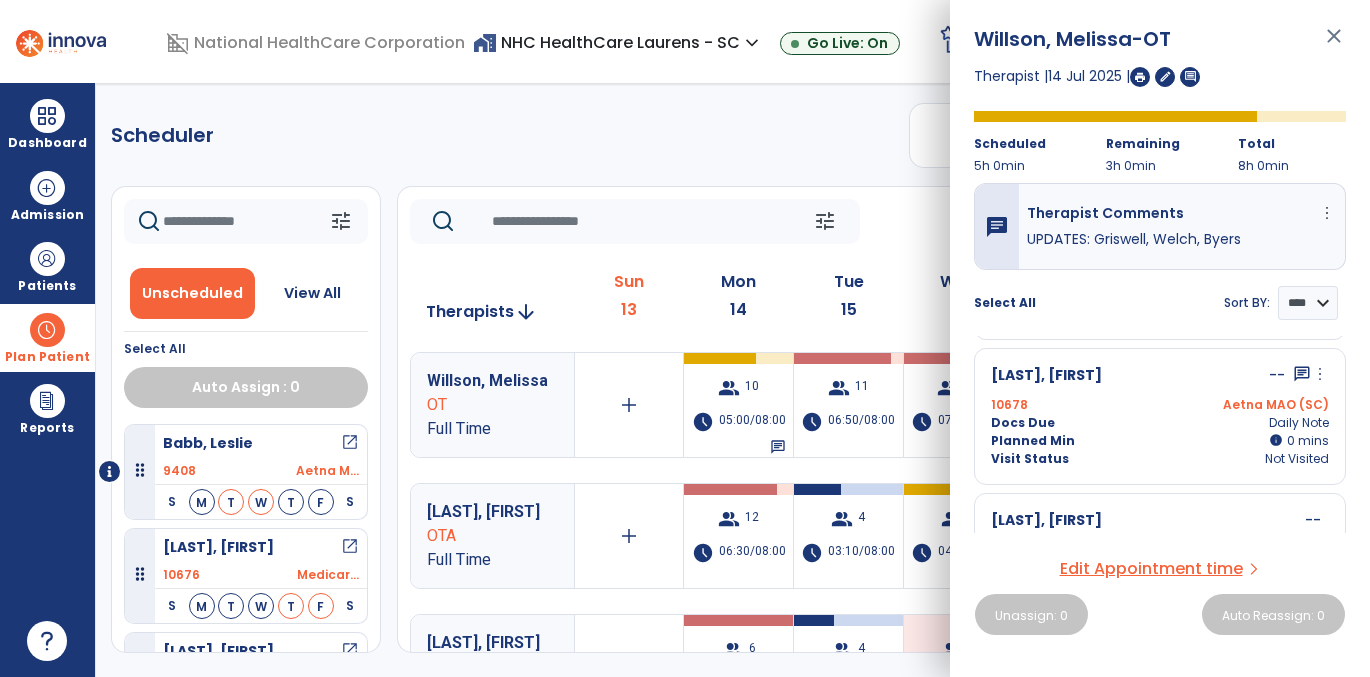 scroll, scrollTop: 1249, scrollLeft: 0, axis: vertical 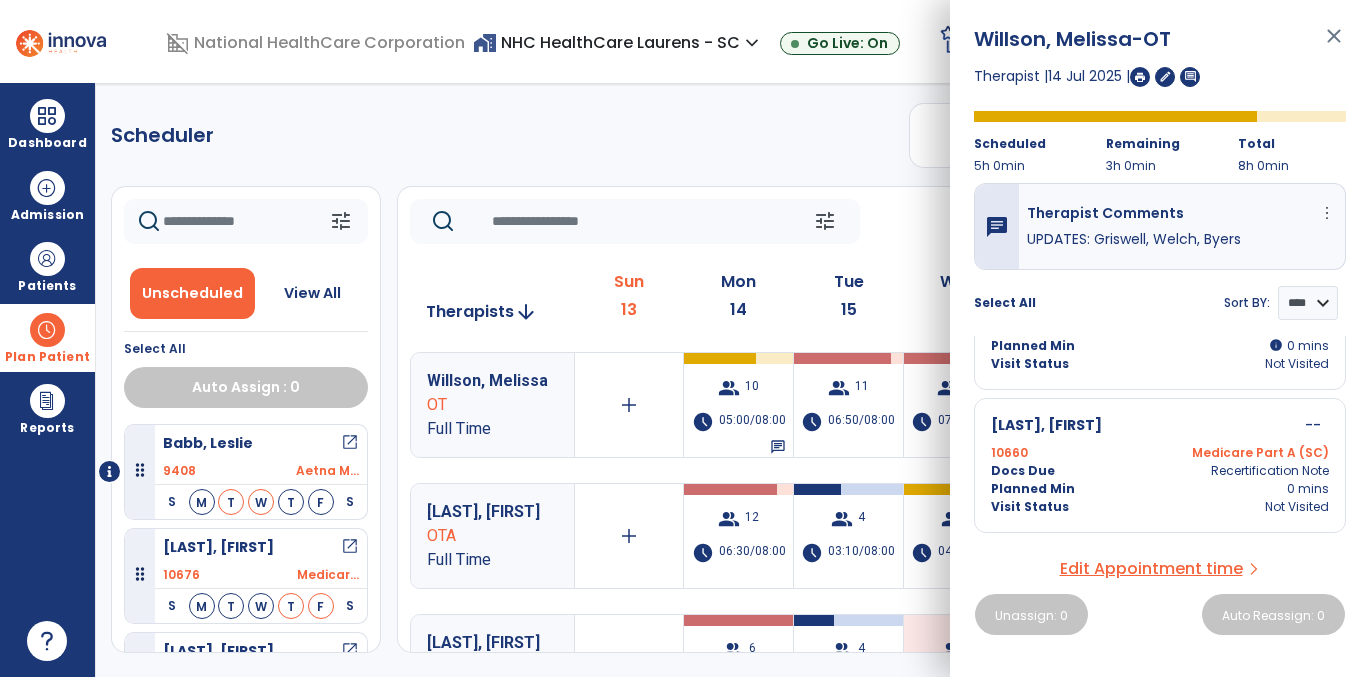click on "Scheduler   PT   OT   ST  **** *** more_vert  Manage Labor   View All Therapists   Print" 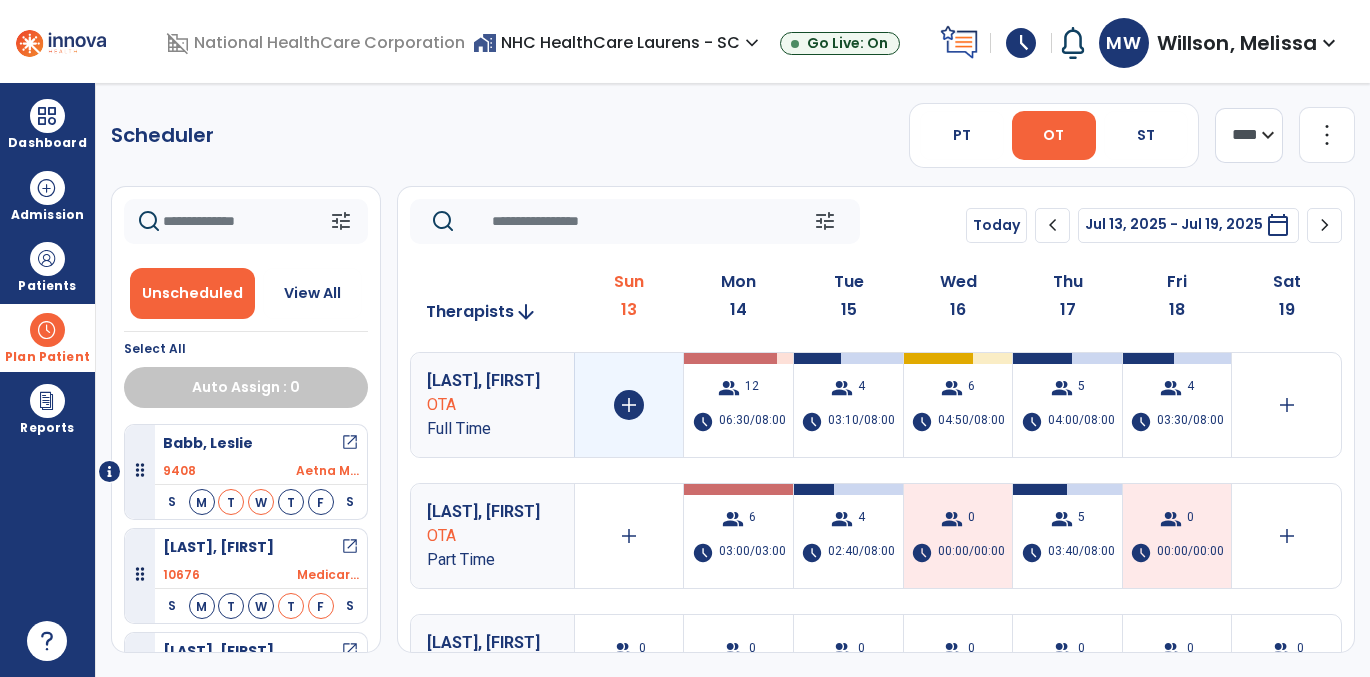 scroll, scrollTop: 133, scrollLeft: 0, axis: vertical 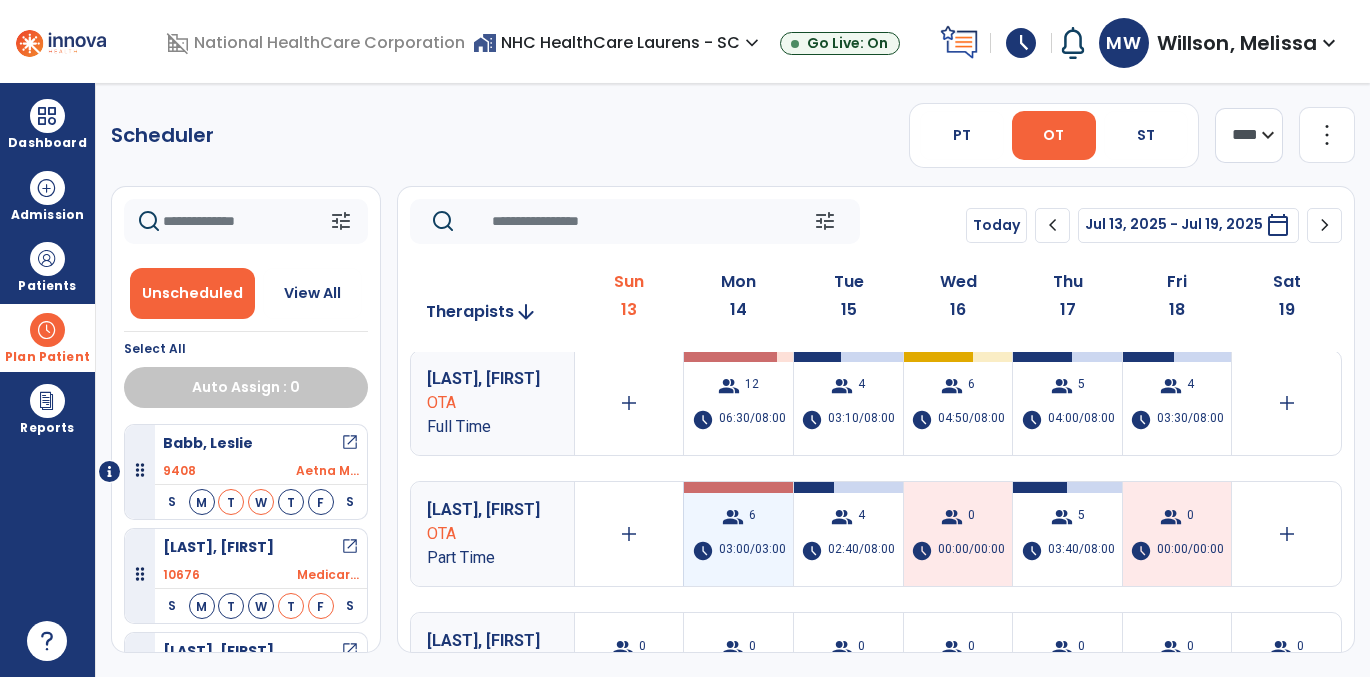 click on "group  6  schedule  03:00/03:00" at bounding box center (738, 534) 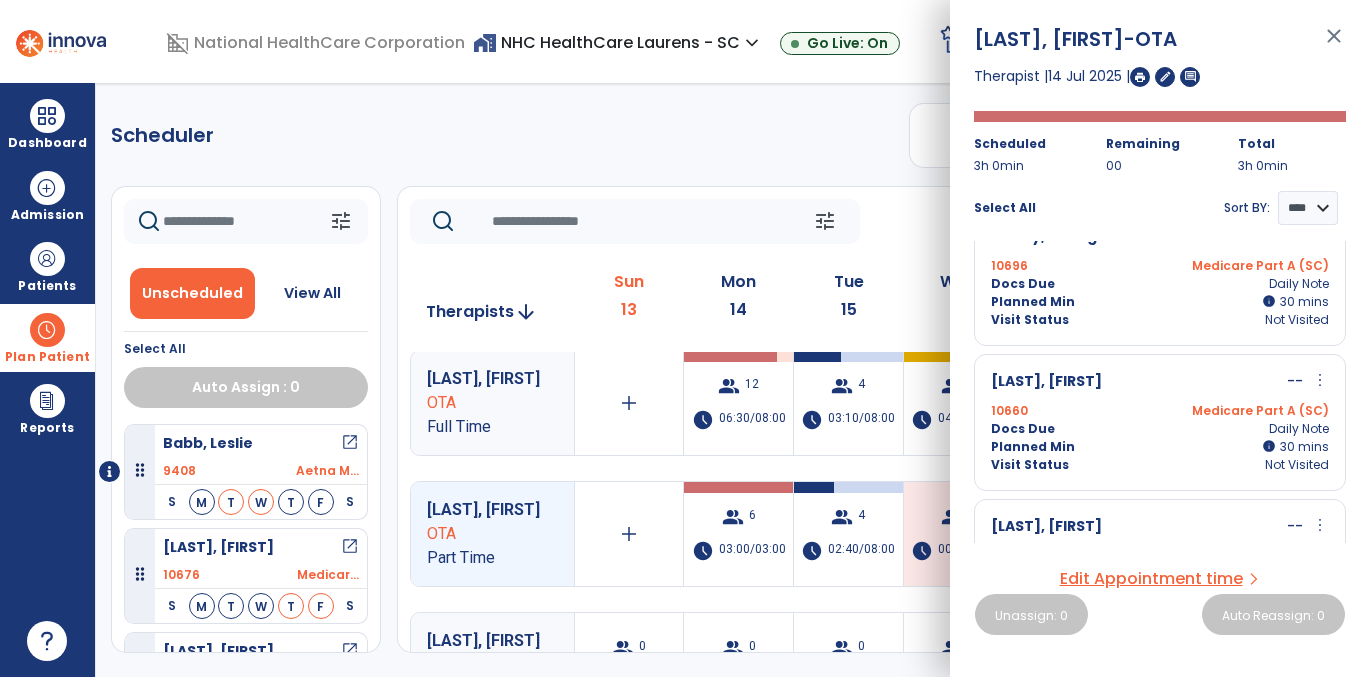scroll, scrollTop: 568, scrollLeft: 0, axis: vertical 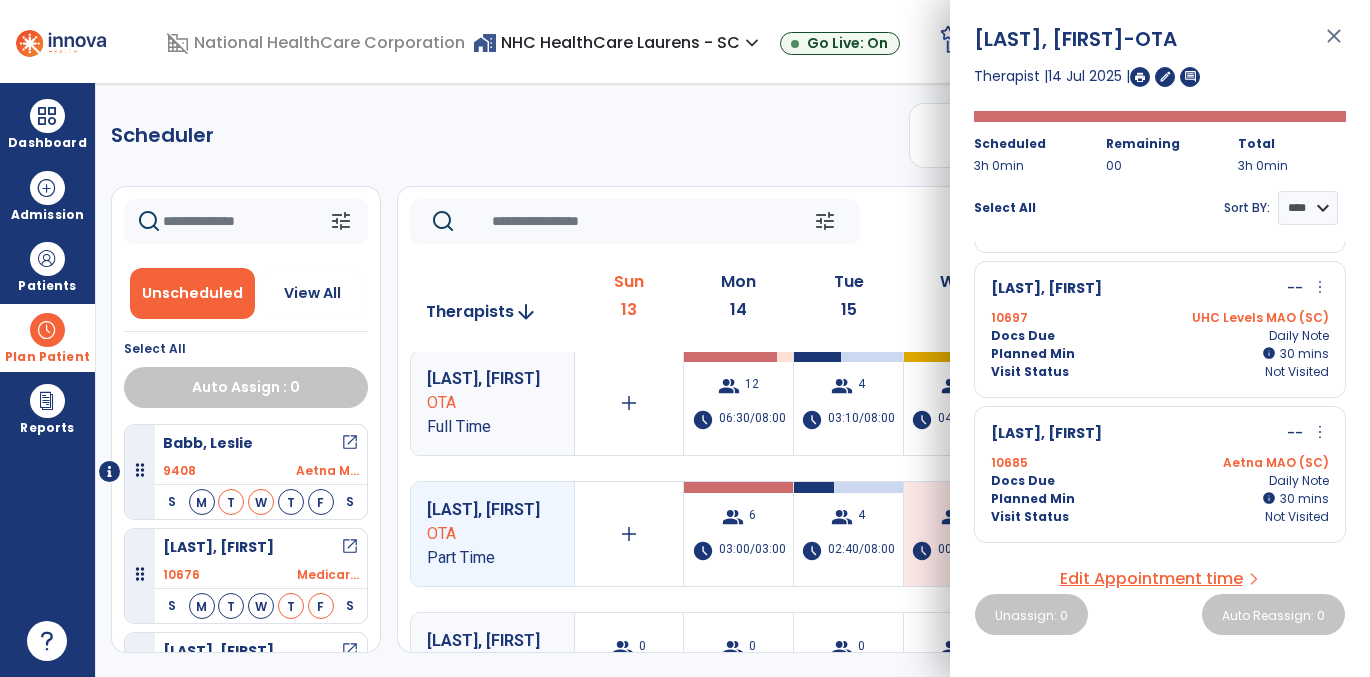 click on "Planned Min  info   30 I 30 mins" at bounding box center (1160, 354) 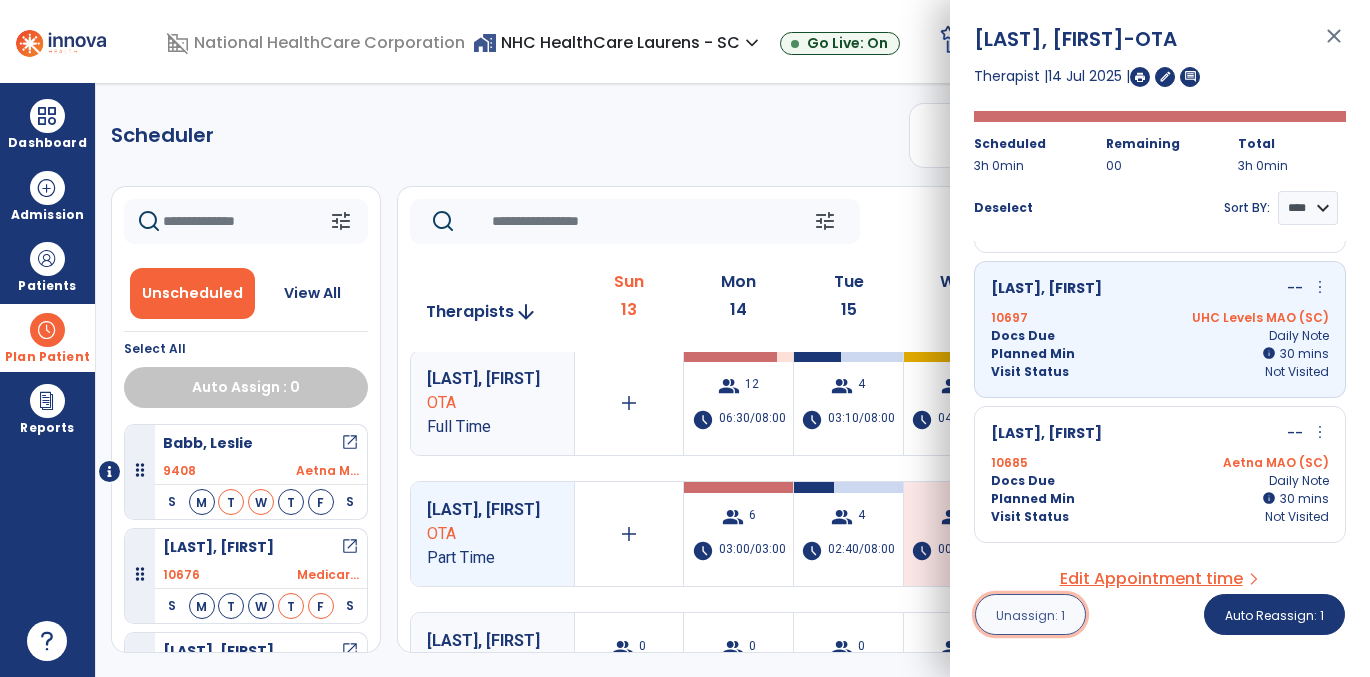click on "Unassign: 1" at bounding box center (1030, 615) 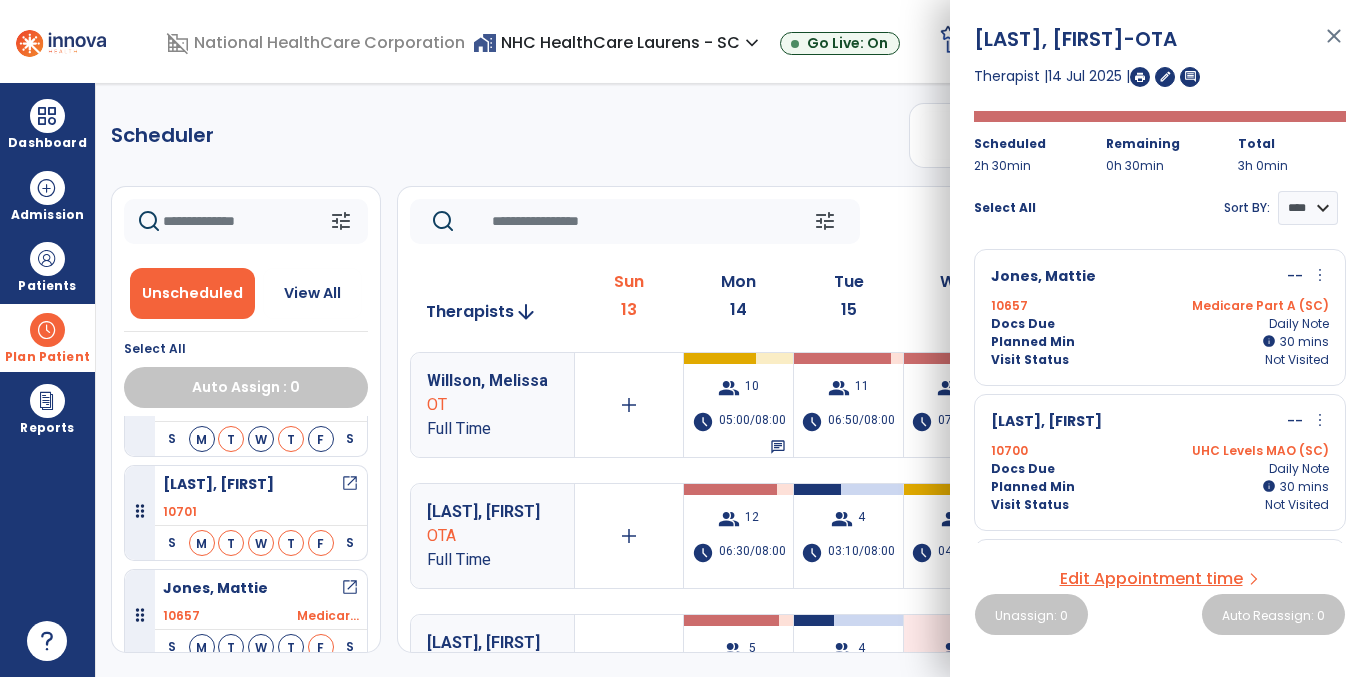 scroll, scrollTop: 584, scrollLeft: 0, axis: vertical 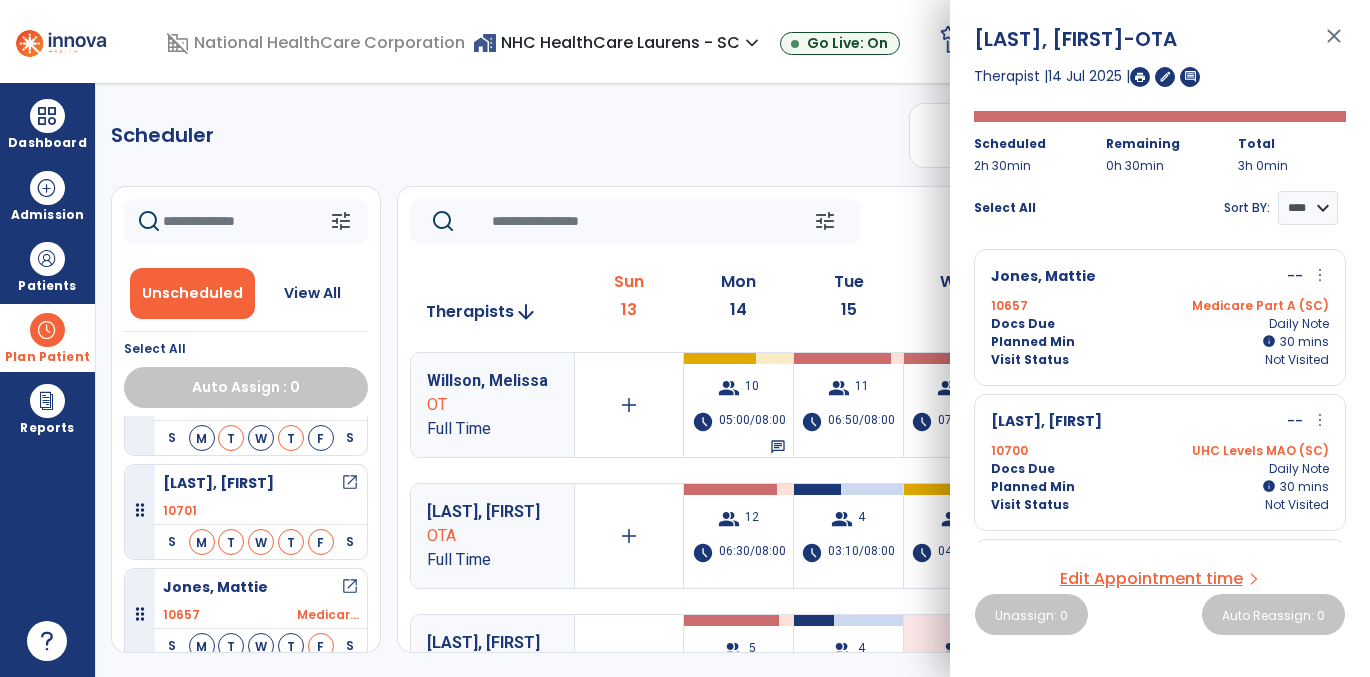 click on "close" at bounding box center [1334, 45] 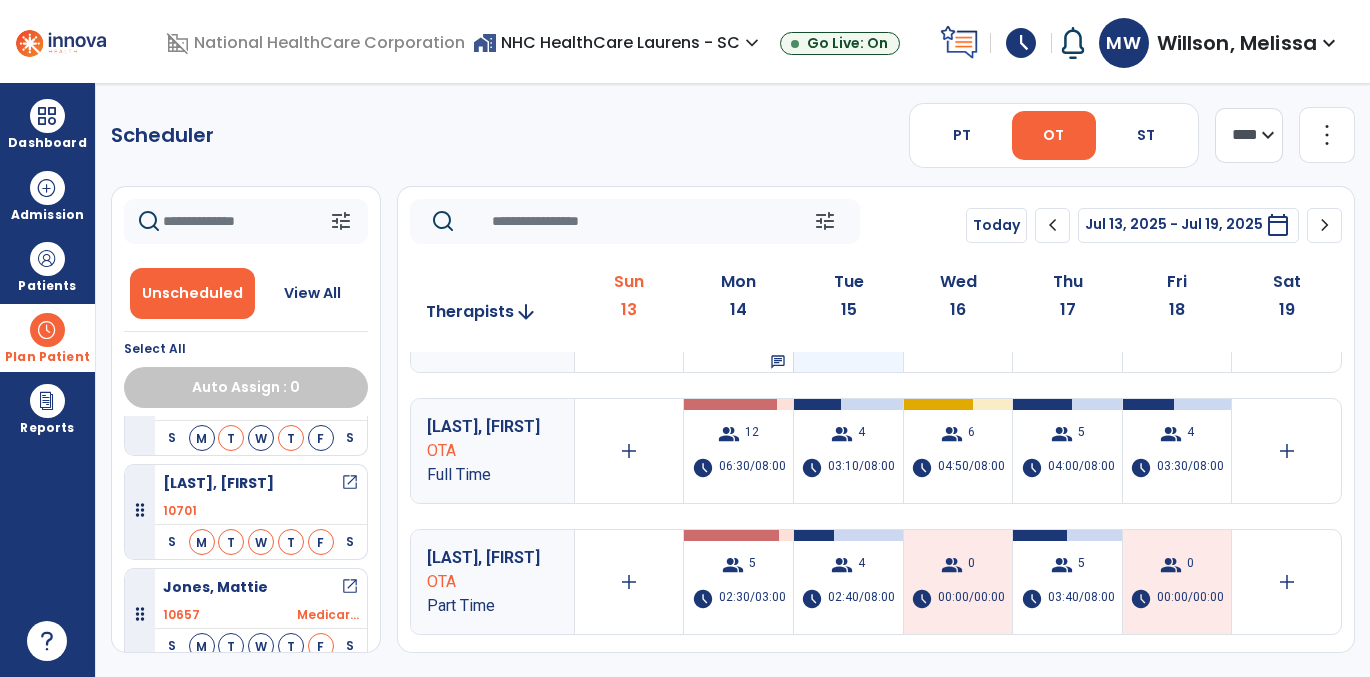 scroll, scrollTop: 107, scrollLeft: 0, axis: vertical 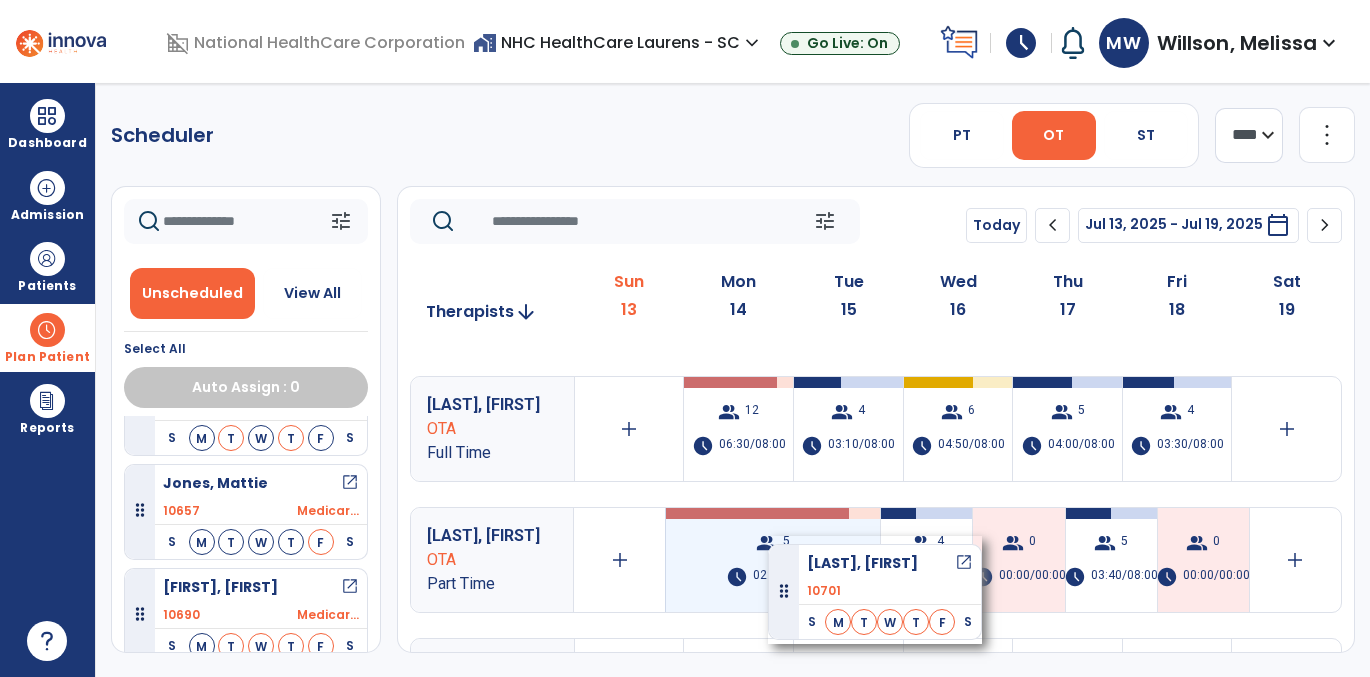 drag, startPoint x: 294, startPoint y: 481, endPoint x: 770, endPoint y: 537, distance: 479.2828 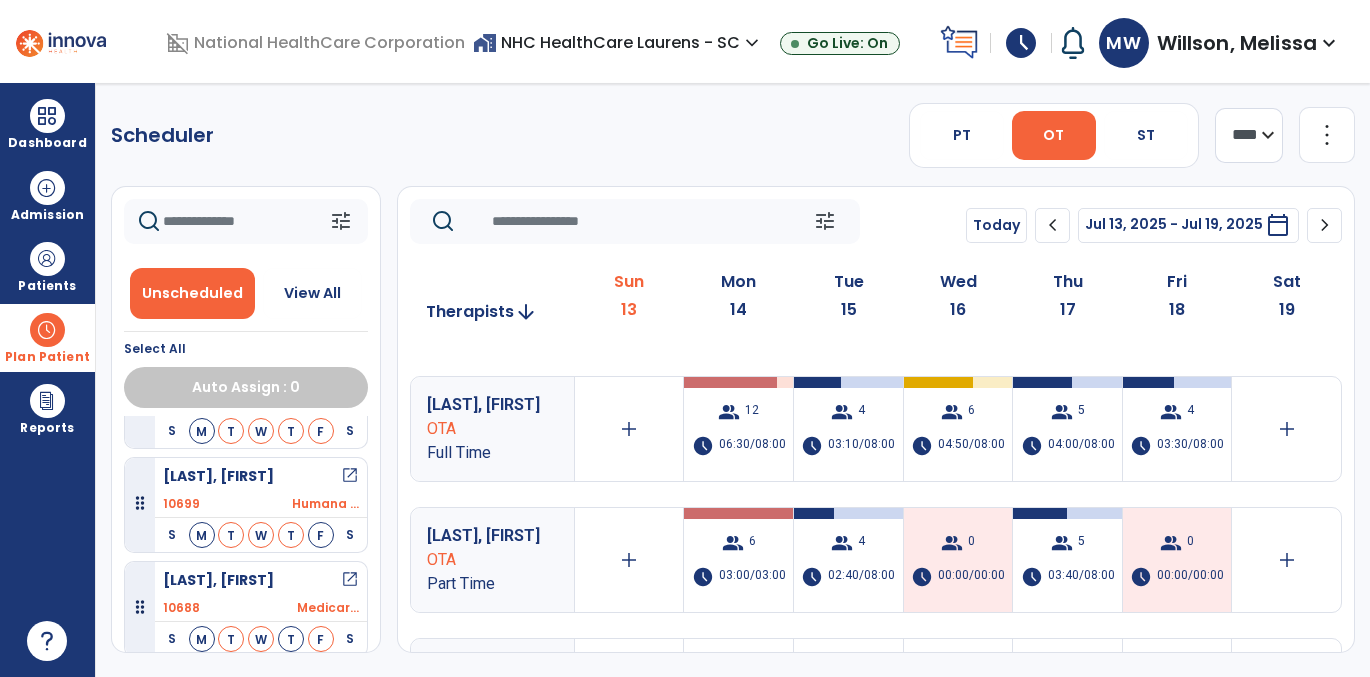 scroll, scrollTop: 1315, scrollLeft: 0, axis: vertical 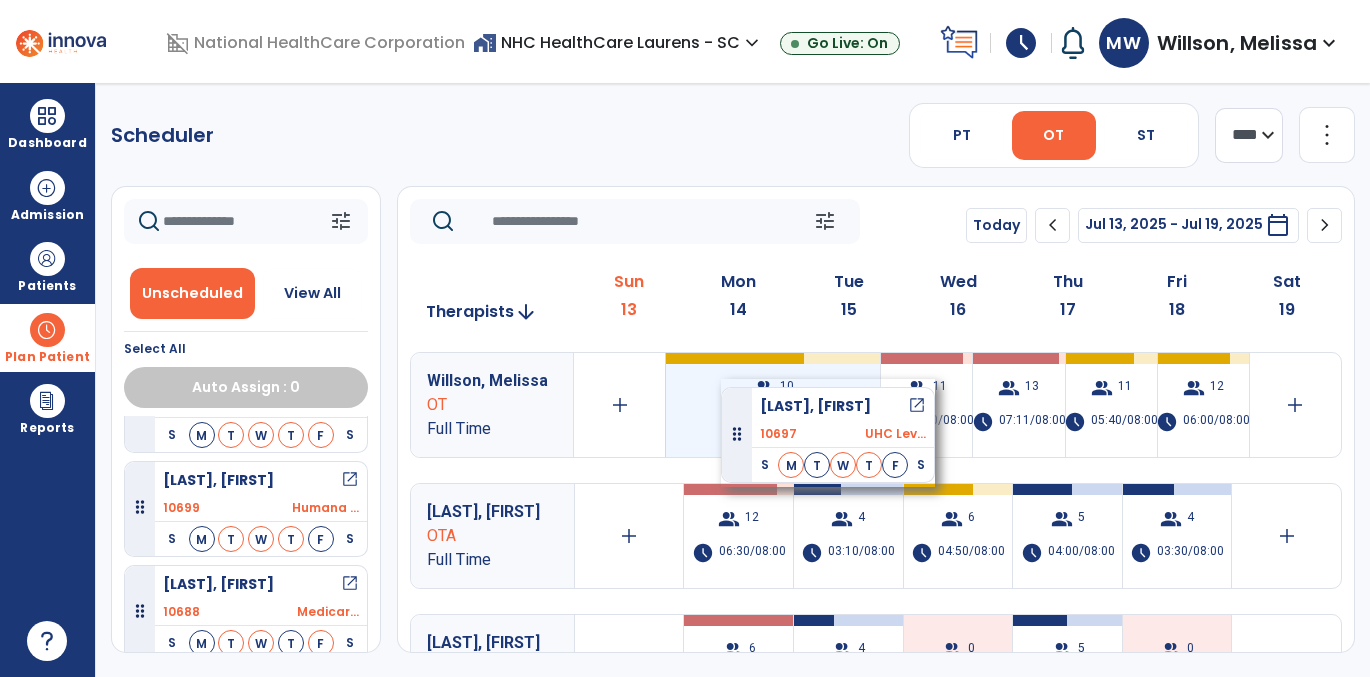 drag, startPoint x: 278, startPoint y: 586, endPoint x: 718, endPoint y: 376, distance: 487.54486 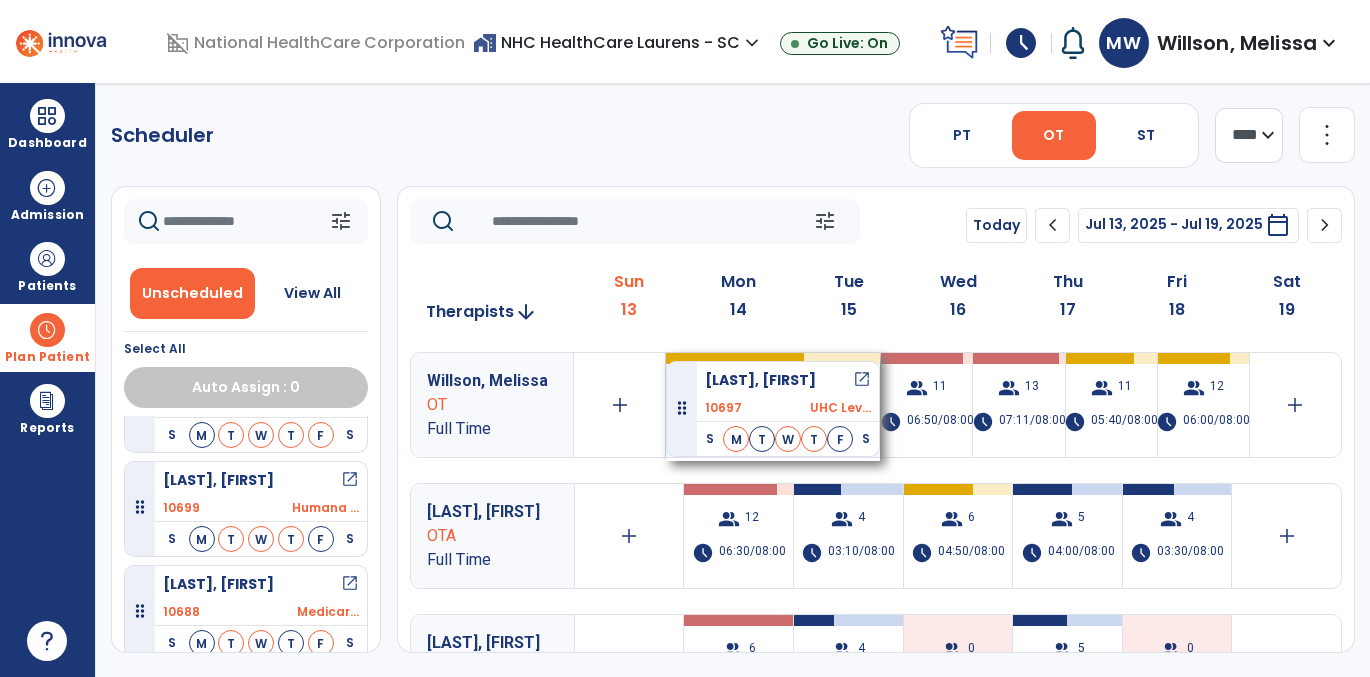scroll, scrollTop: 1315, scrollLeft: 0, axis: vertical 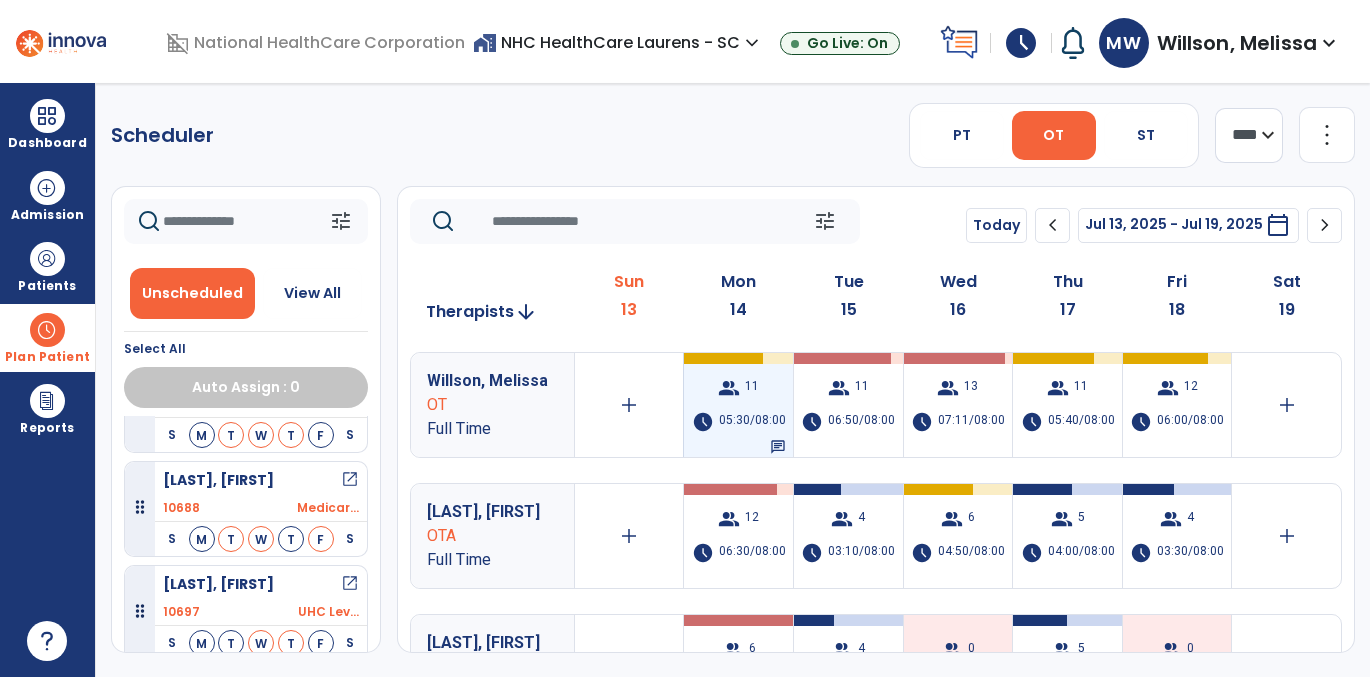 click on "group  11  schedule  05:30/08:00   chat" at bounding box center (738, 405) 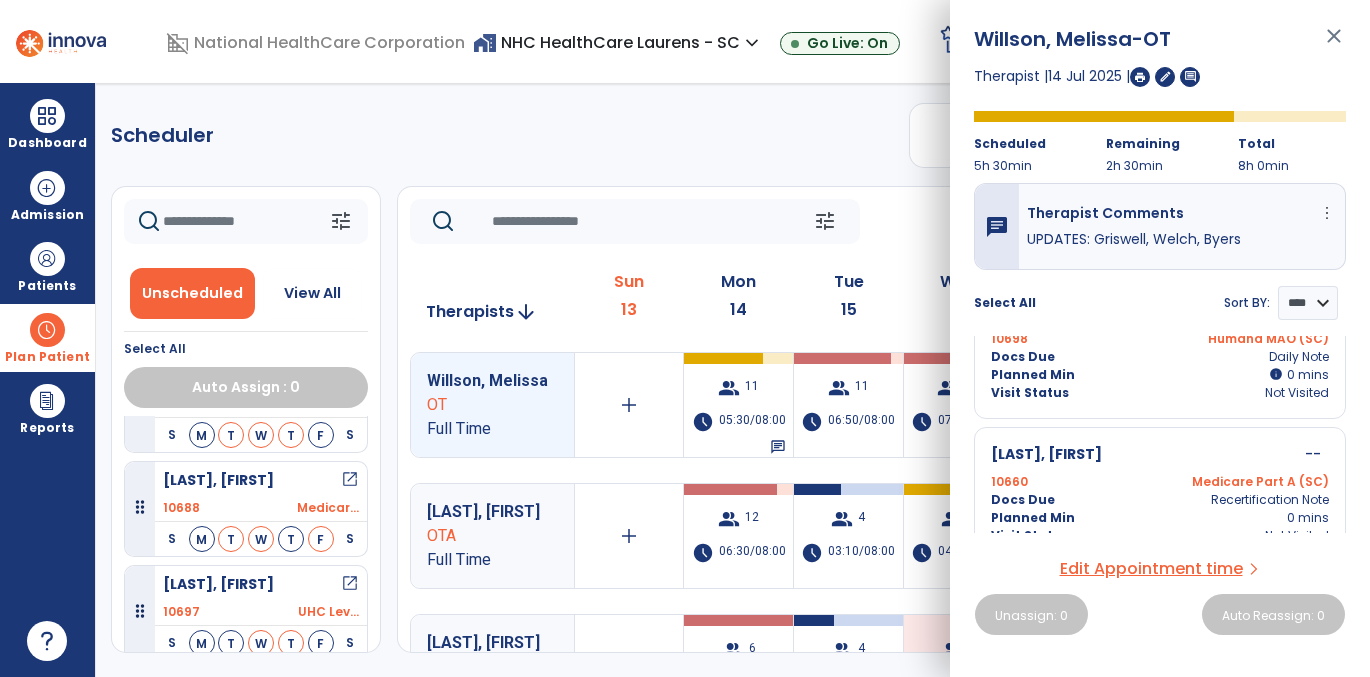 scroll, scrollTop: 1394, scrollLeft: 0, axis: vertical 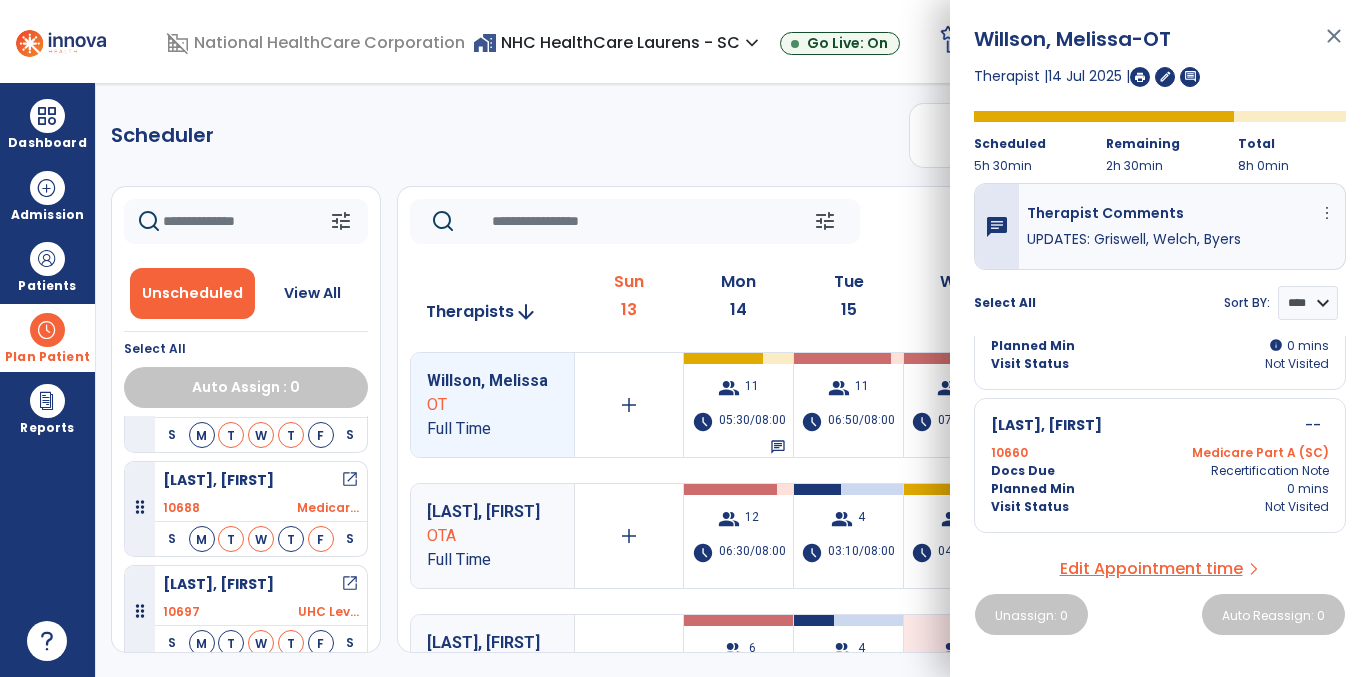 click on "Scheduler   PT   OT   ST  **** *** more_vert  Manage Labor   View All Therapists   Print" 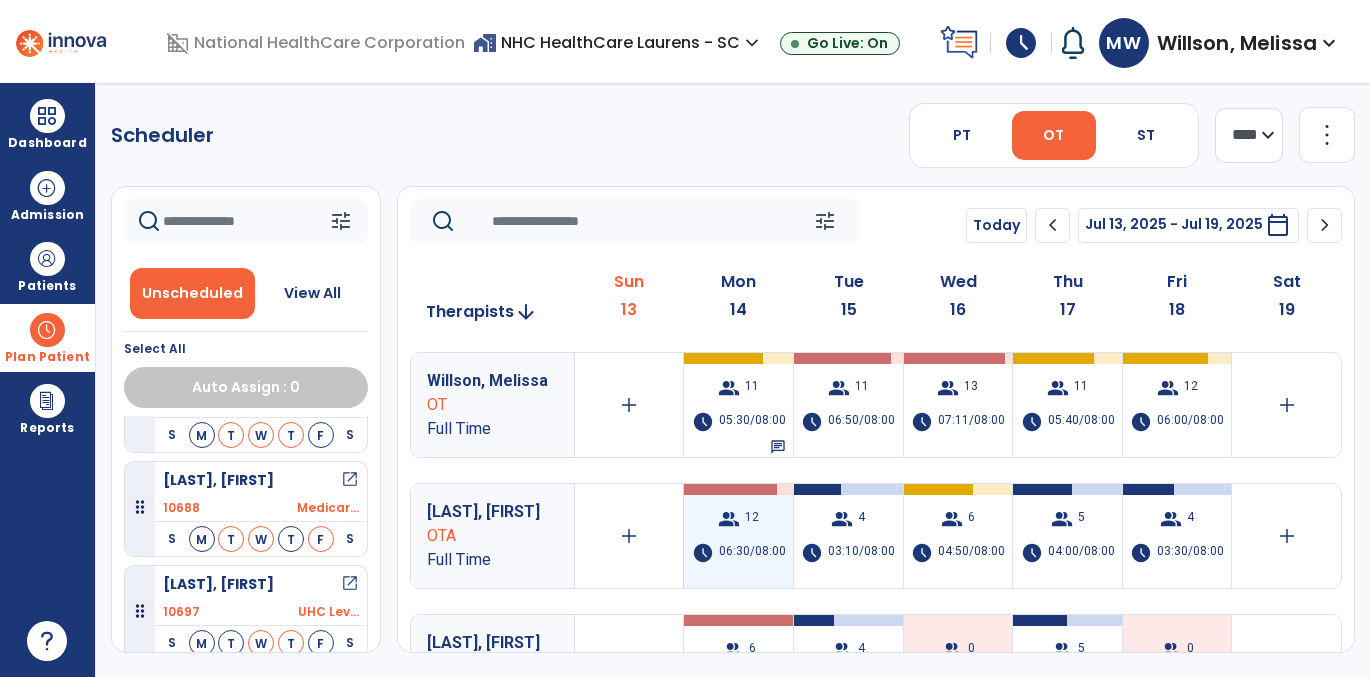 click on "group  12  schedule  06:30/08:00" at bounding box center (738, 536) 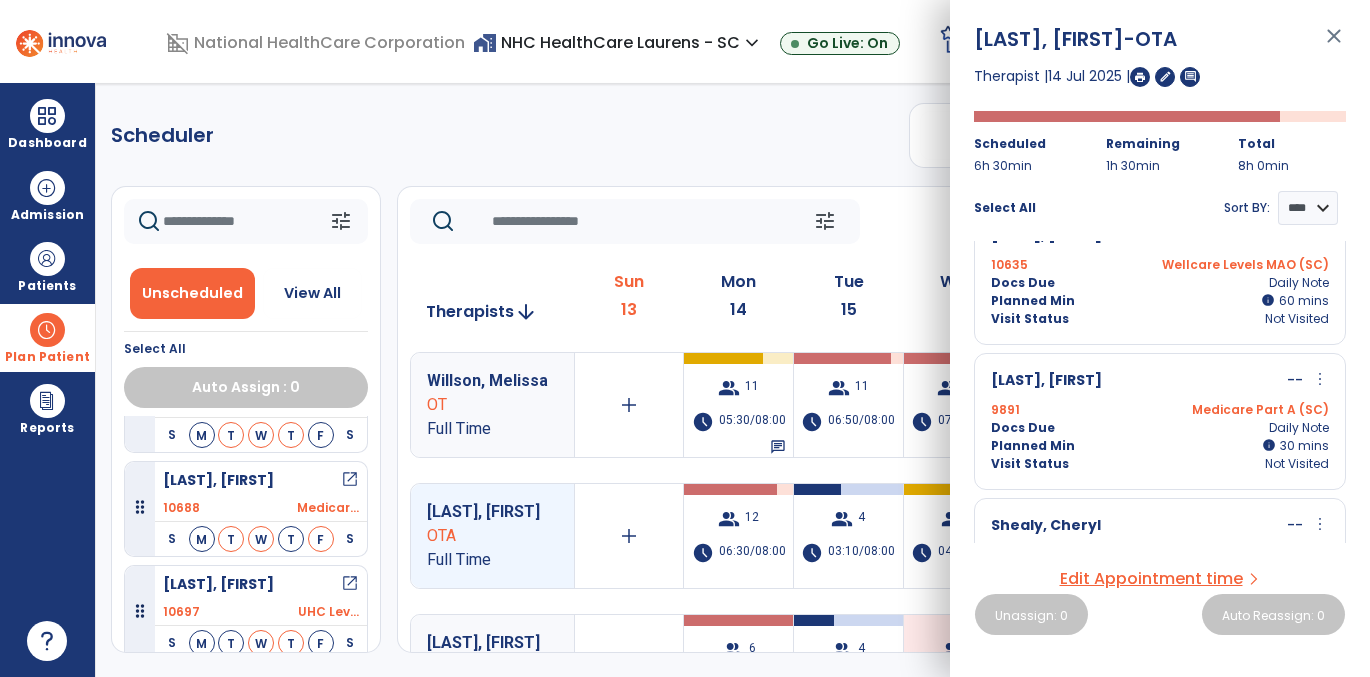 scroll, scrollTop: 0, scrollLeft: 0, axis: both 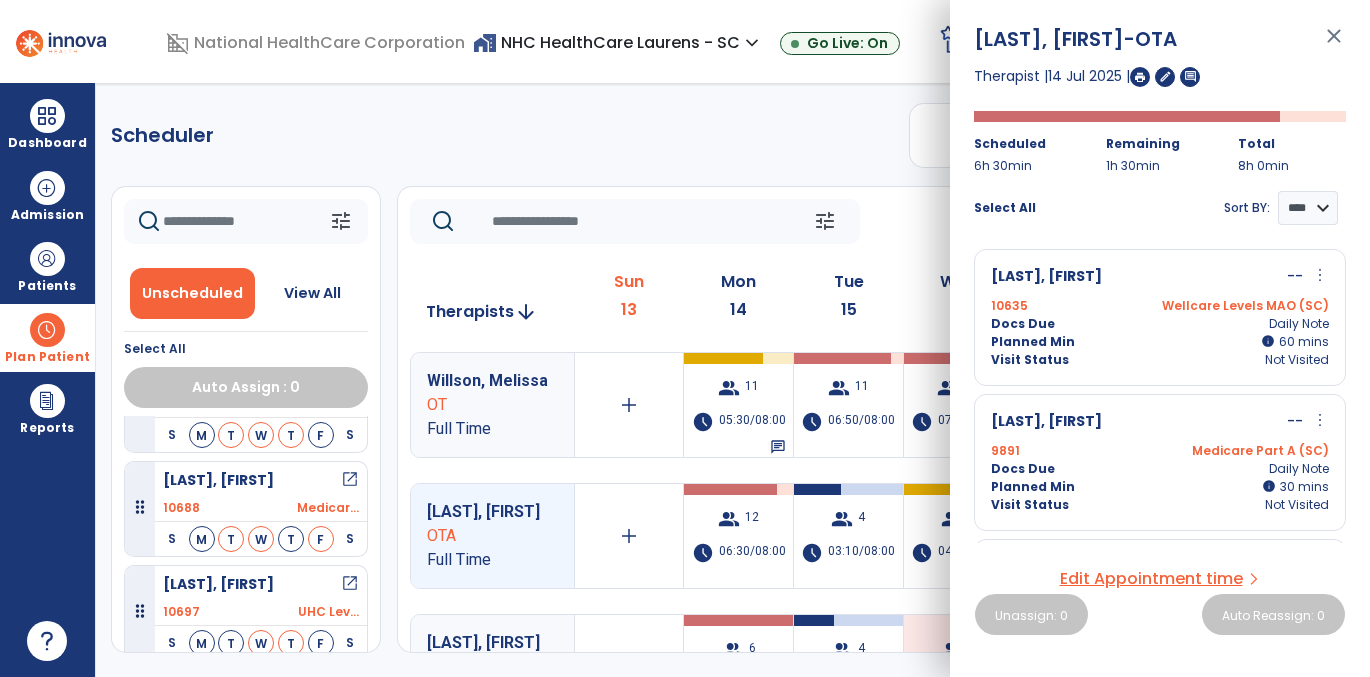 click on "close" at bounding box center (1334, 45) 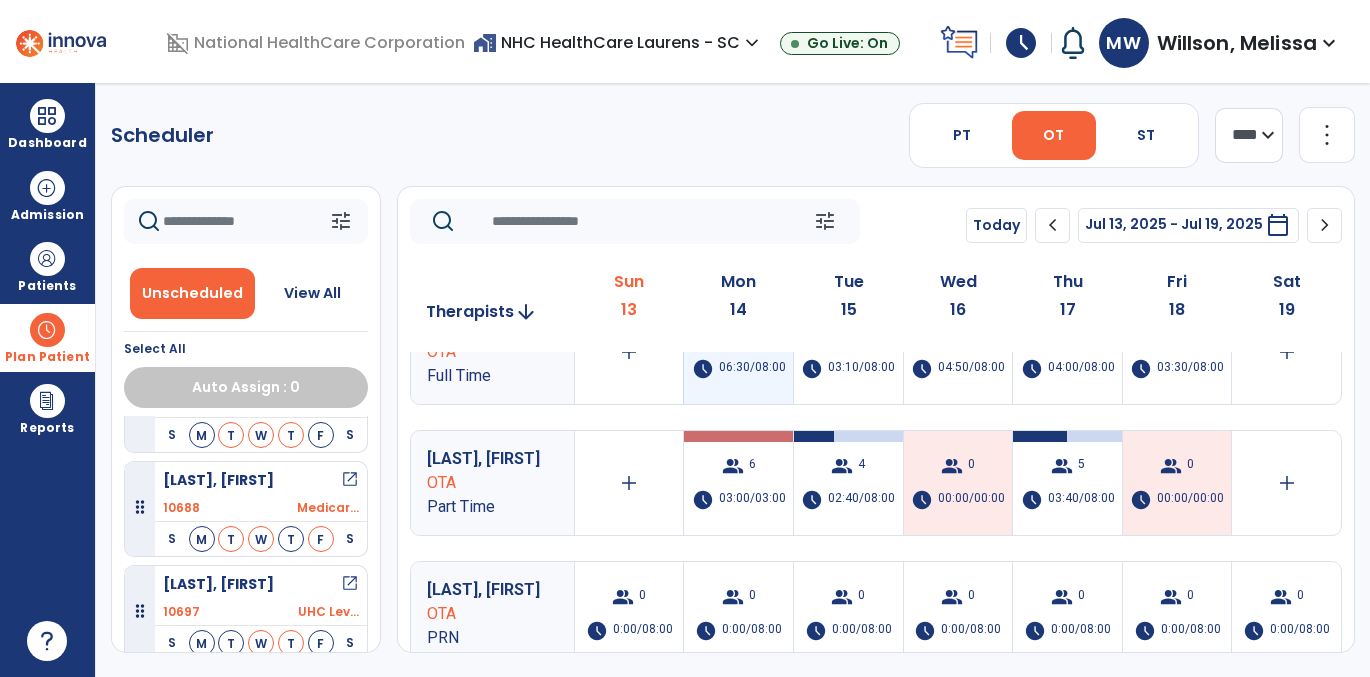 scroll, scrollTop: 189, scrollLeft: 0, axis: vertical 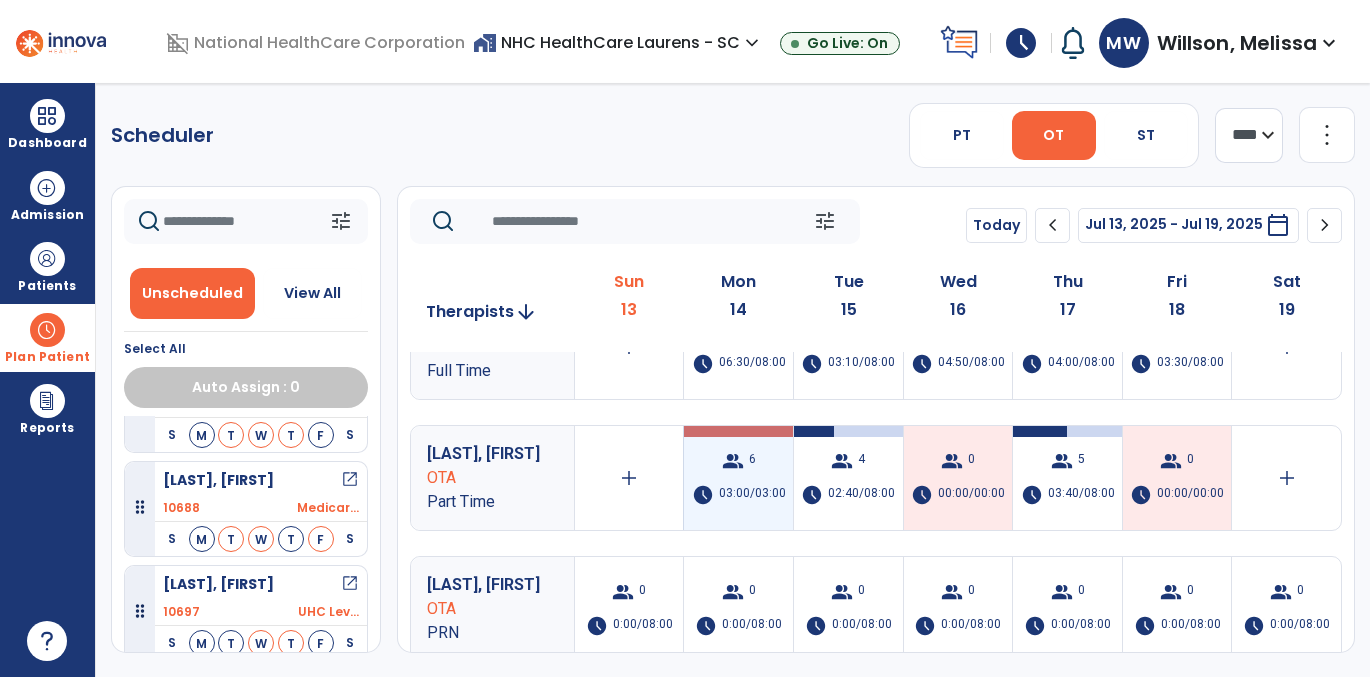 click on "group  6  schedule  03:00/03:00" at bounding box center [738, 478] 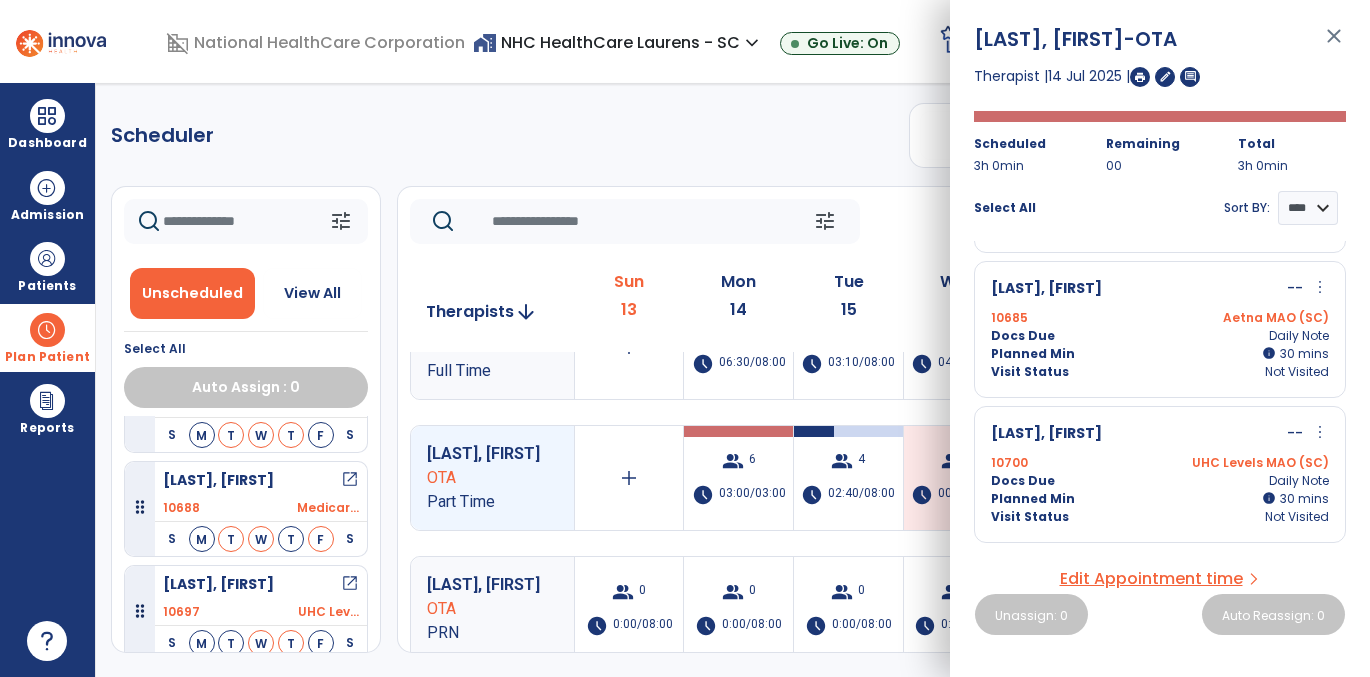 scroll, scrollTop: 0, scrollLeft: 0, axis: both 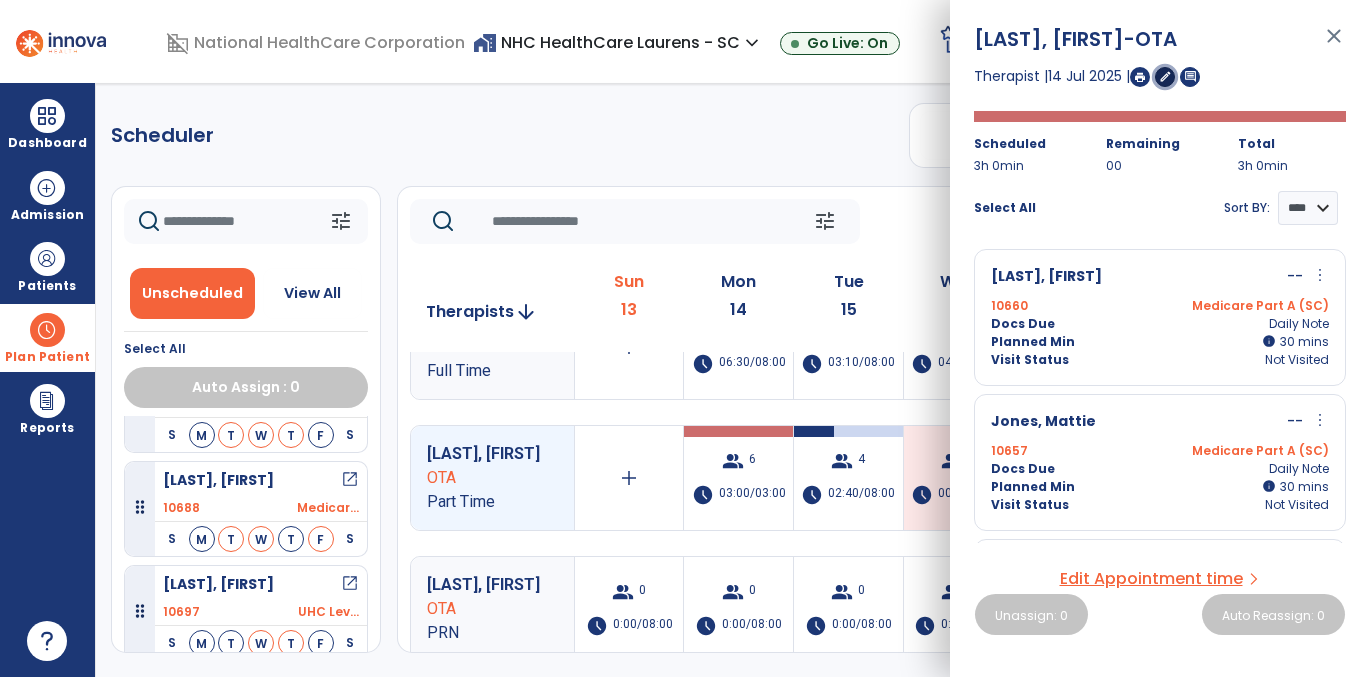 click on "edit" at bounding box center (1165, 76) 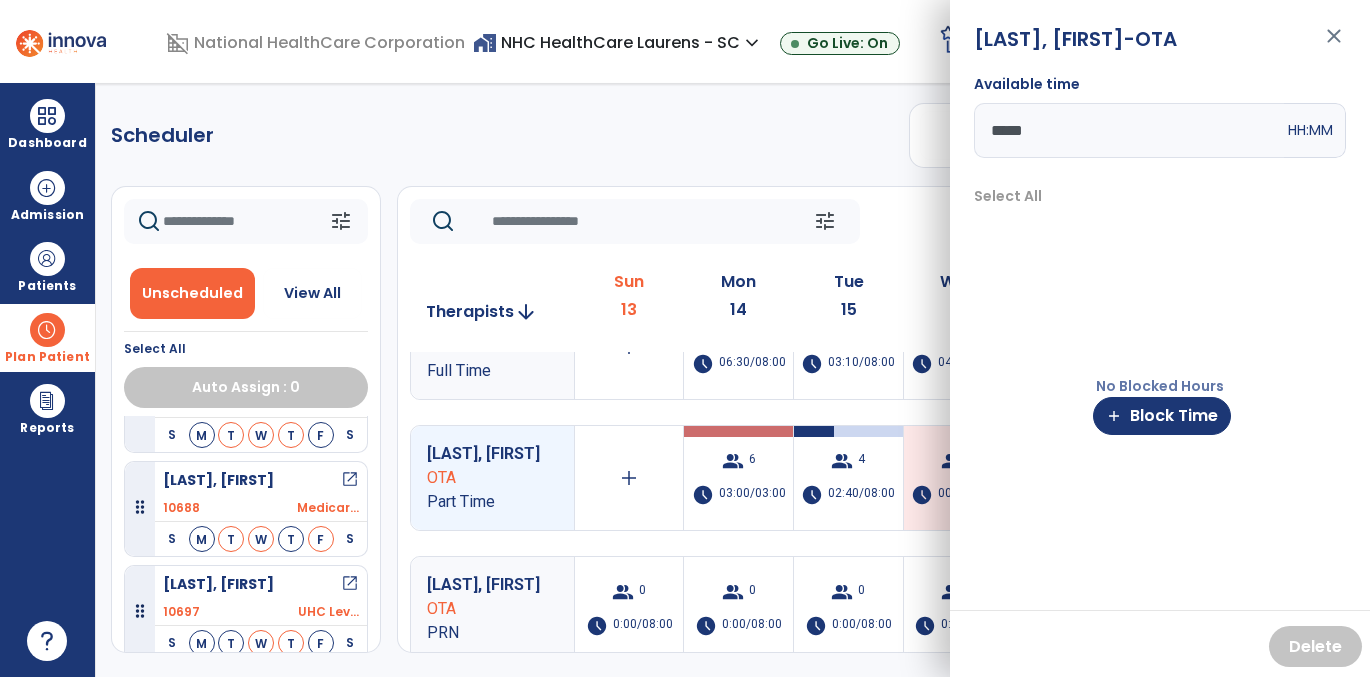 click on "*****" at bounding box center [1129, 130] 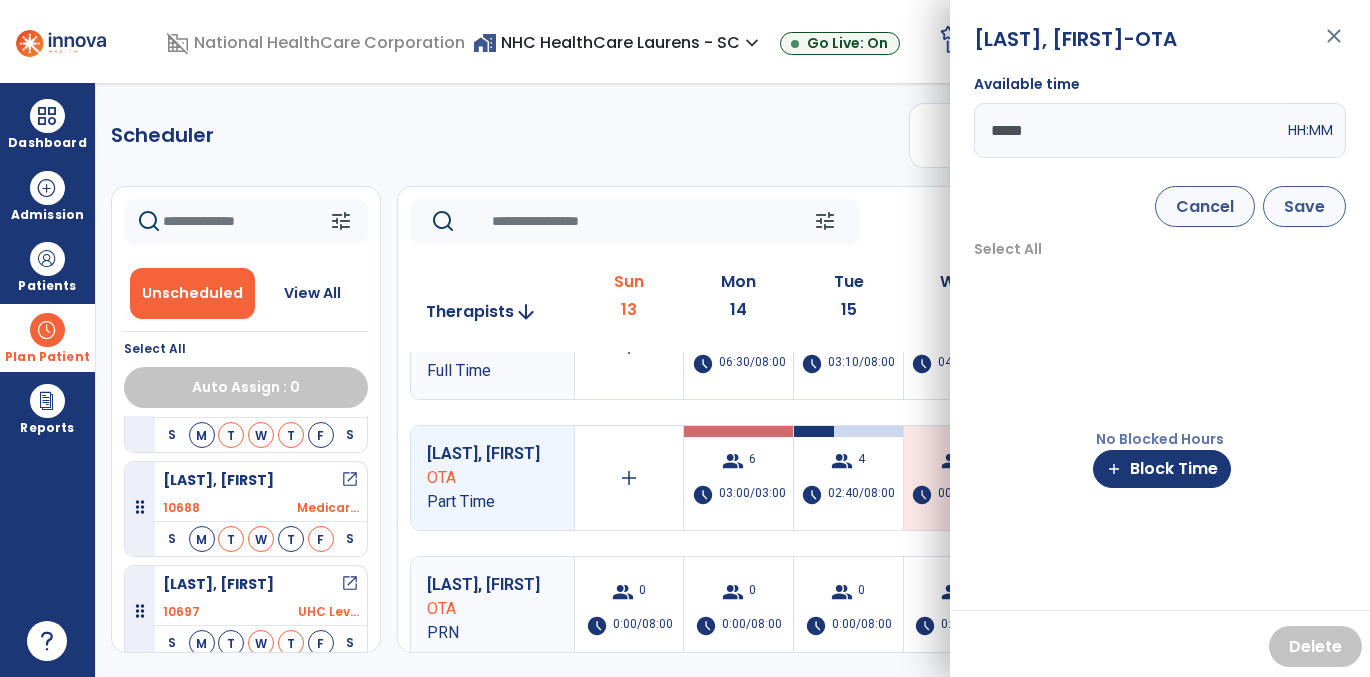 type on "*****" 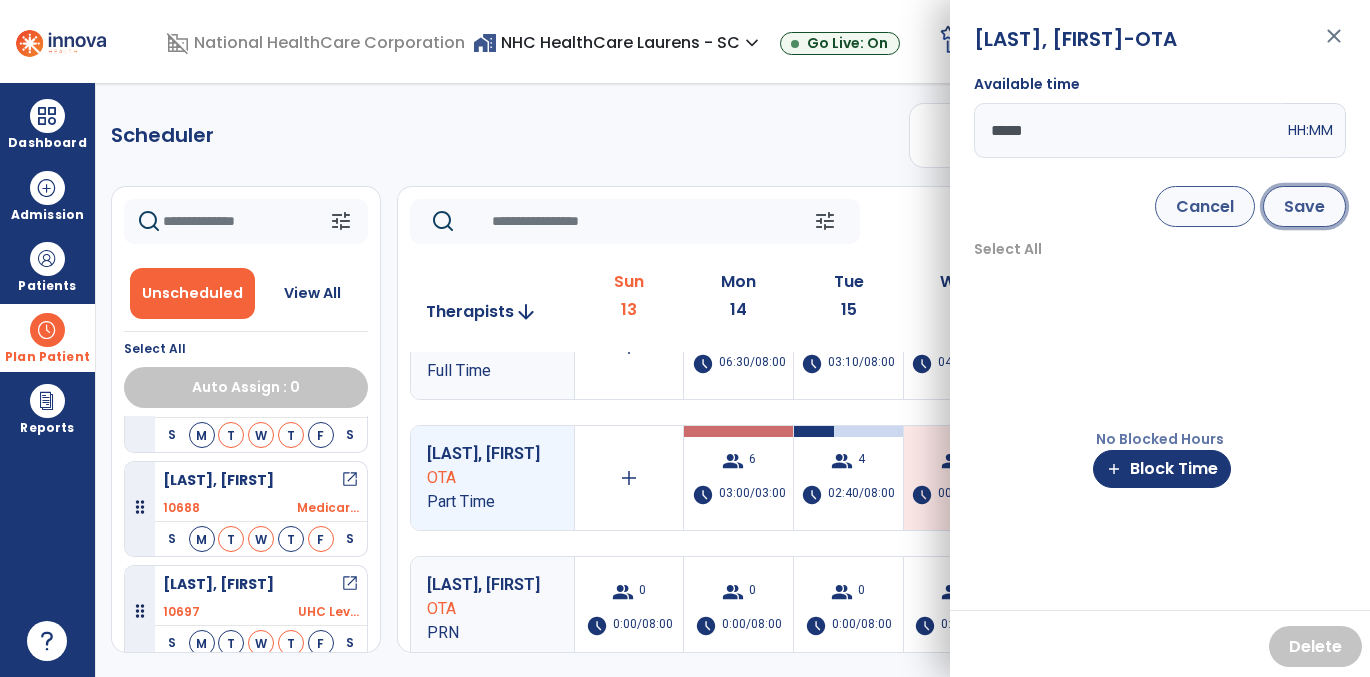 click on "Save" at bounding box center (1304, 206) 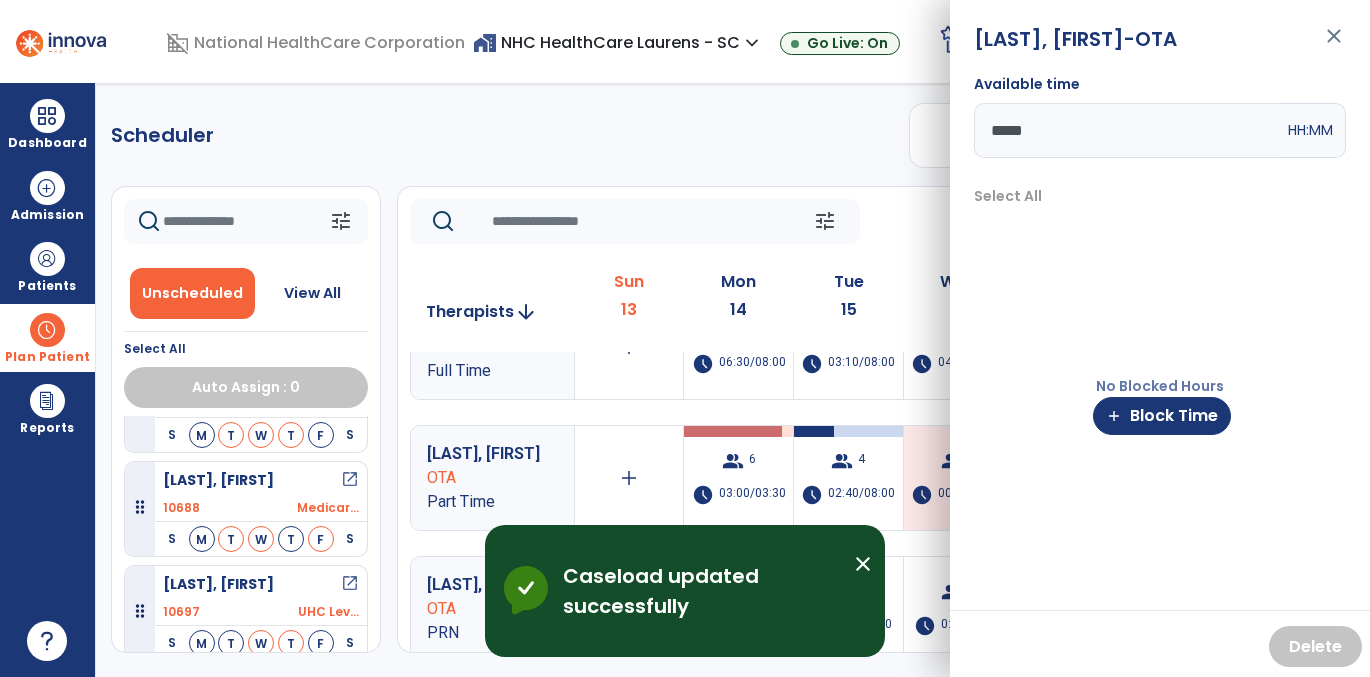 click on "close" at bounding box center (1334, 45) 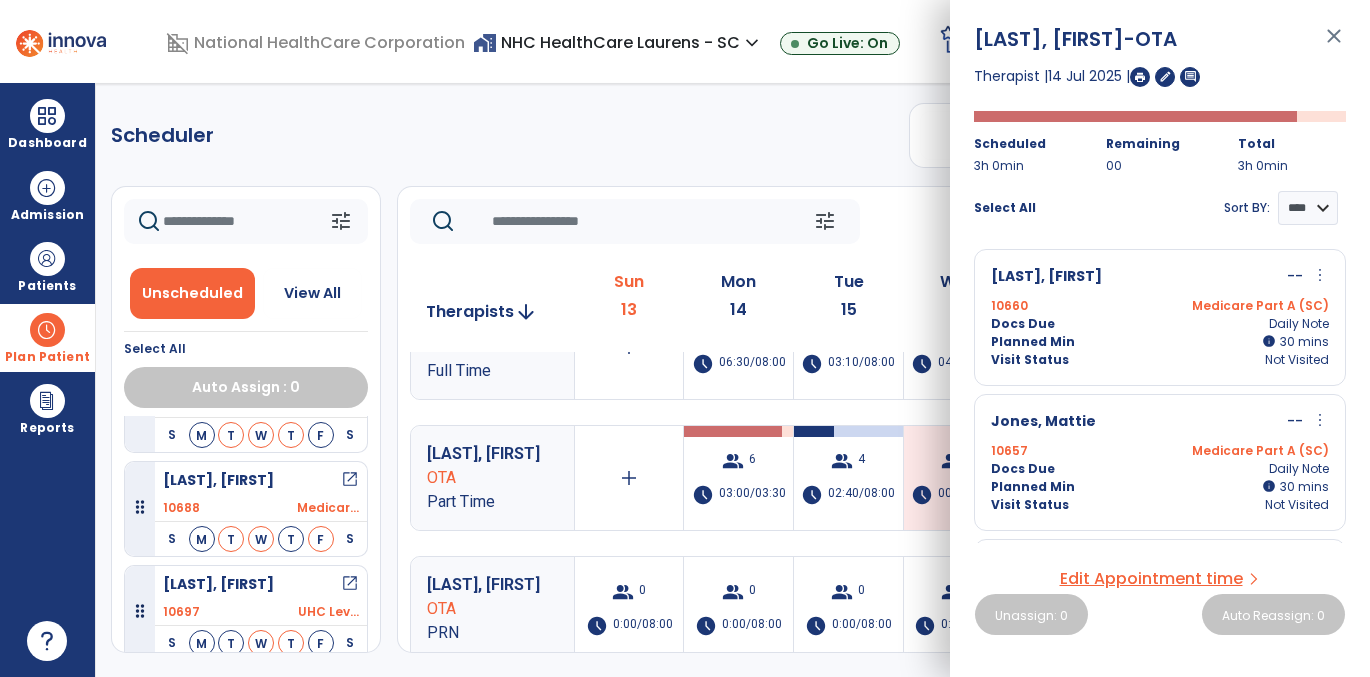 click on "Docs Due Daily Note" at bounding box center (1160, 324) 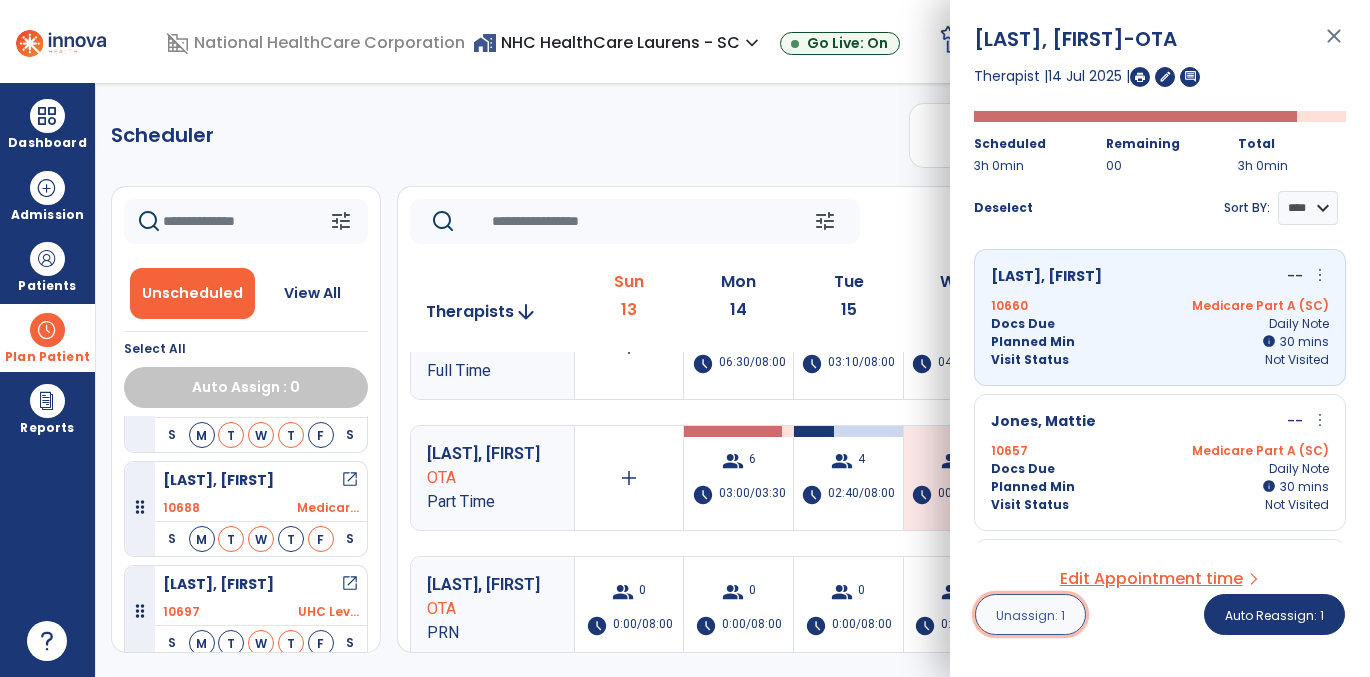 click on "Unassign: 1" at bounding box center [1030, 615] 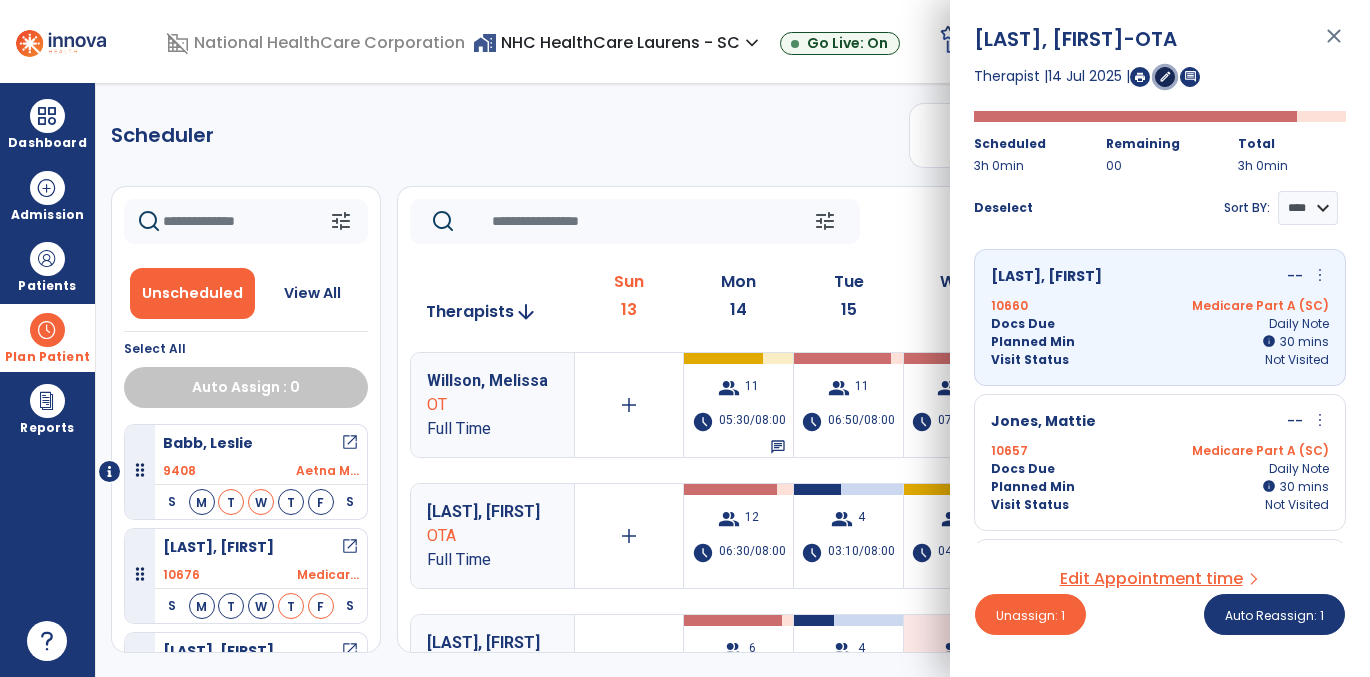 click on "edit" at bounding box center [1165, 76] 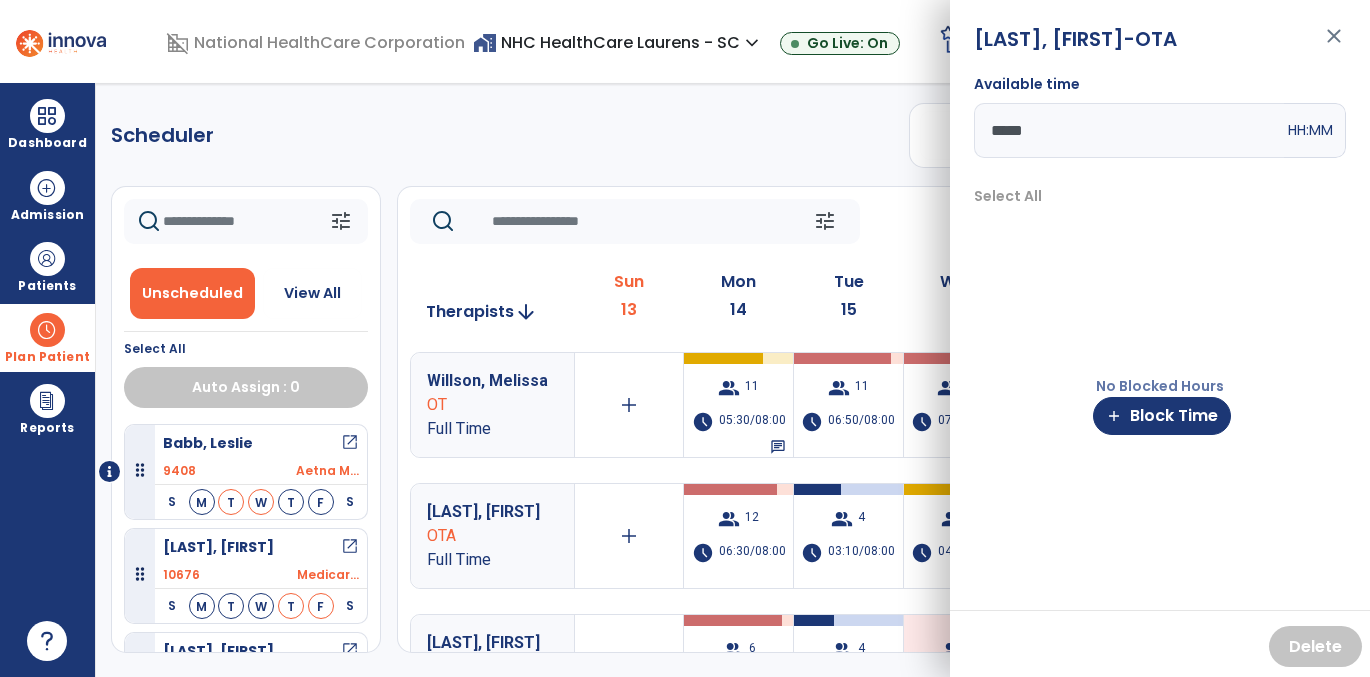 click on "*****" at bounding box center (1129, 130) 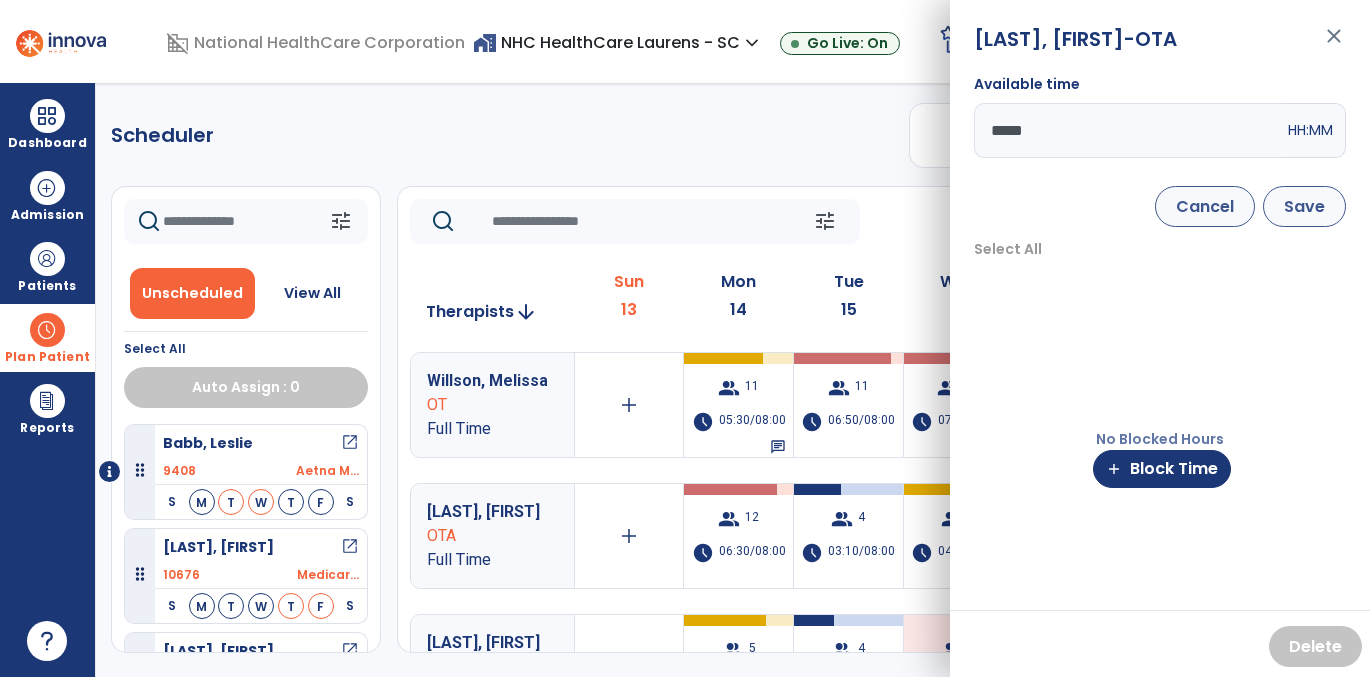 type on "*****" 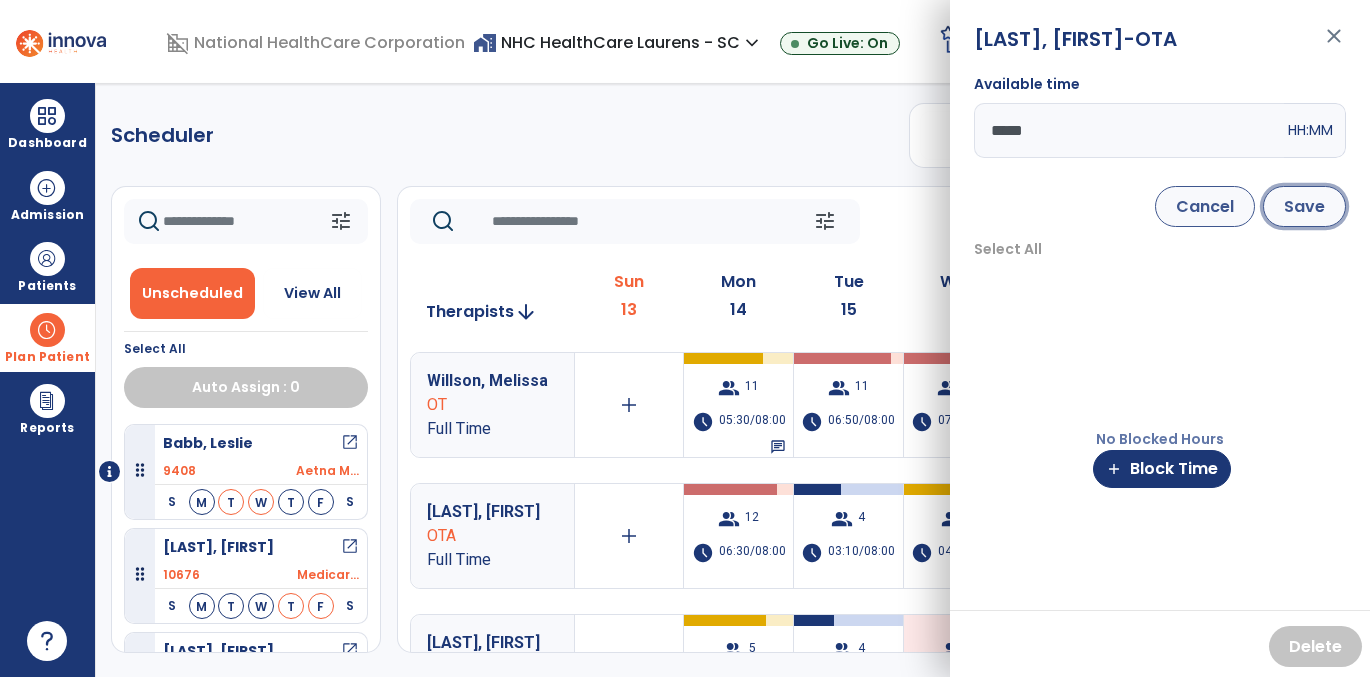 click on "Save" at bounding box center [1304, 206] 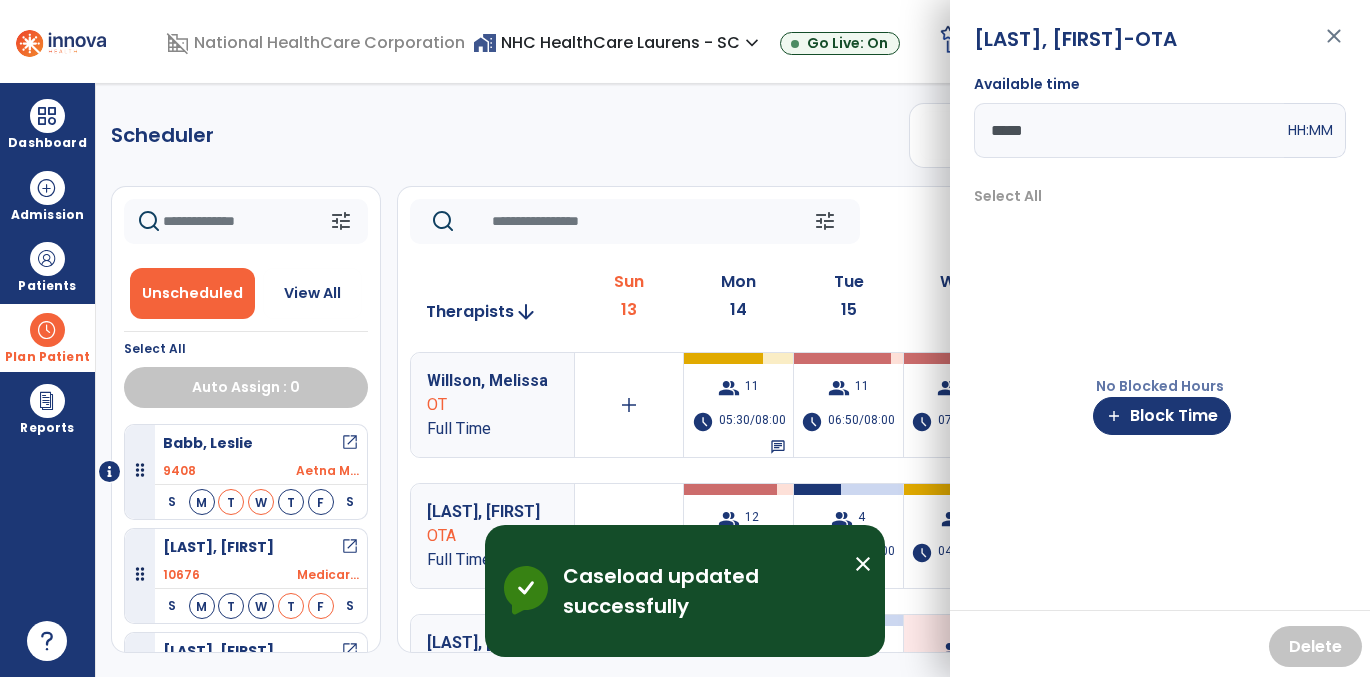 click on "close" at bounding box center (1334, 45) 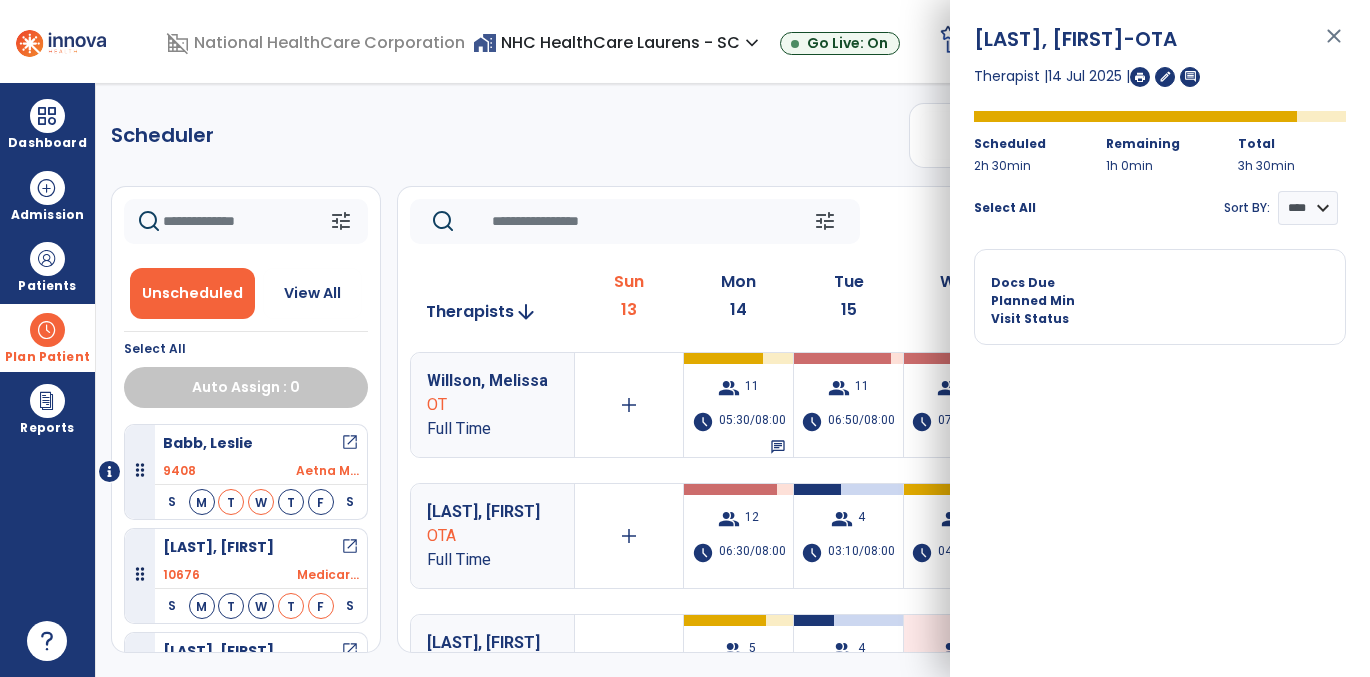 click on "Scheduler   PT   OT   ST  **** *** more_vert  Manage Labor   View All Therapists   Print" 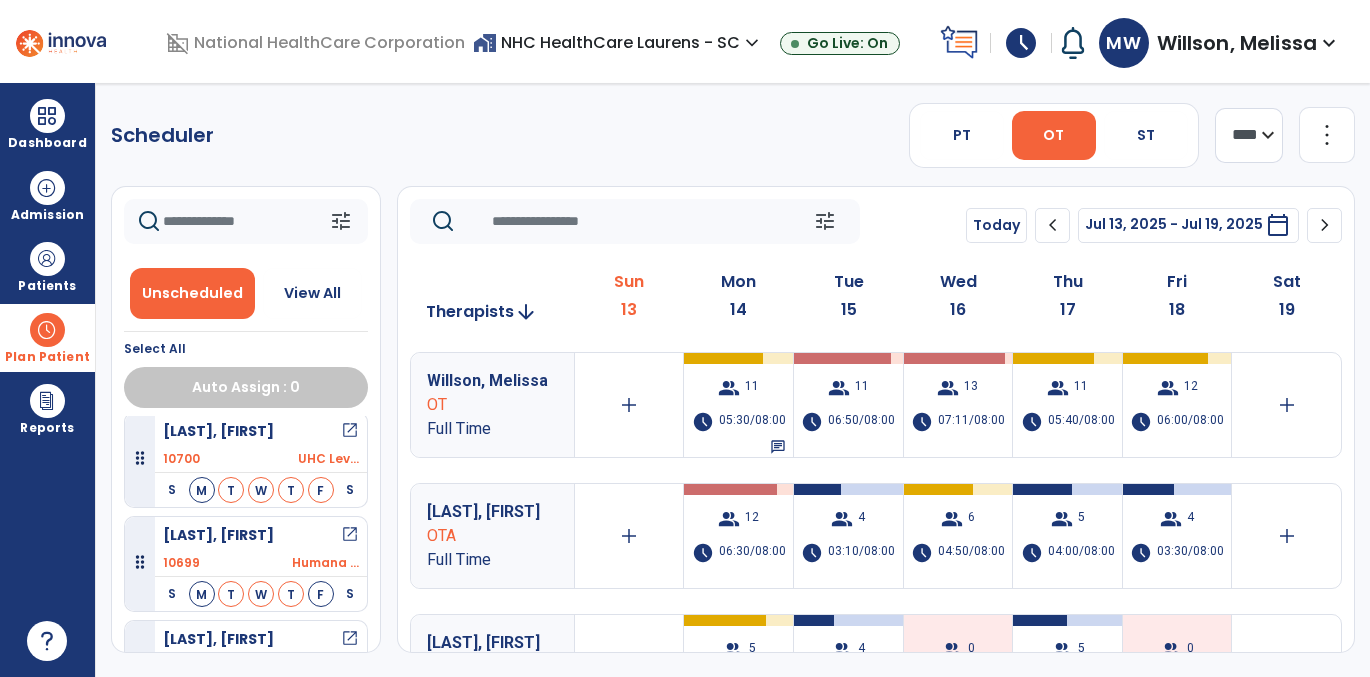 scroll, scrollTop: 1419, scrollLeft: 0, axis: vertical 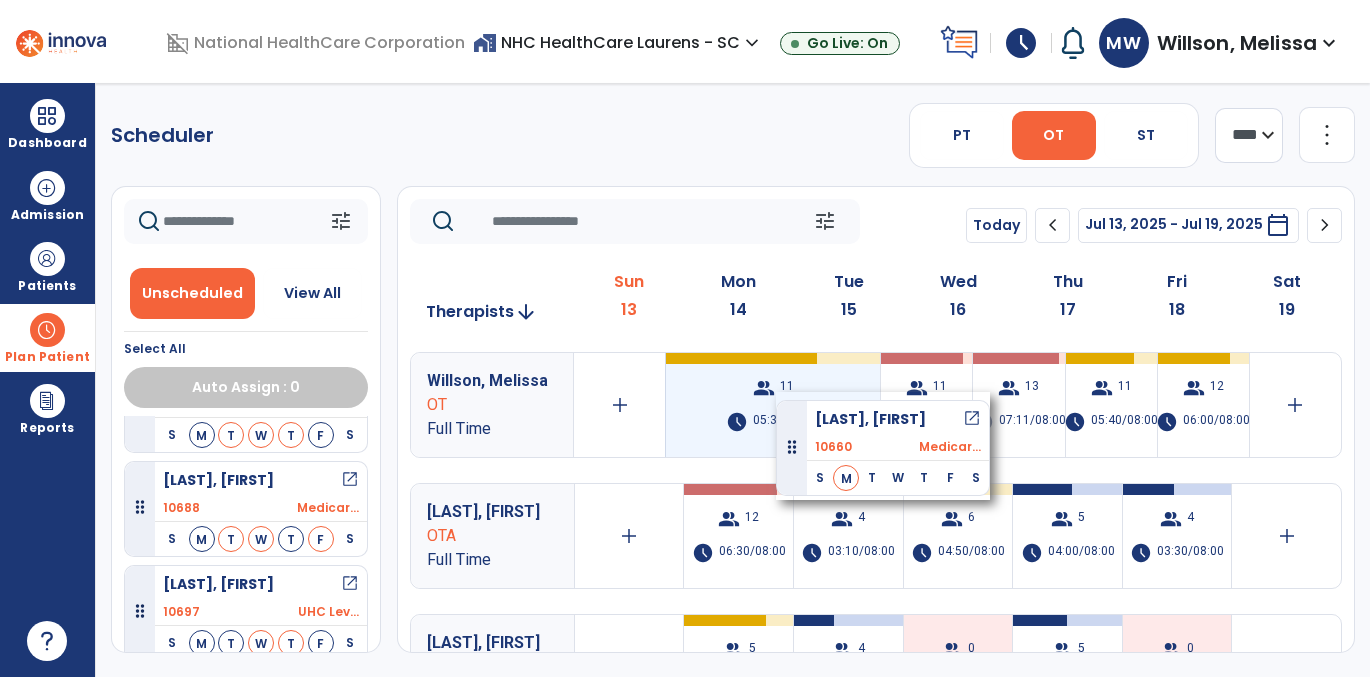 drag, startPoint x: 277, startPoint y: 487, endPoint x: 778, endPoint y: 394, distance: 509.55862 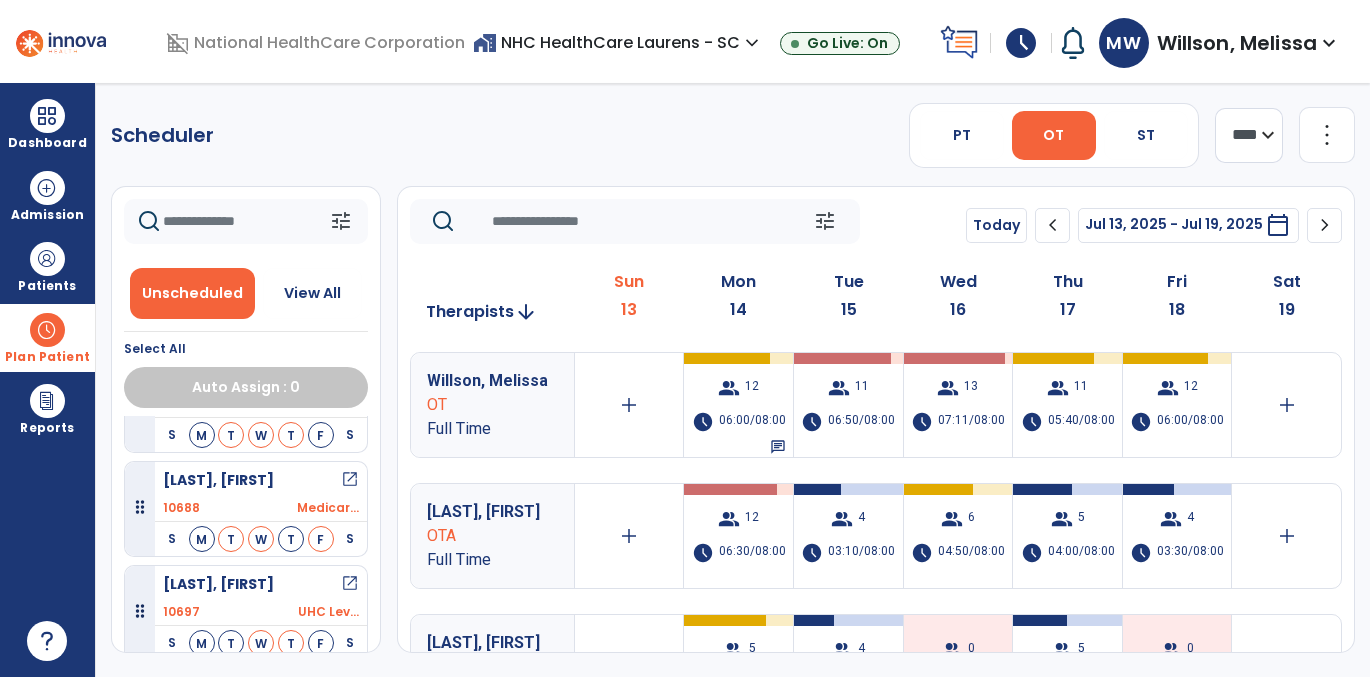 scroll, scrollTop: 1315, scrollLeft: 0, axis: vertical 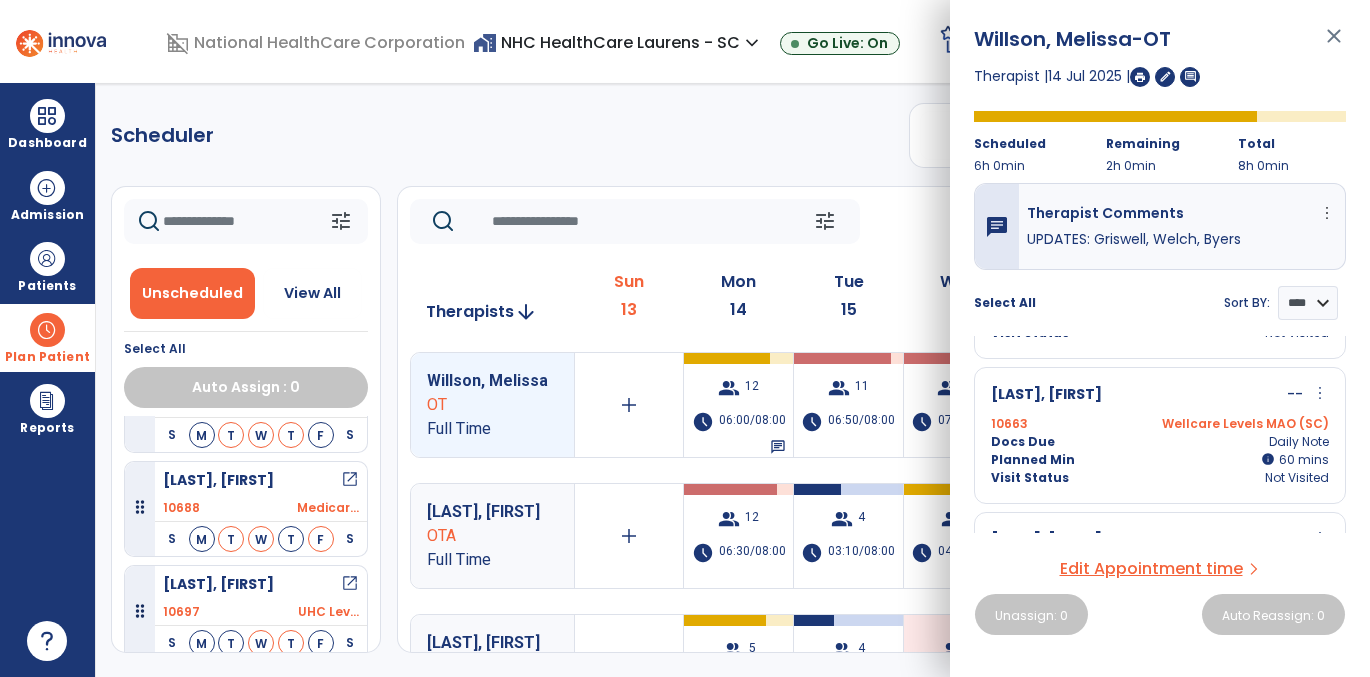 click on "more_vert" at bounding box center (1320, 393) 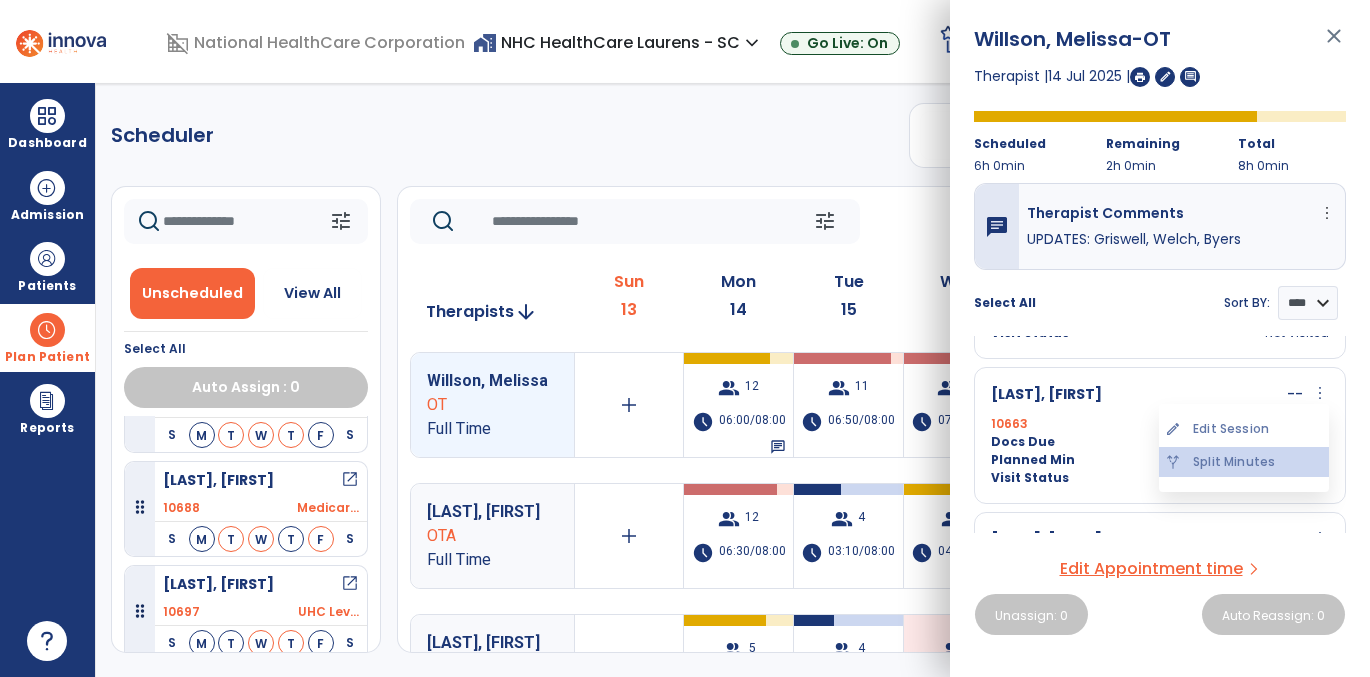 click on "alt_route   Split Minutes" at bounding box center (1244, 462) 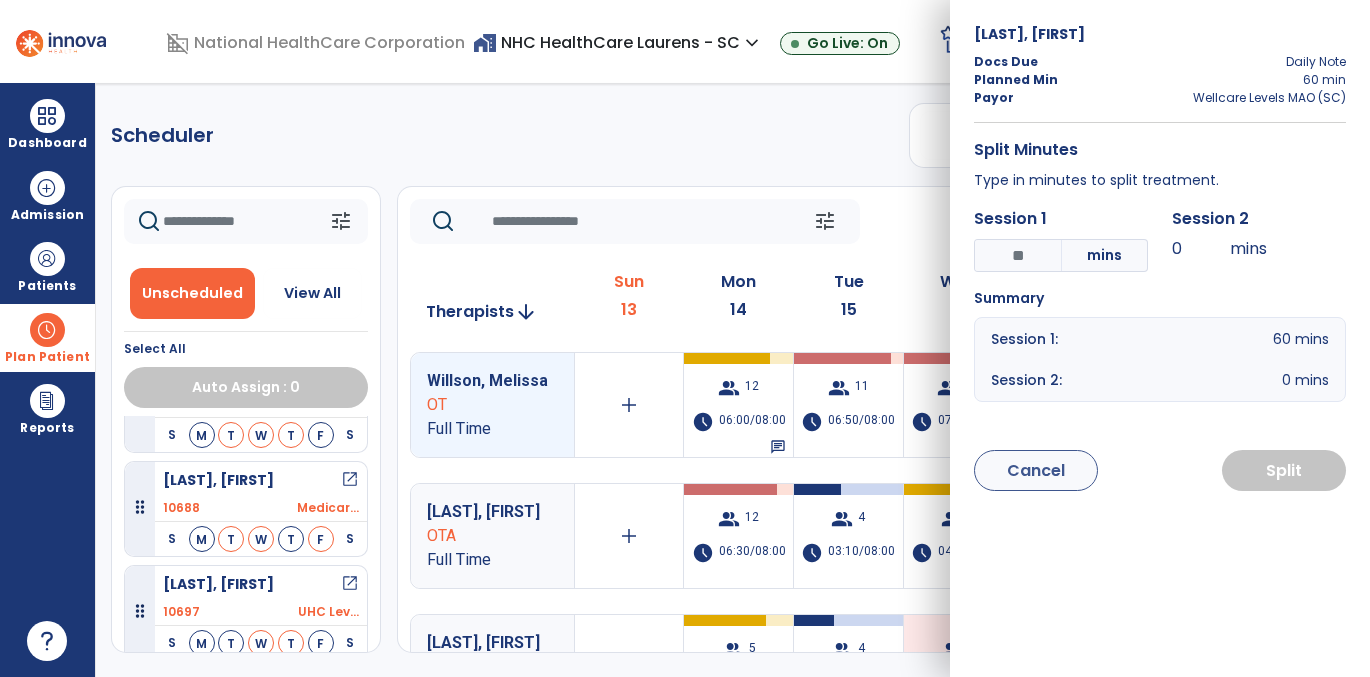 click on "*" at bounding box center (1018, 255) 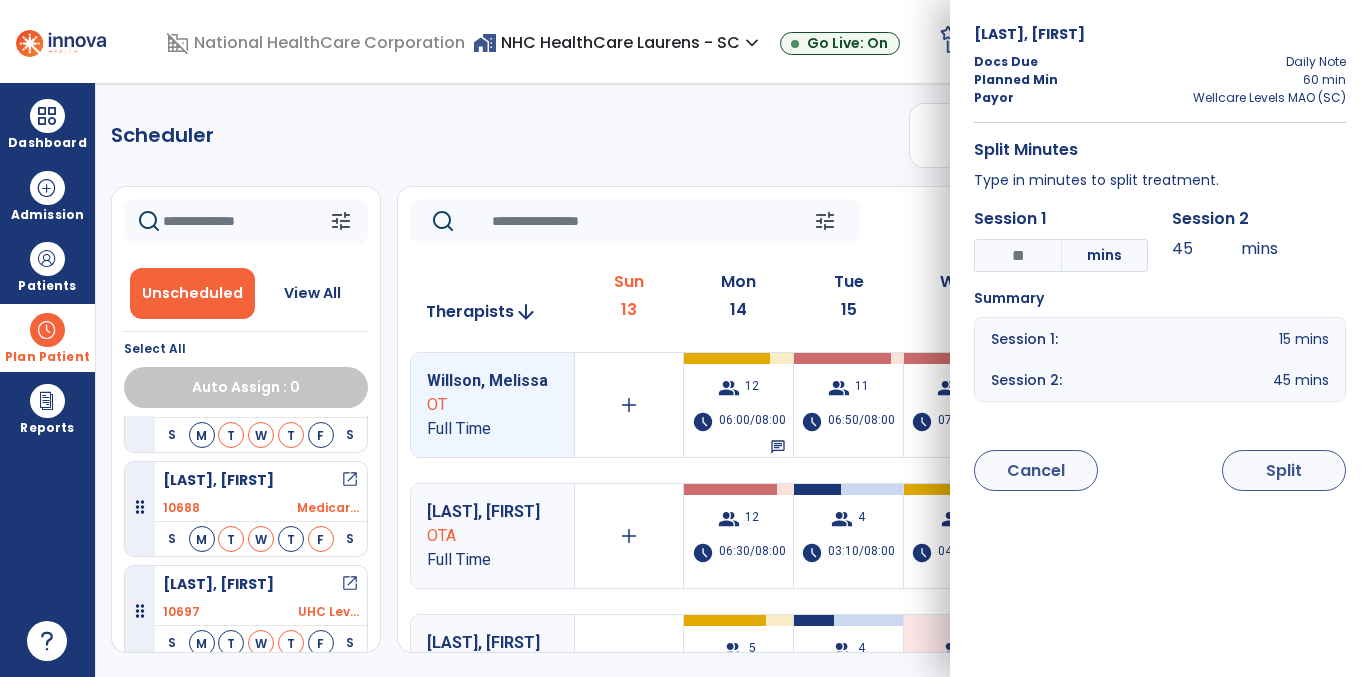 type on "**" 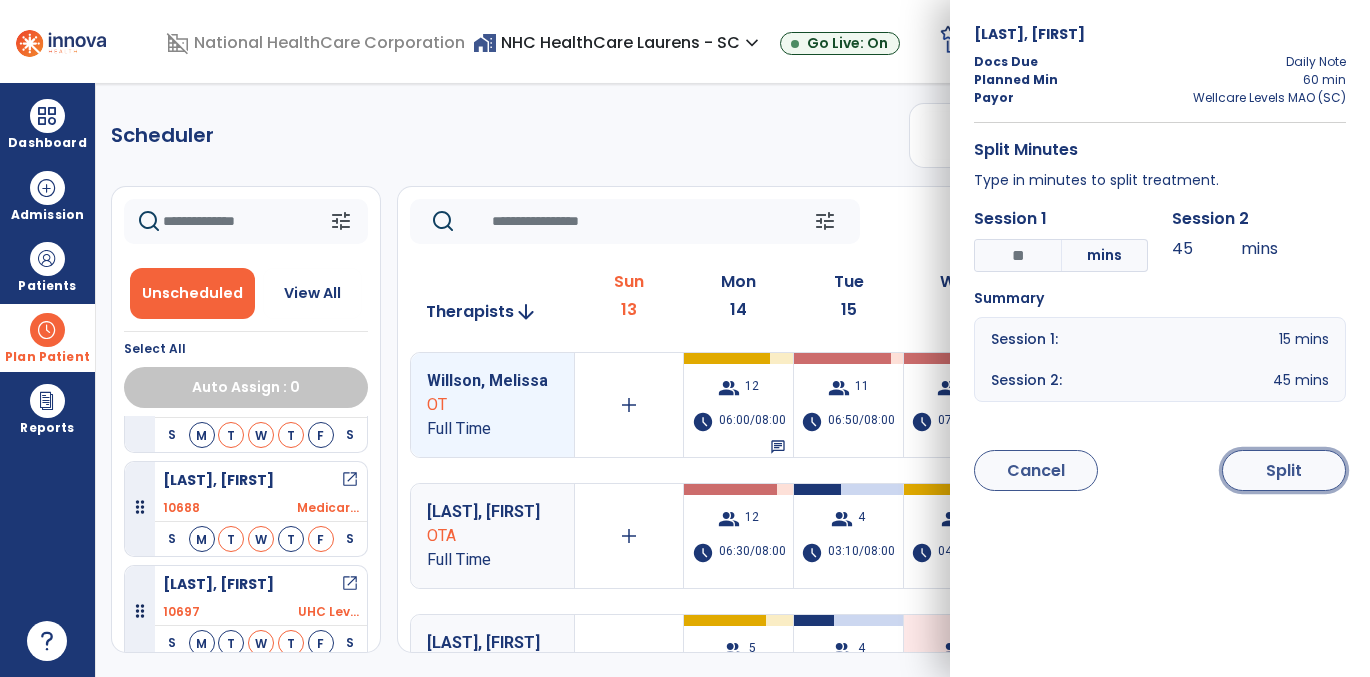 click on "Split" at bounding box center [1284, 470] 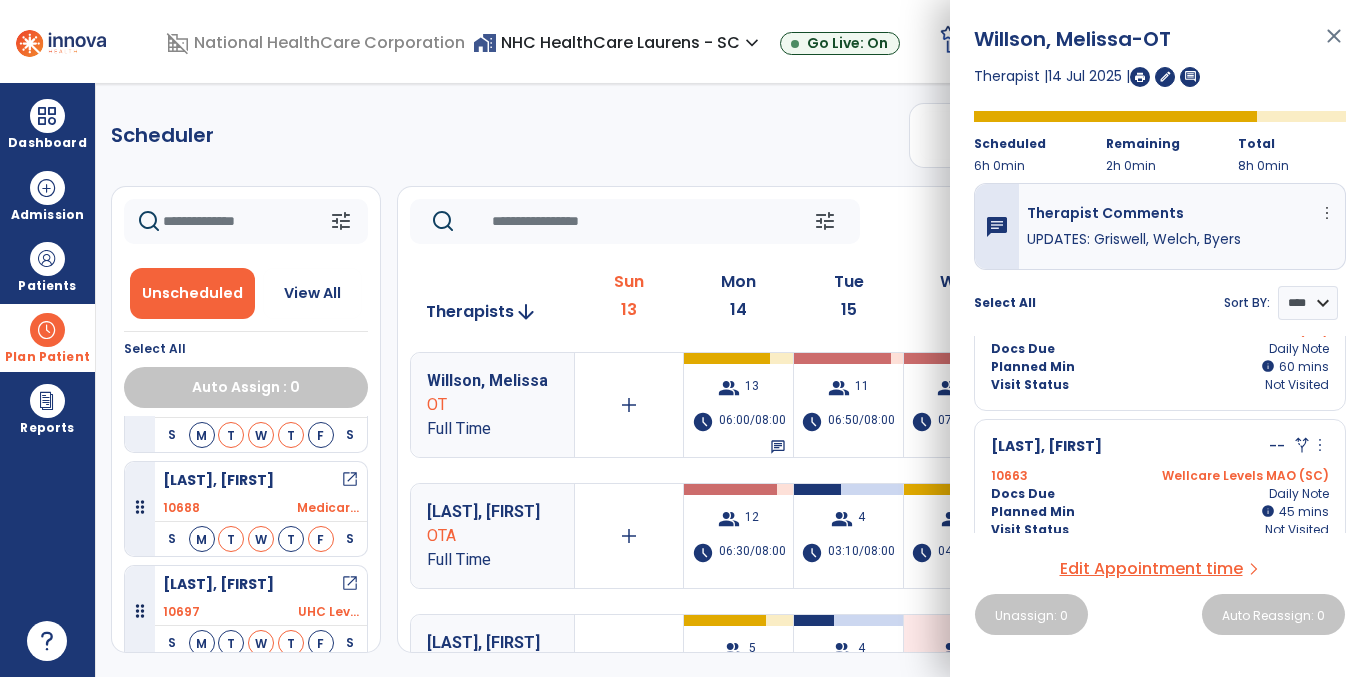 scroll, scrollTop: 393, scrollLeft: 0, axis: vertical 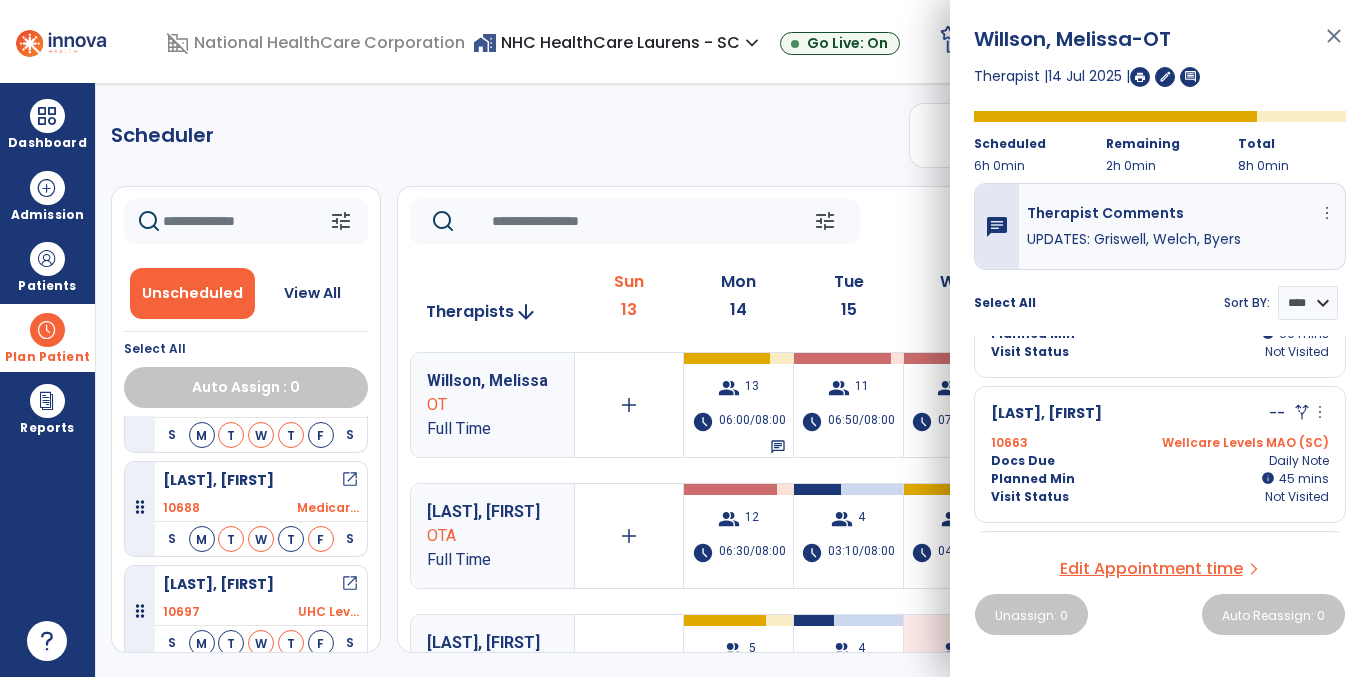 click on "10663 Wellcare Levels MAO (SC)" at bounding box center [1160, 443] 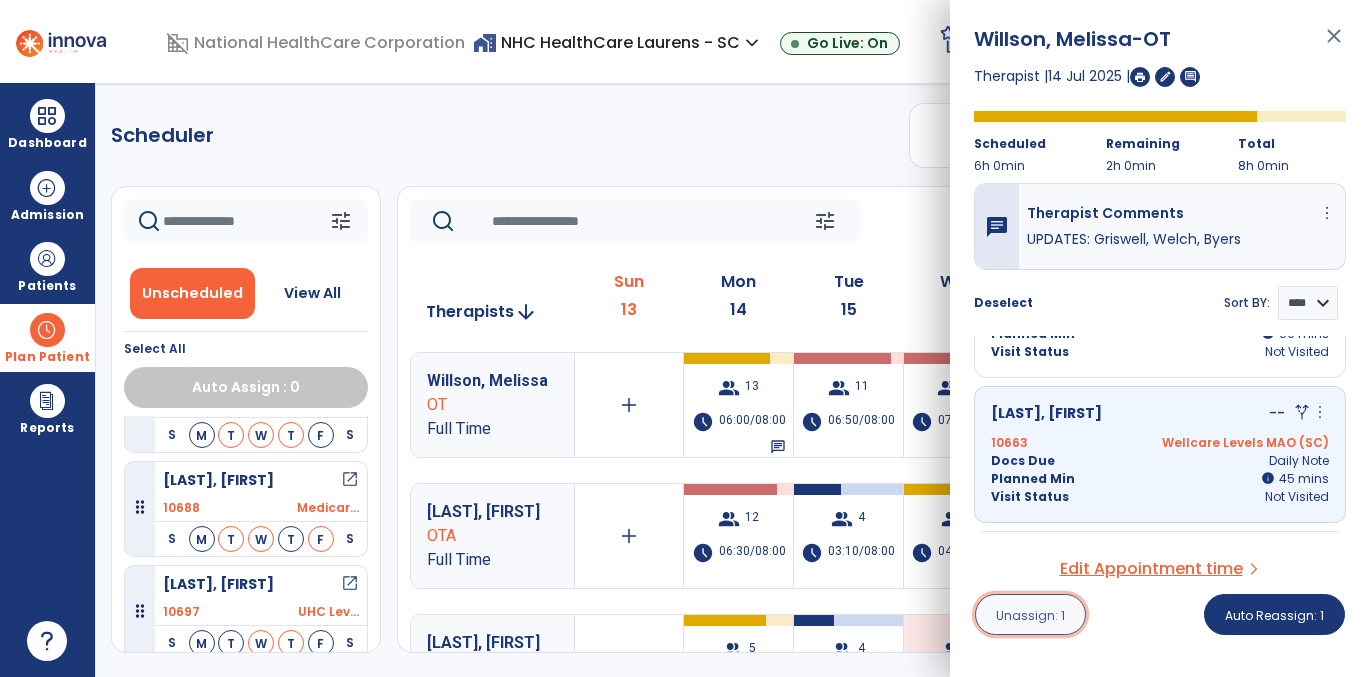 click on "Unassign: 1" at bounding box center [1030, 614] 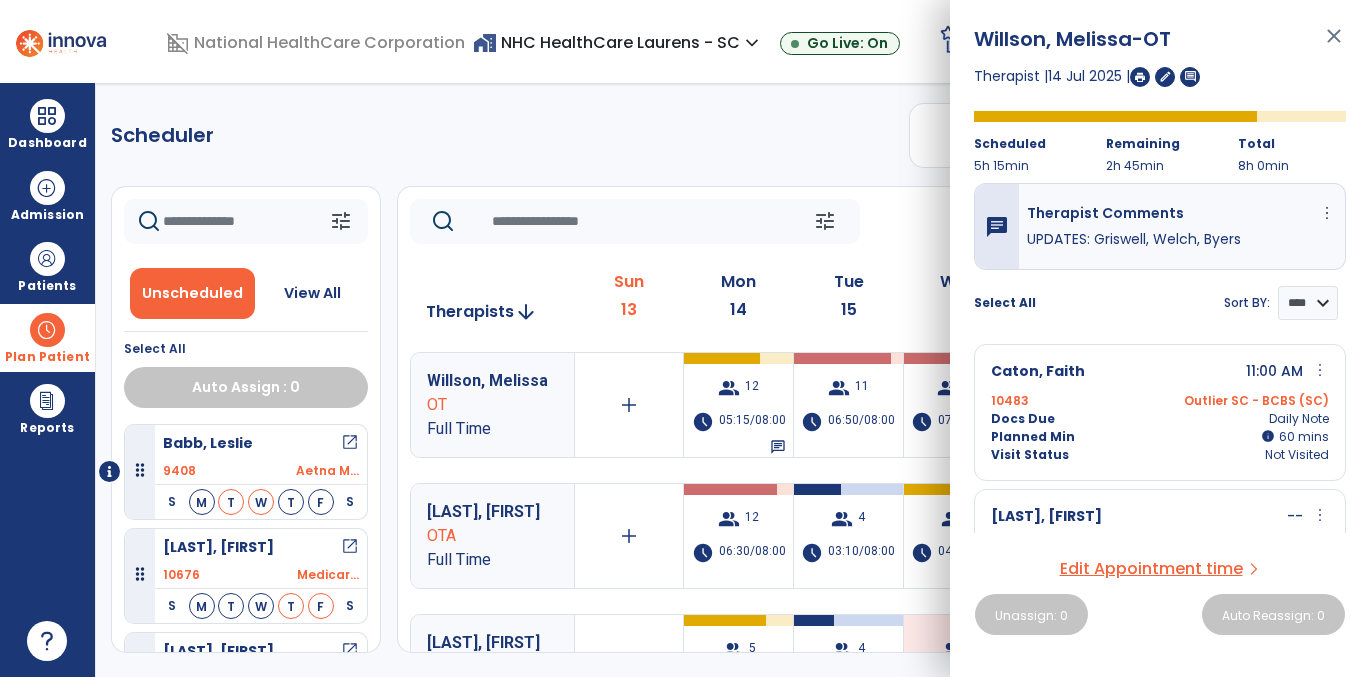 click on "Scheduler   PT   OT   ST  **** *** more_vert  Manage Labor   View All Therapists   Print" 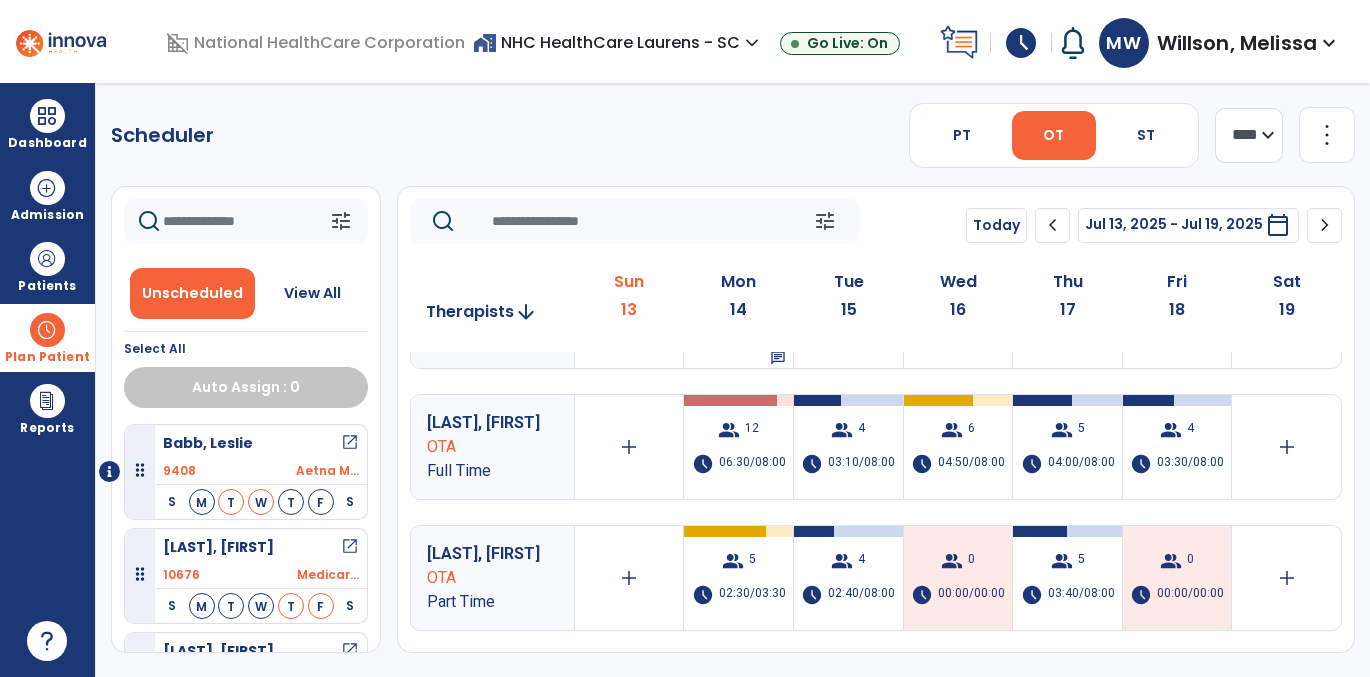 scroll, scrollTop: 112, scrollLeft: 0, axis: vertical 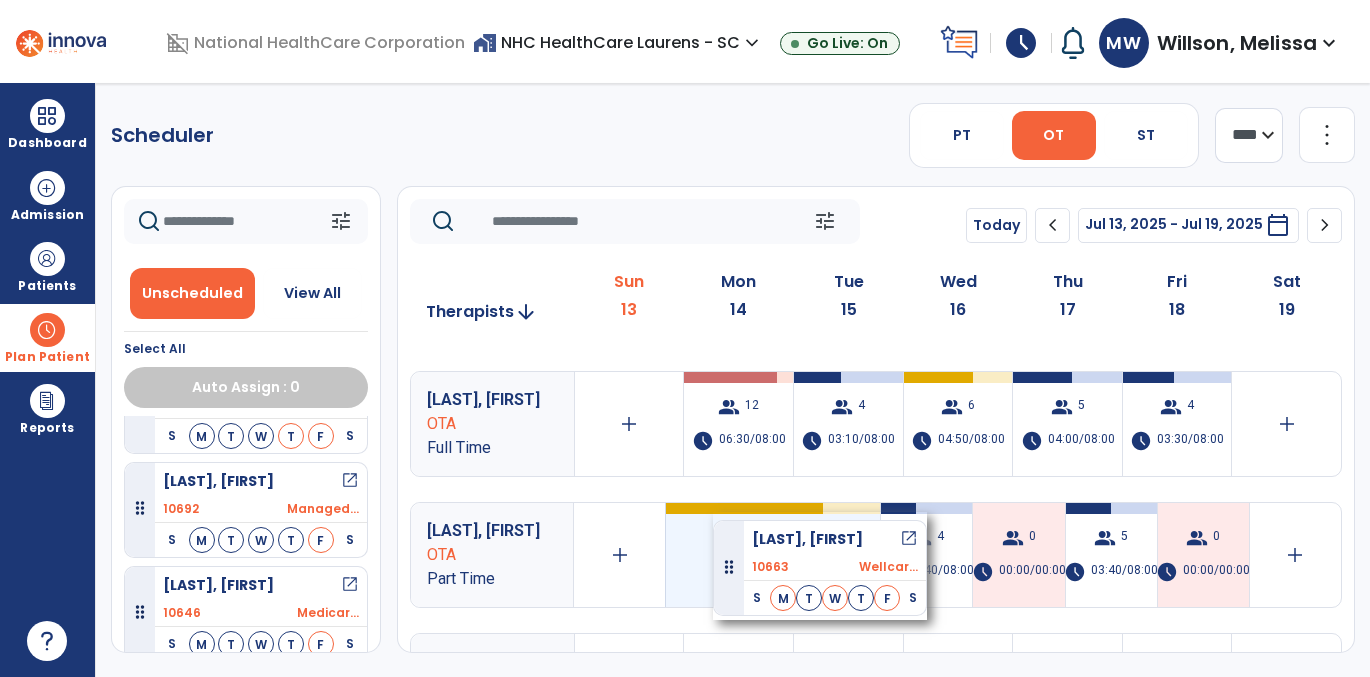 drag, startPoint x: 268, startPoint y: 490, endPoint x: 716, endPoint y: 516, distance: 448.75385 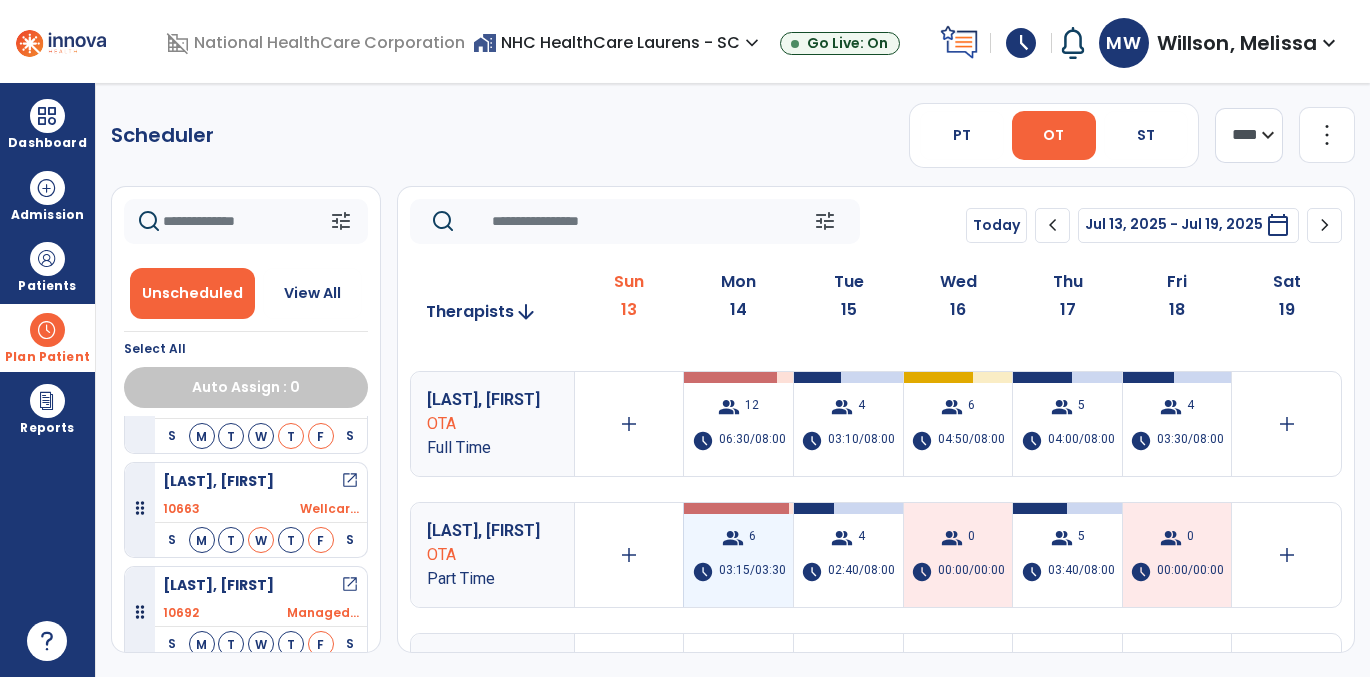 click on "group  6  schedule  03:15/03:30" at bounding box center [738, 555] 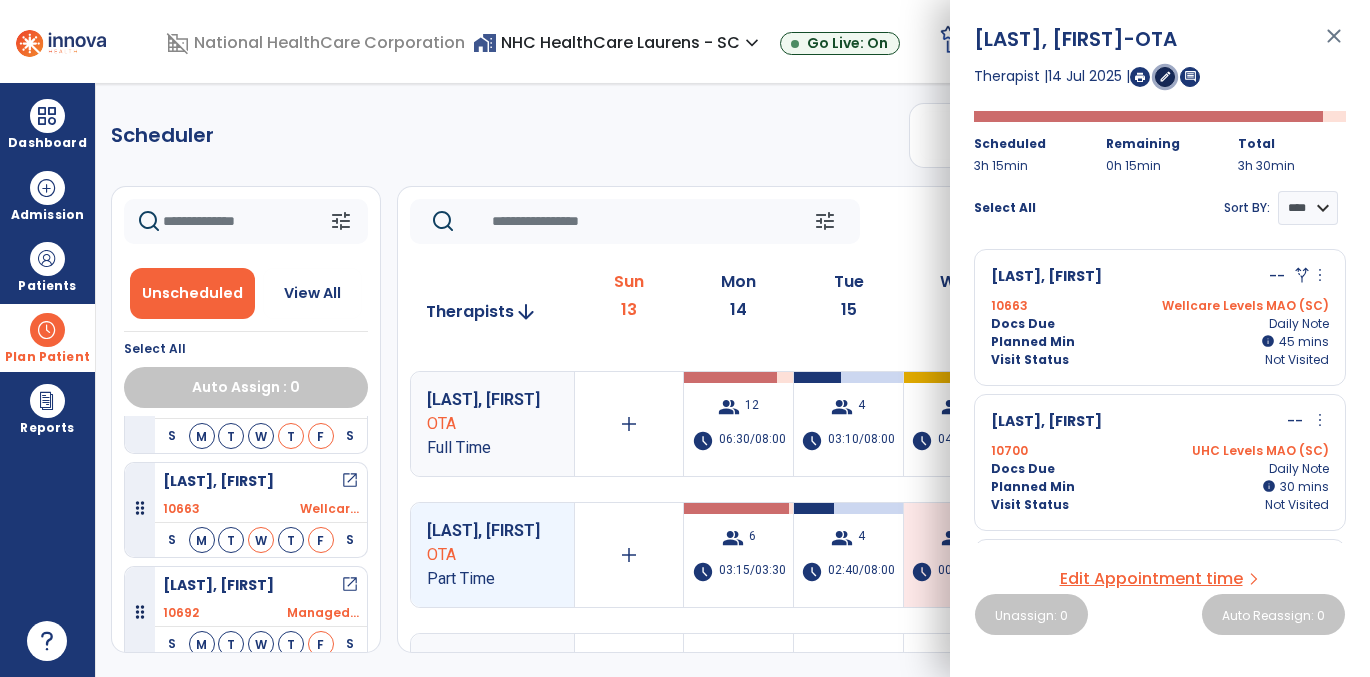 click on "edit" at bounding box center (1165, 76) 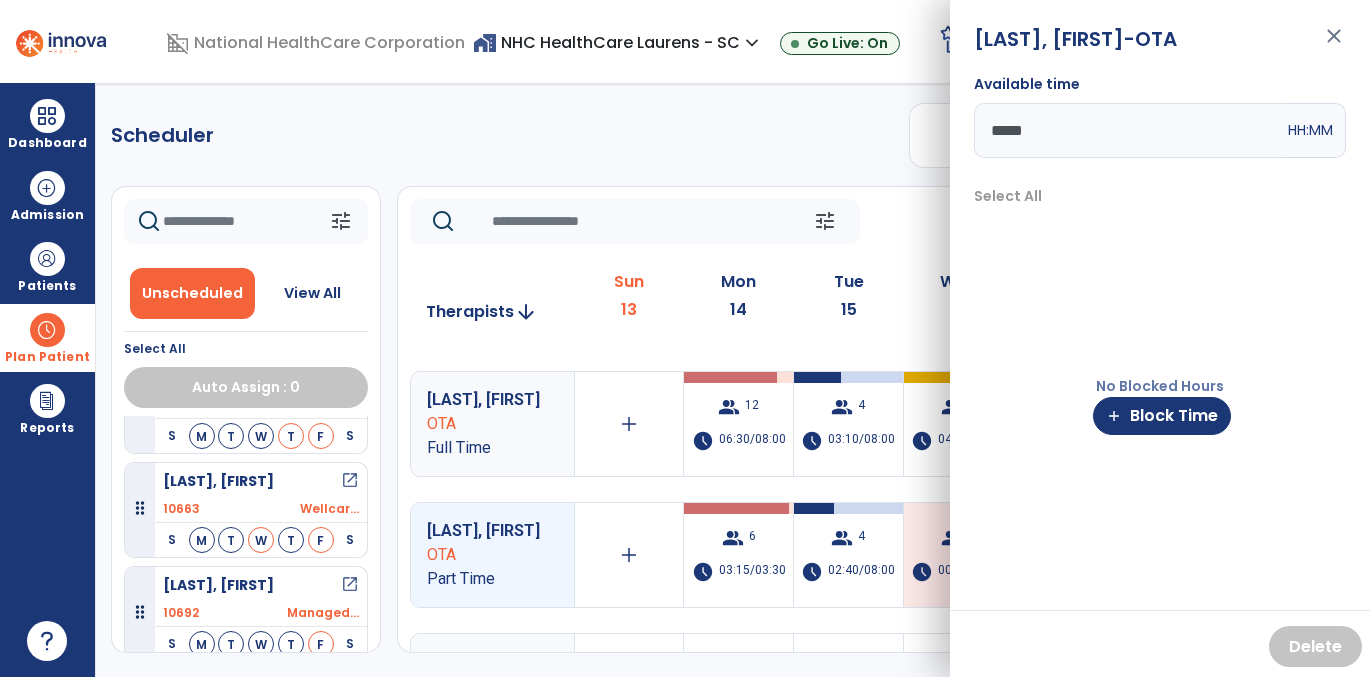 click on "*****" at bounding box center [1129, 130] 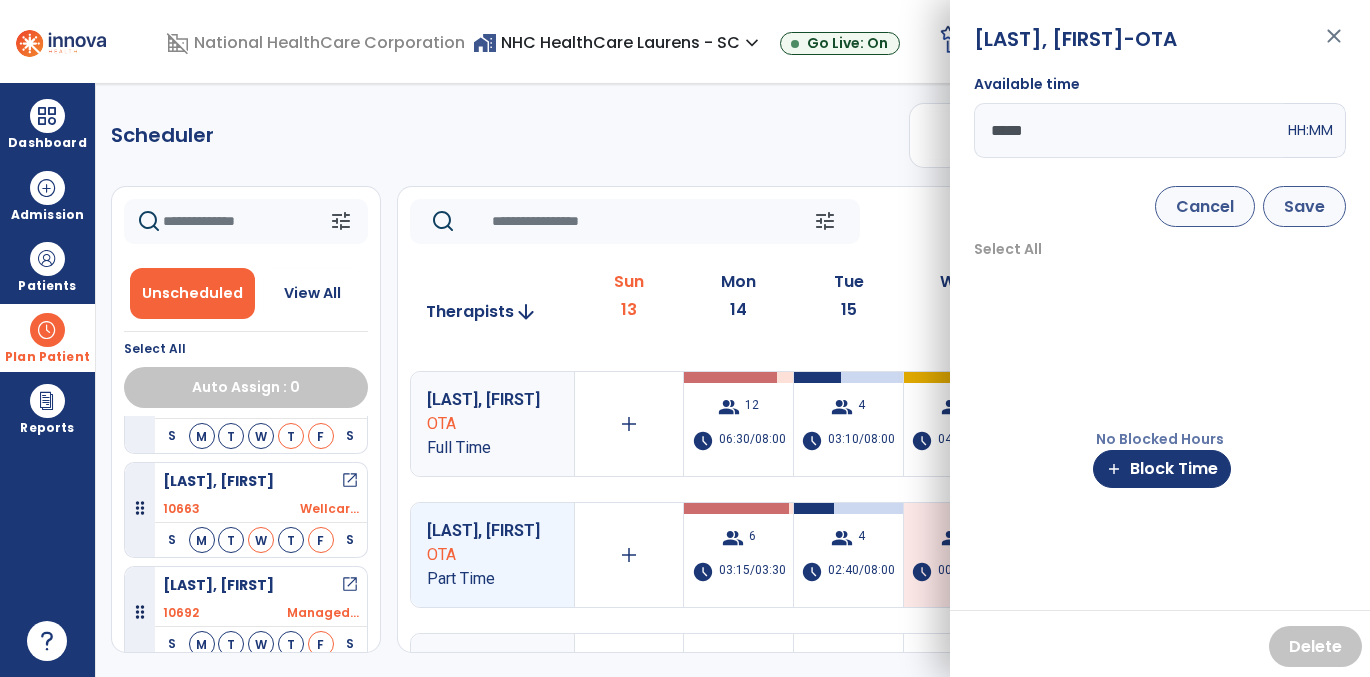 type on "*****" 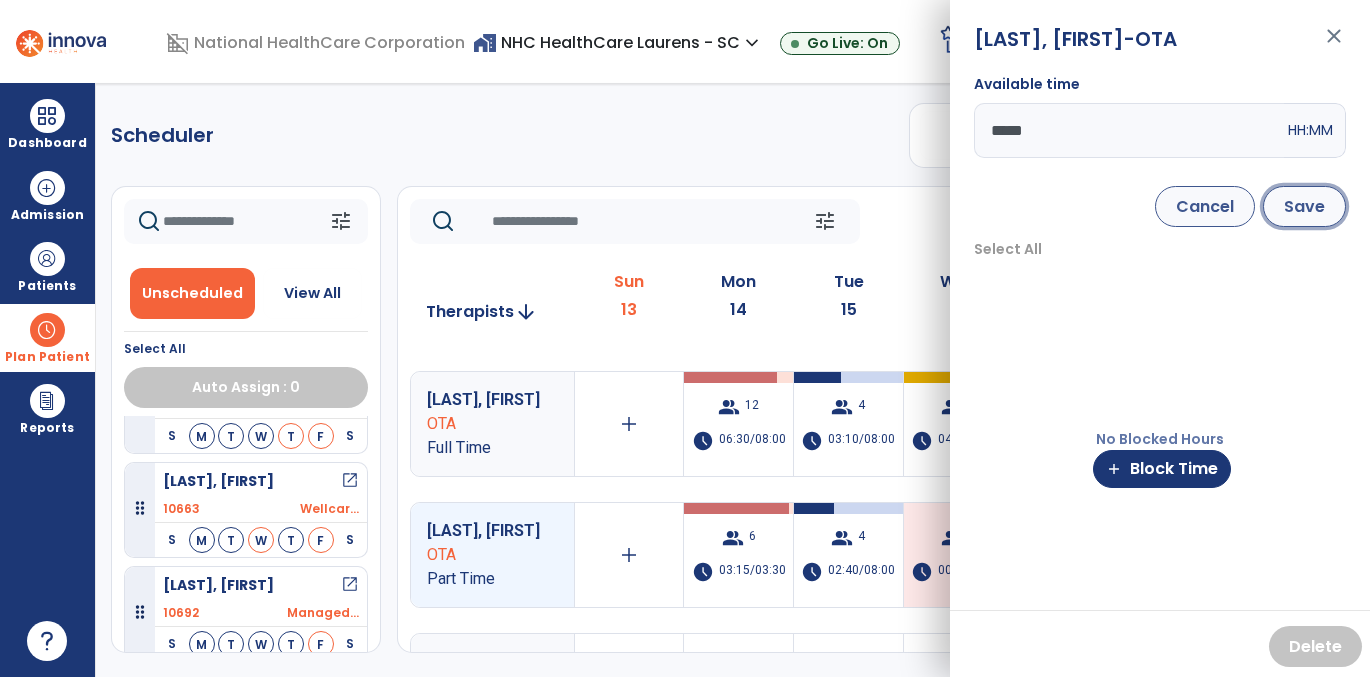 click on "Save" at bounding box center (1304, 206) 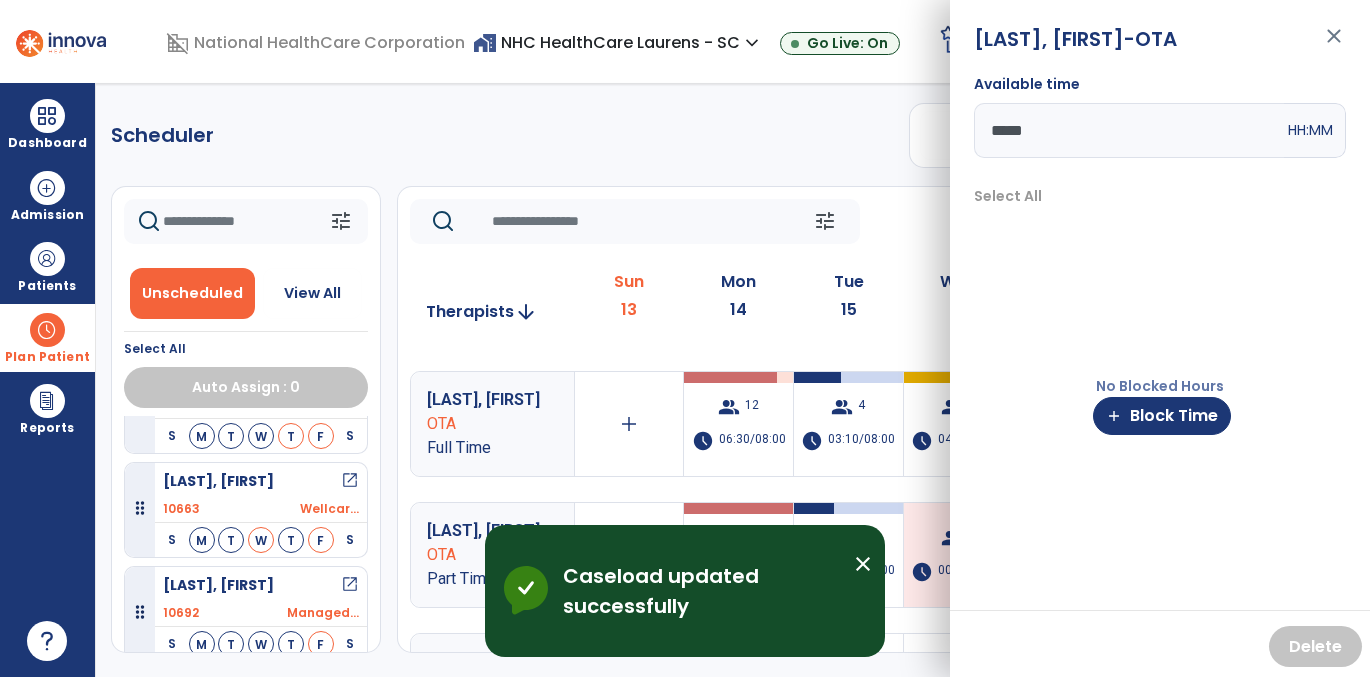 click on "close" at bounding box center (1334, 45) 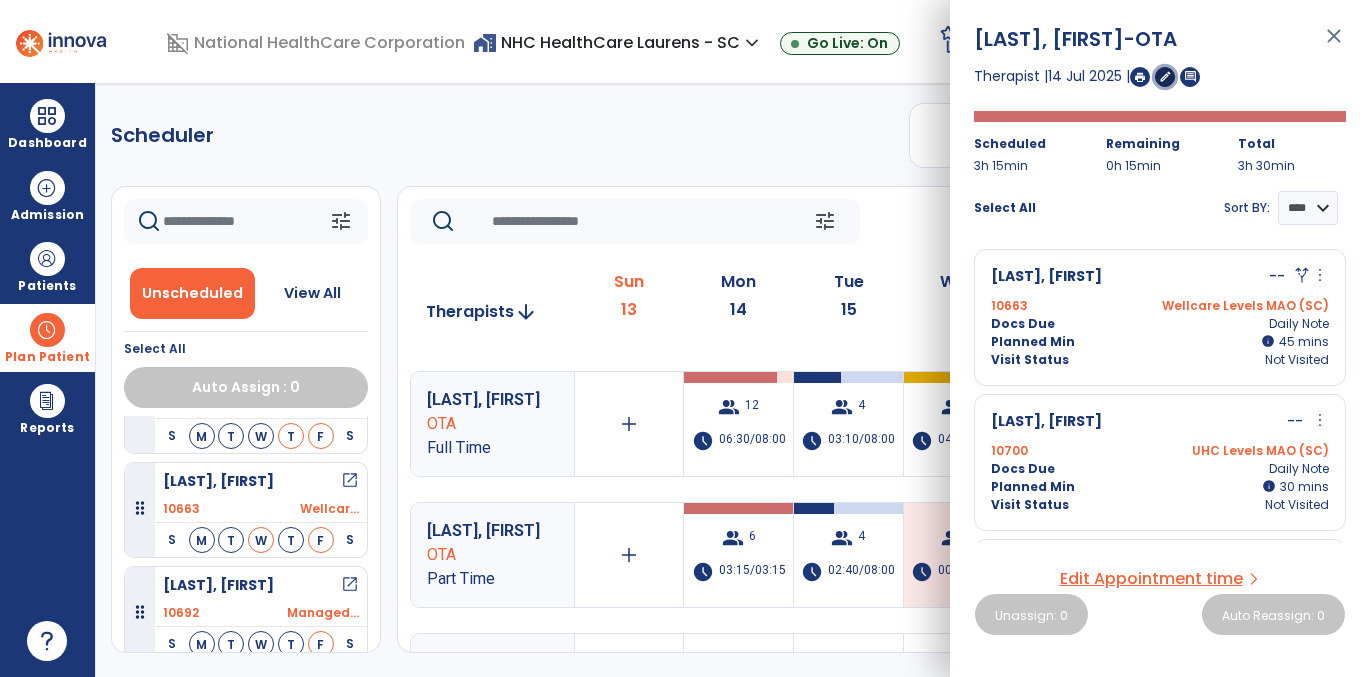 click on "edit" at bounding box center [1165, 76] 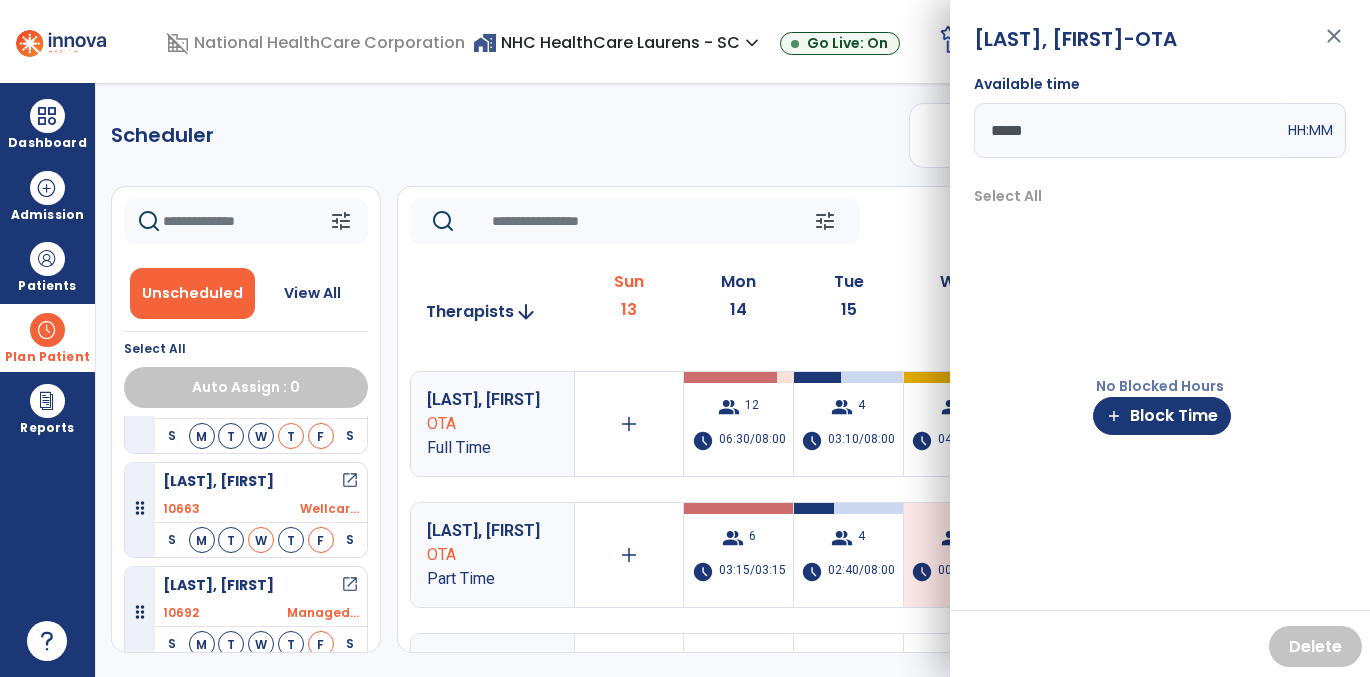 click on "*****" at bounding box center [1129, 130] 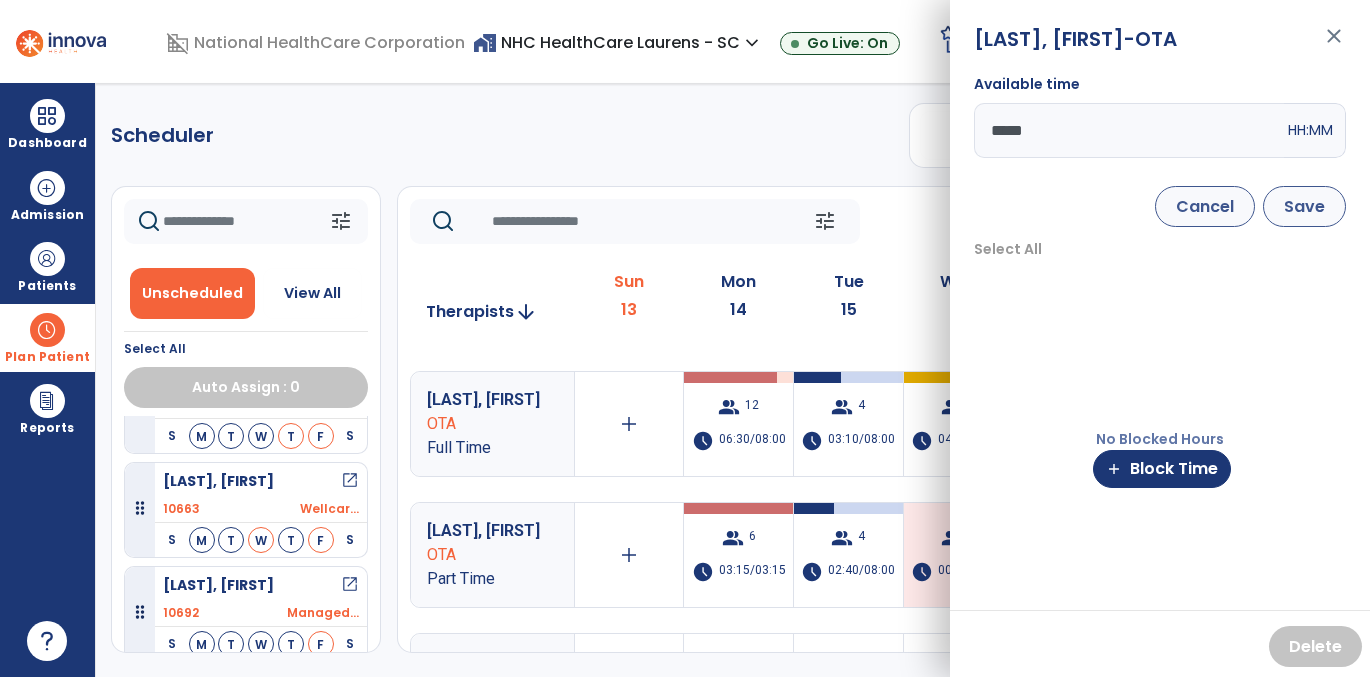 type on "*****" 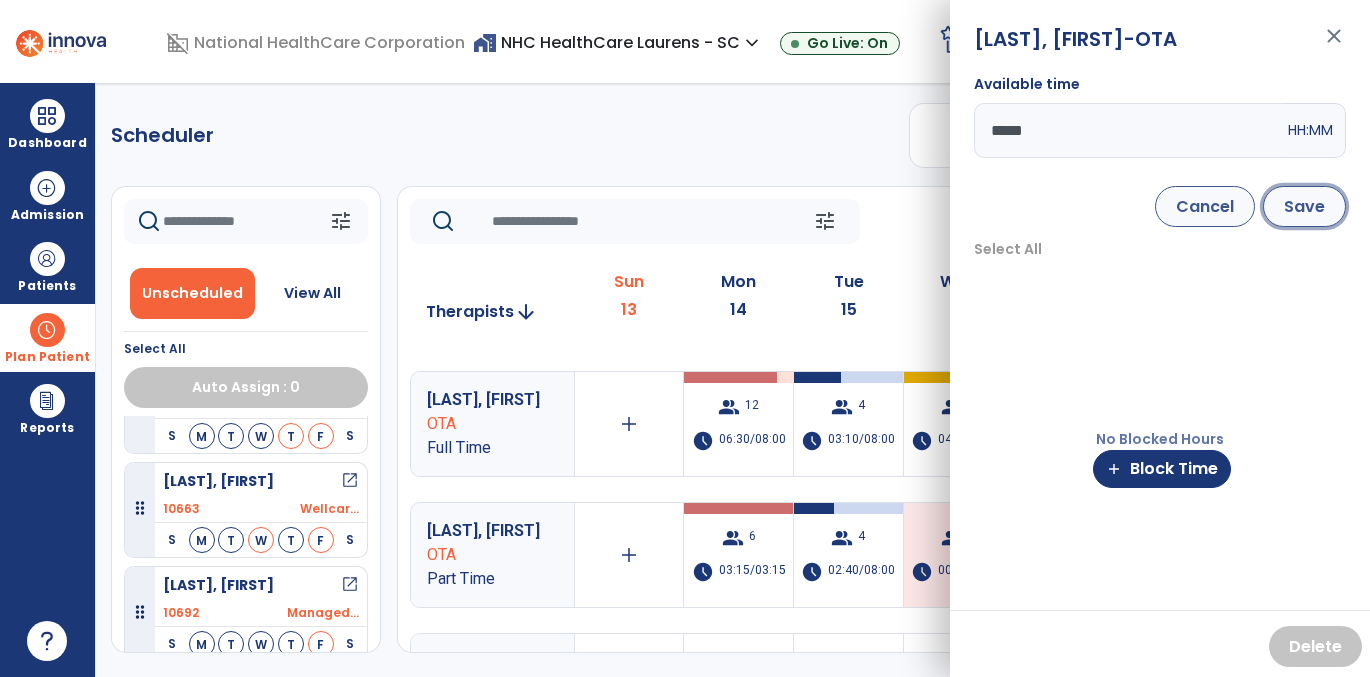 click on "Save" at bounding box center [1304, 206] 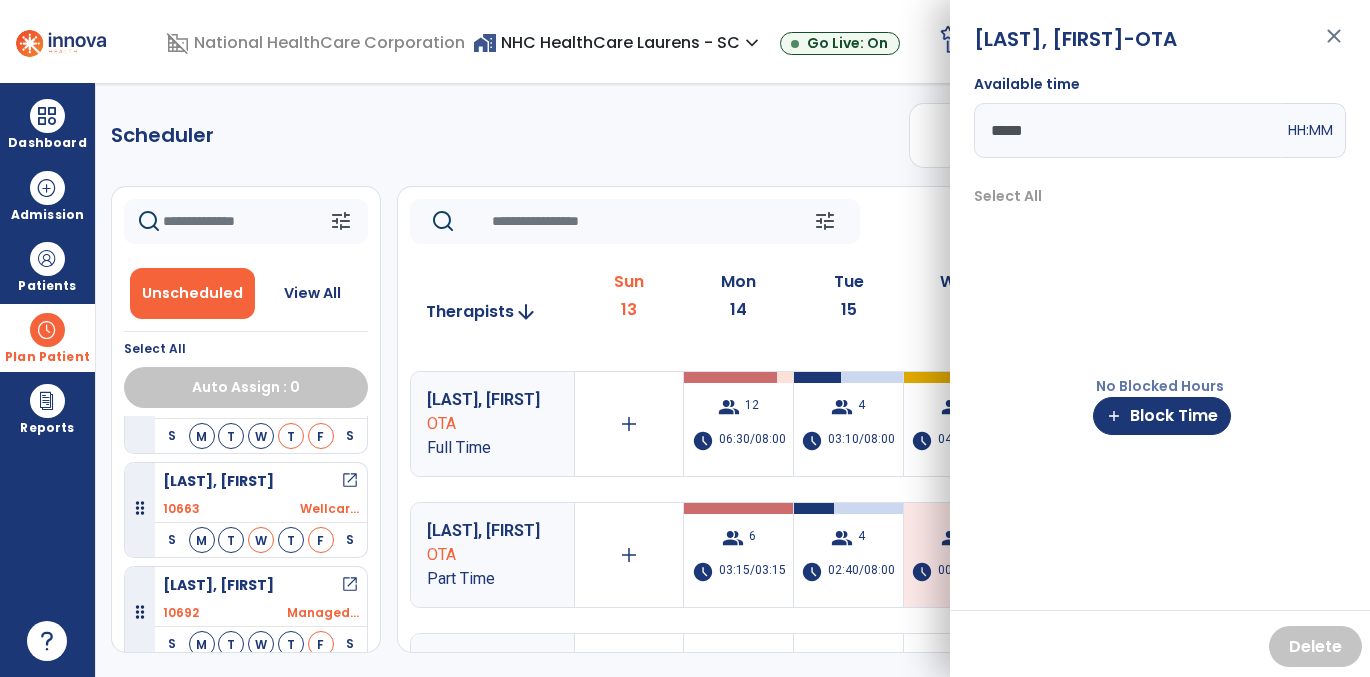 click on "close" at bounding box center (1334, 45) 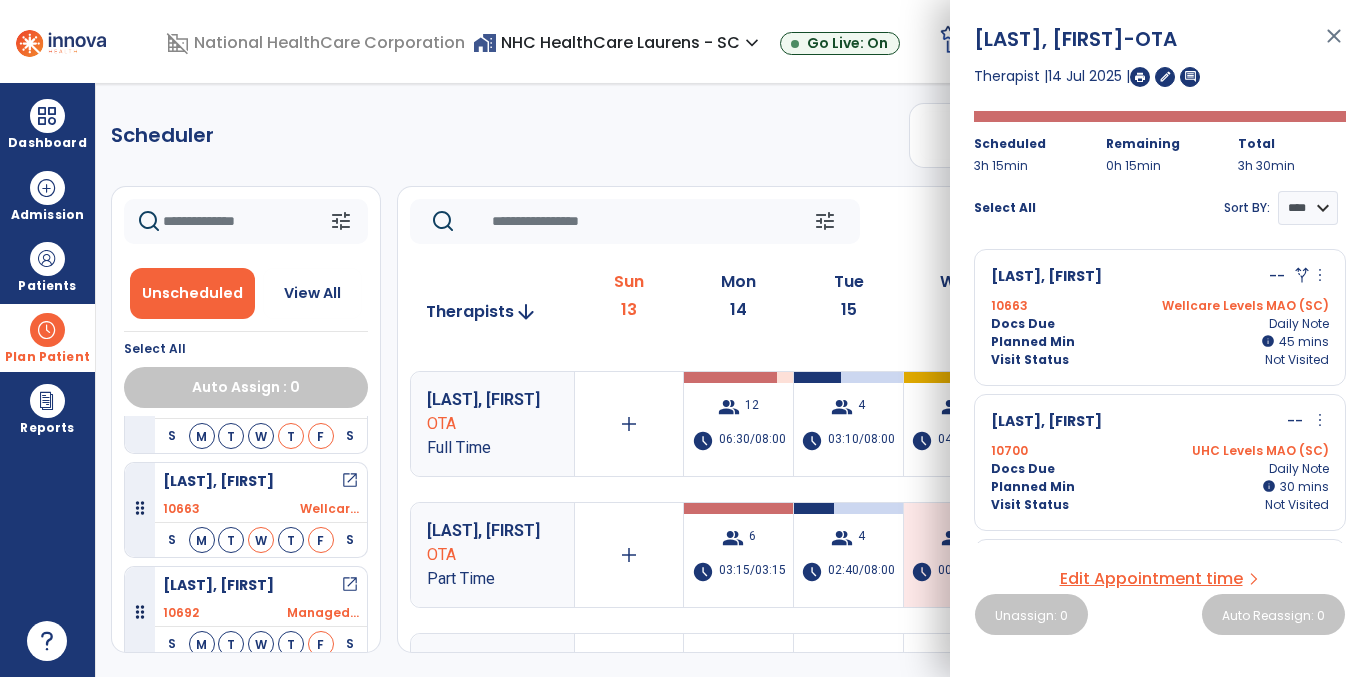 click on "Scheduler   PT   OT   ST  **** *** more_vert  Manage Labor   View All Therapists   Print" 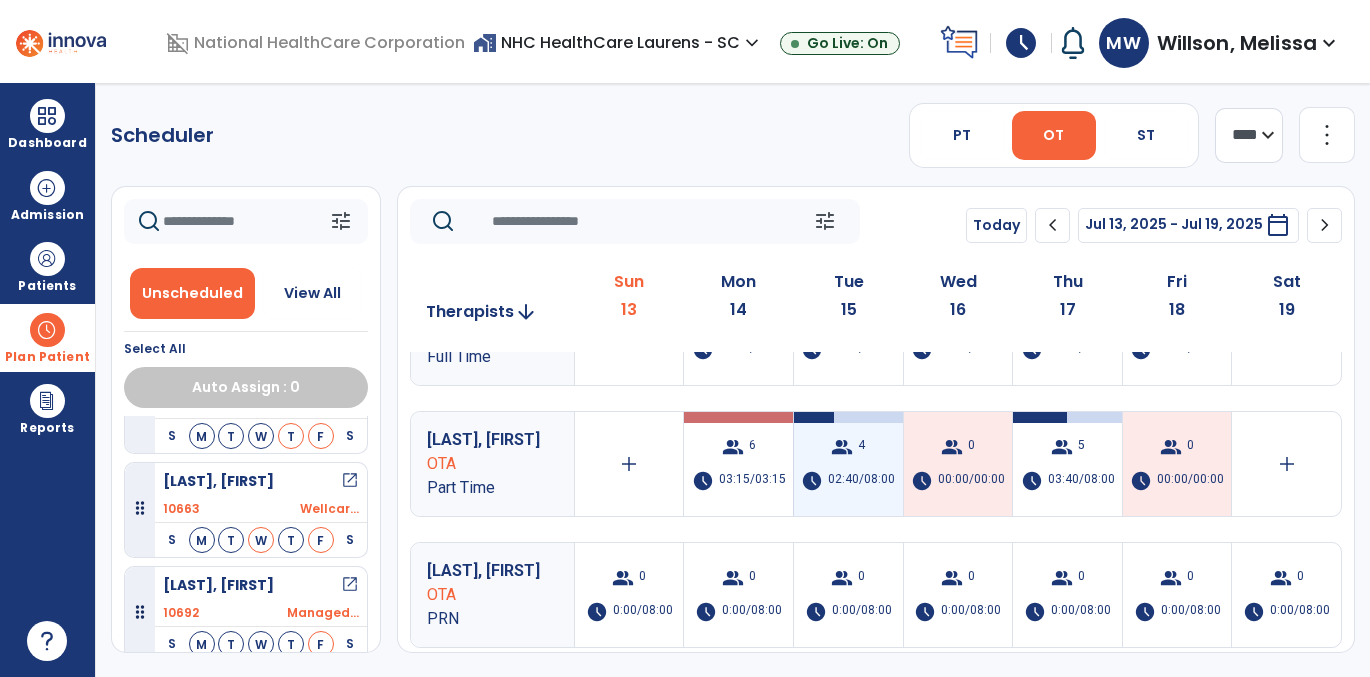scroll, scrollTop: 215, scrollLeft: 0, axis: vertical 